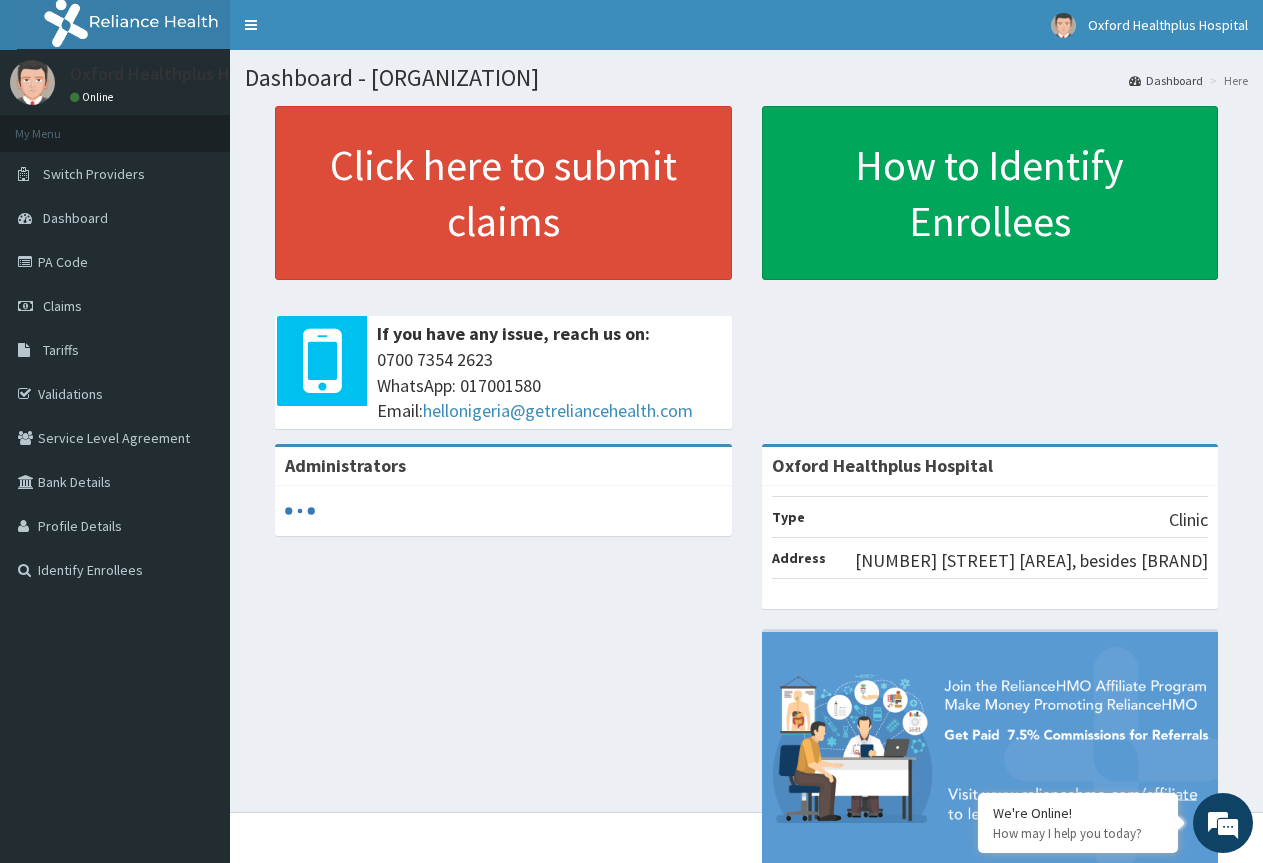 scroll, scrollTop: 0, scrollLeft: 0, axis: both 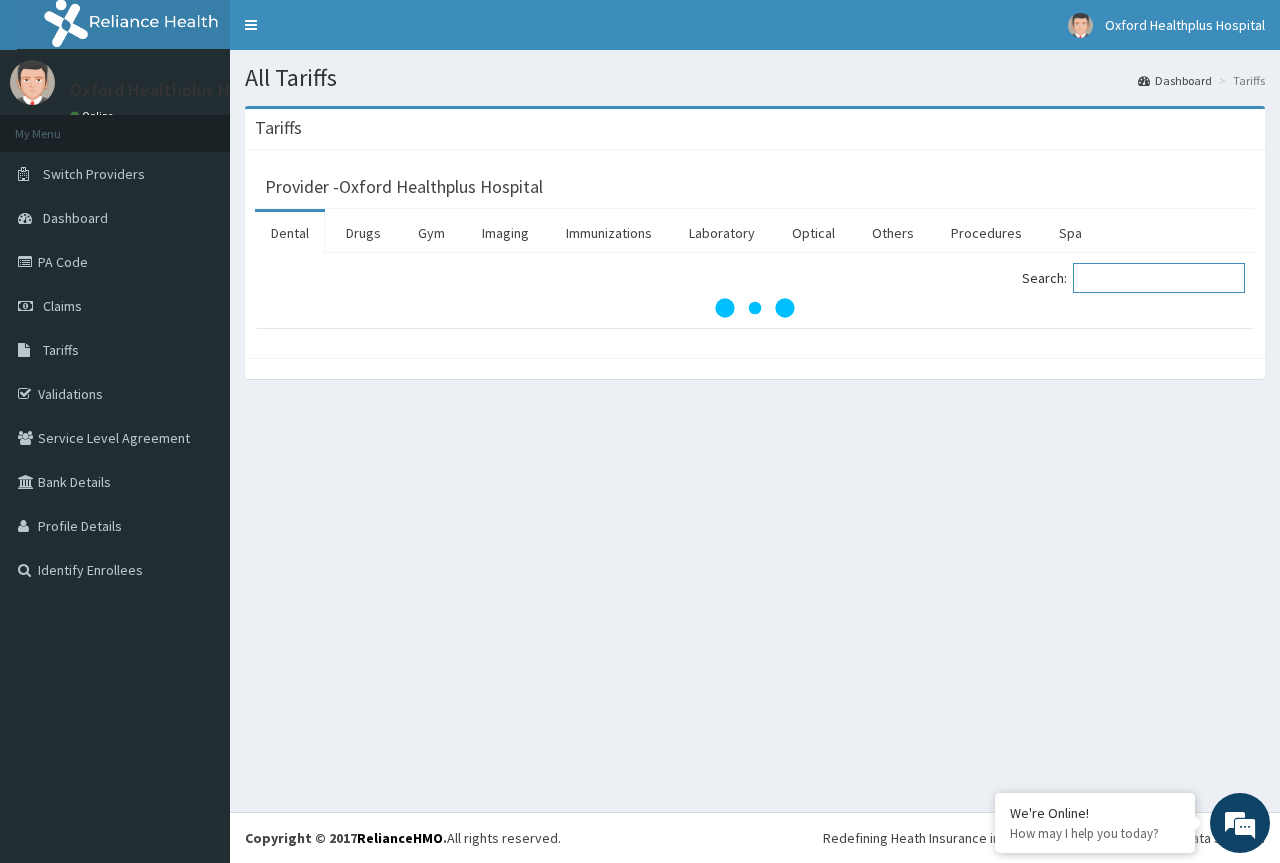 click on "Search:" at bounding box center (1159, 278) 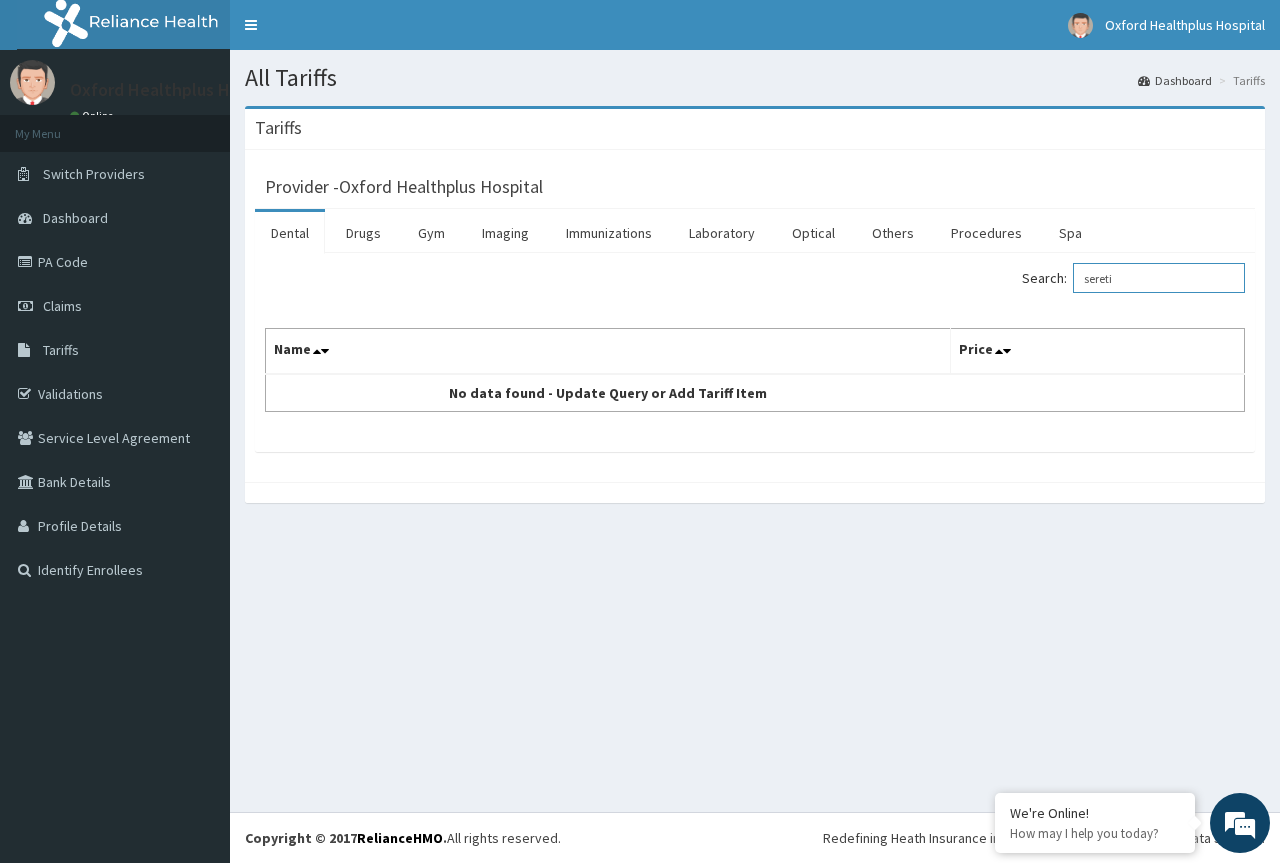 scroll, scrollTop: 0, scrollLeft: 0, axis: both 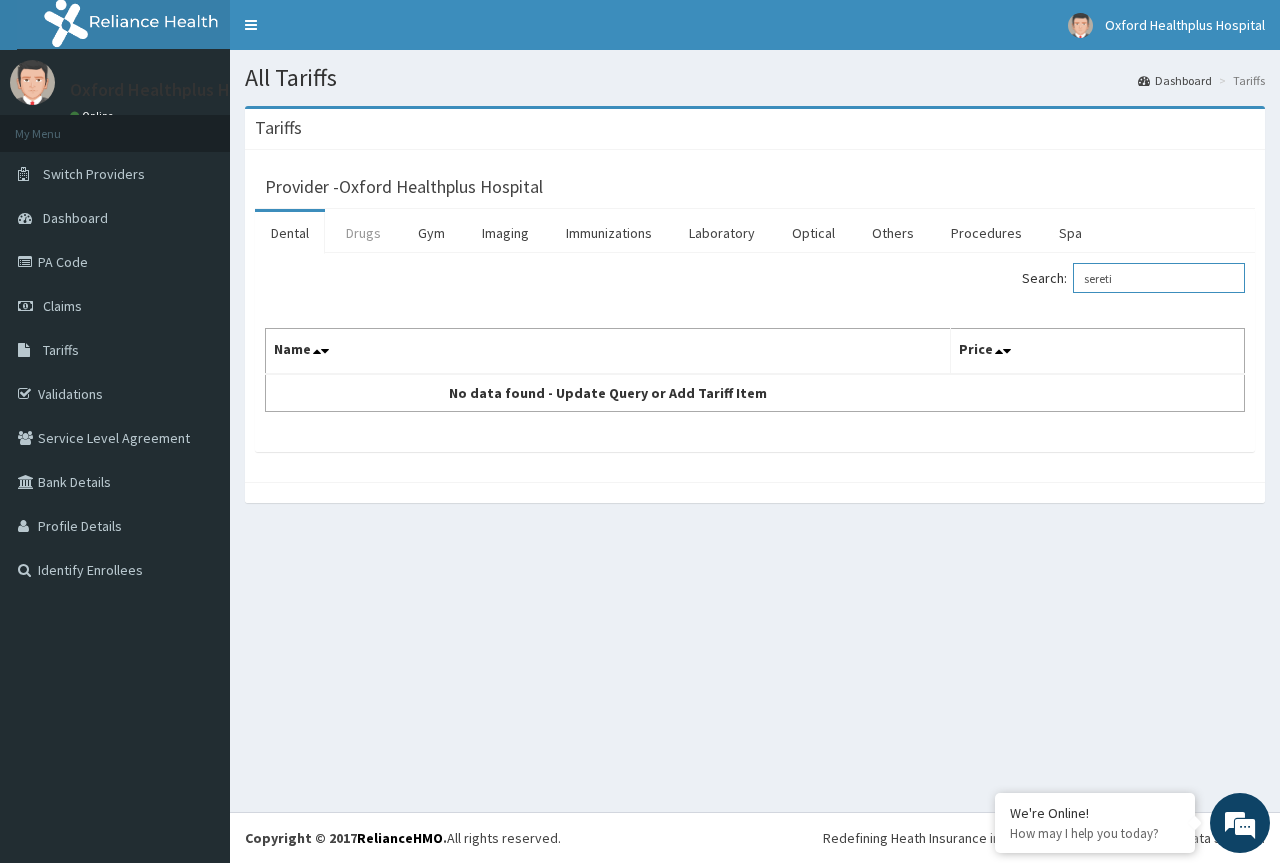 type on "sereti" 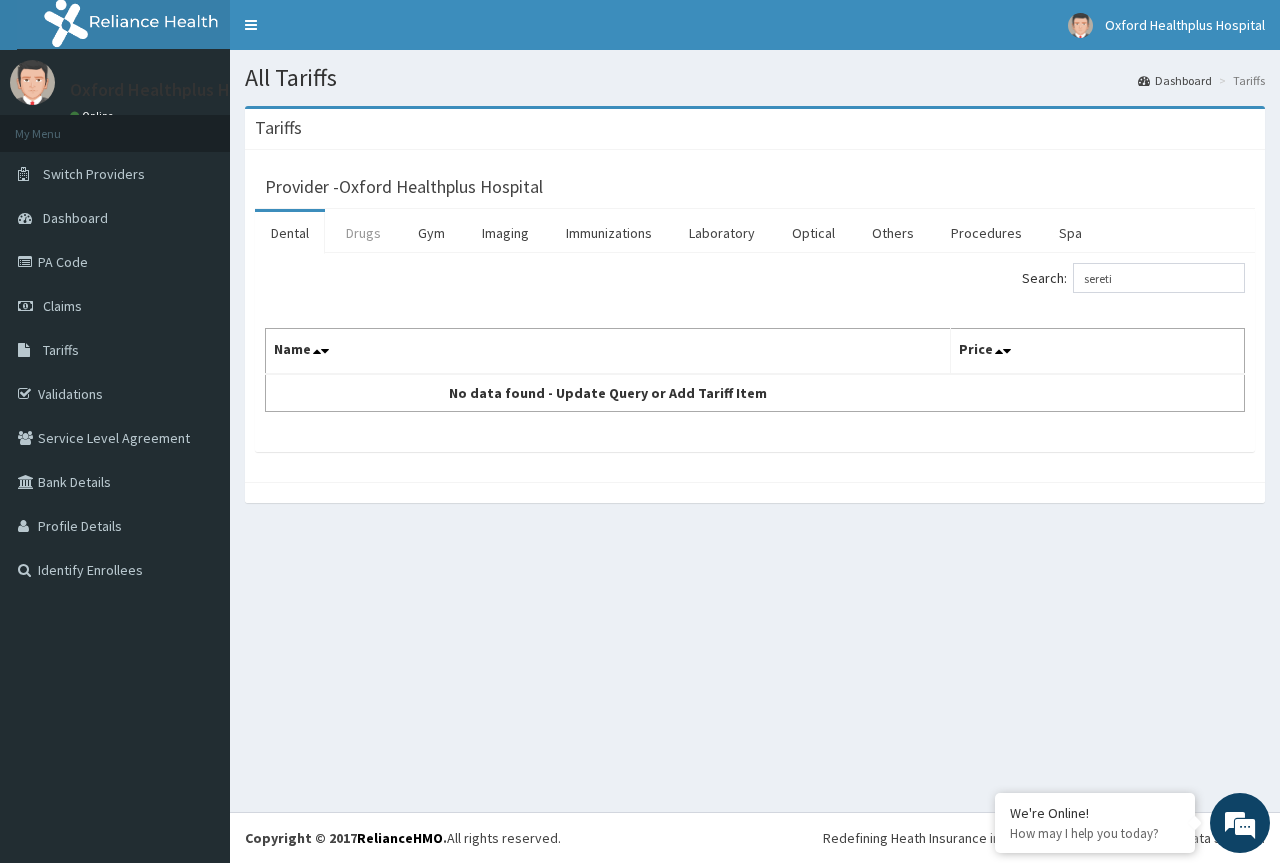 click on "Drugs" at bounding box center (363, 233) 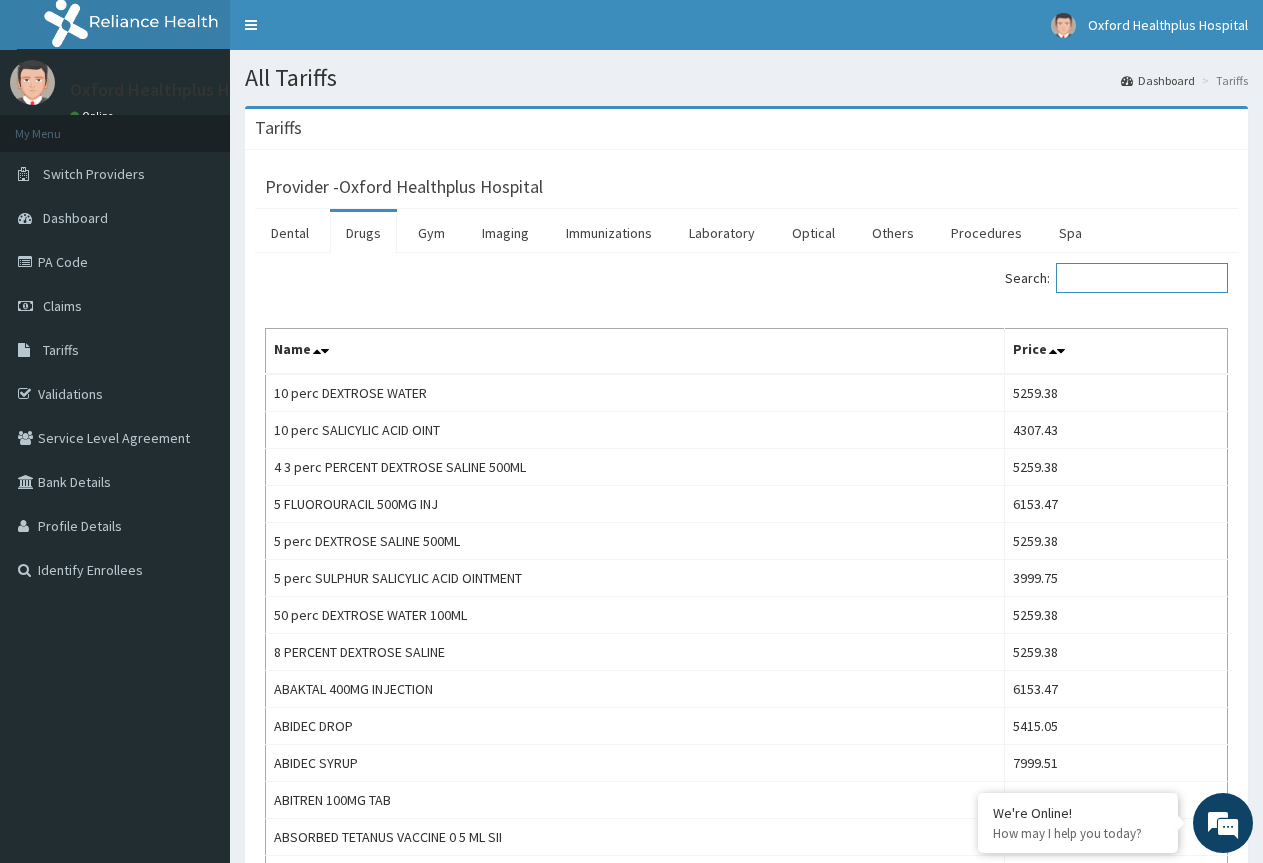 click on "Search:" at bounding box center (1142, 278) 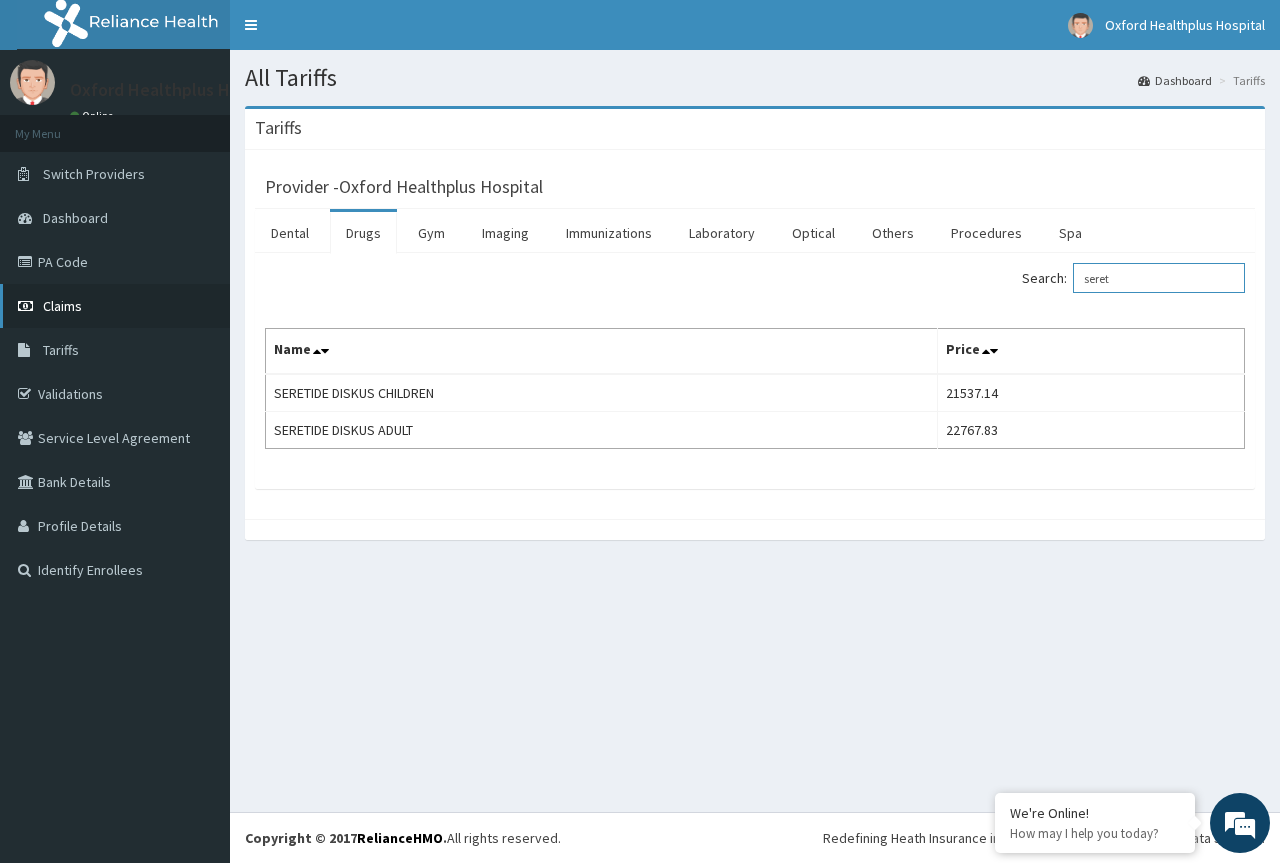 type on "seret" 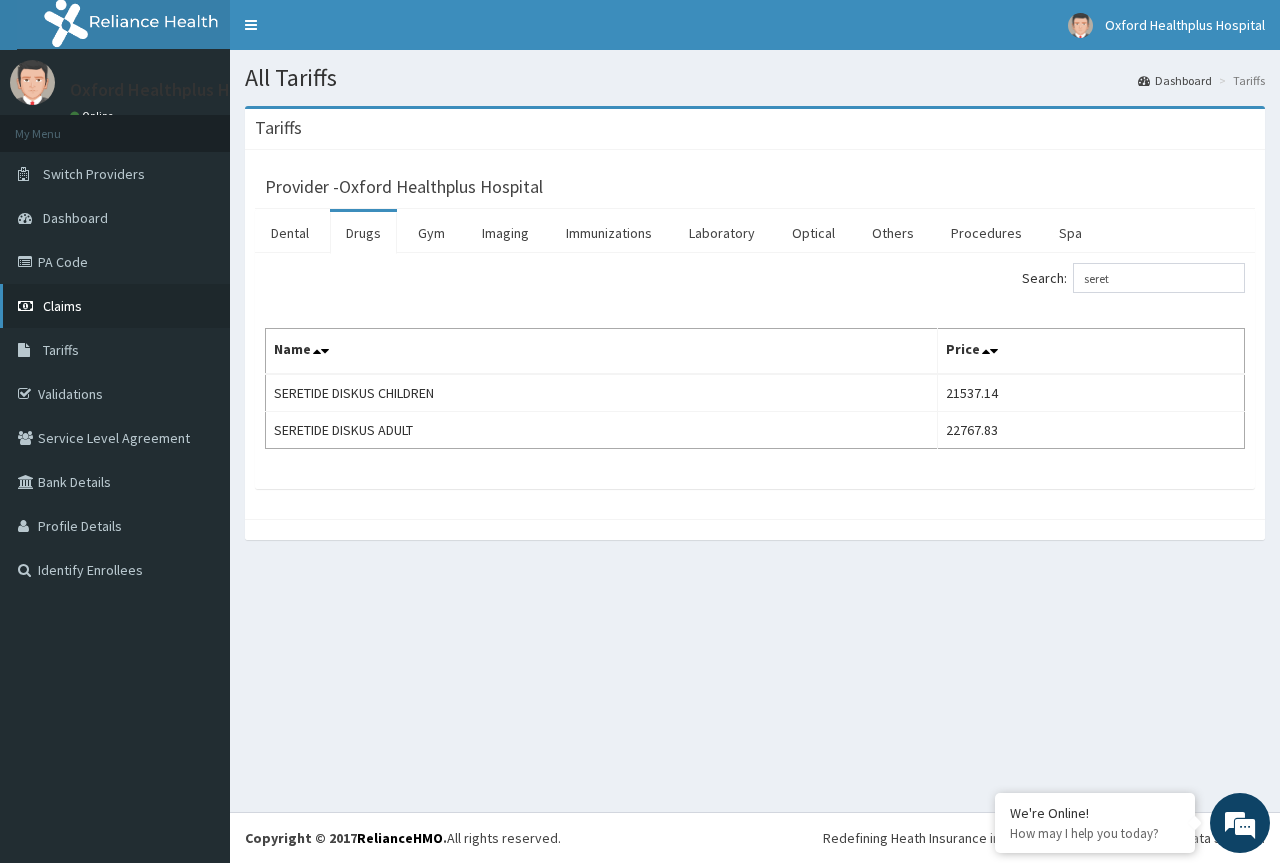 click on "Claims" at bounding box center [115, 306] 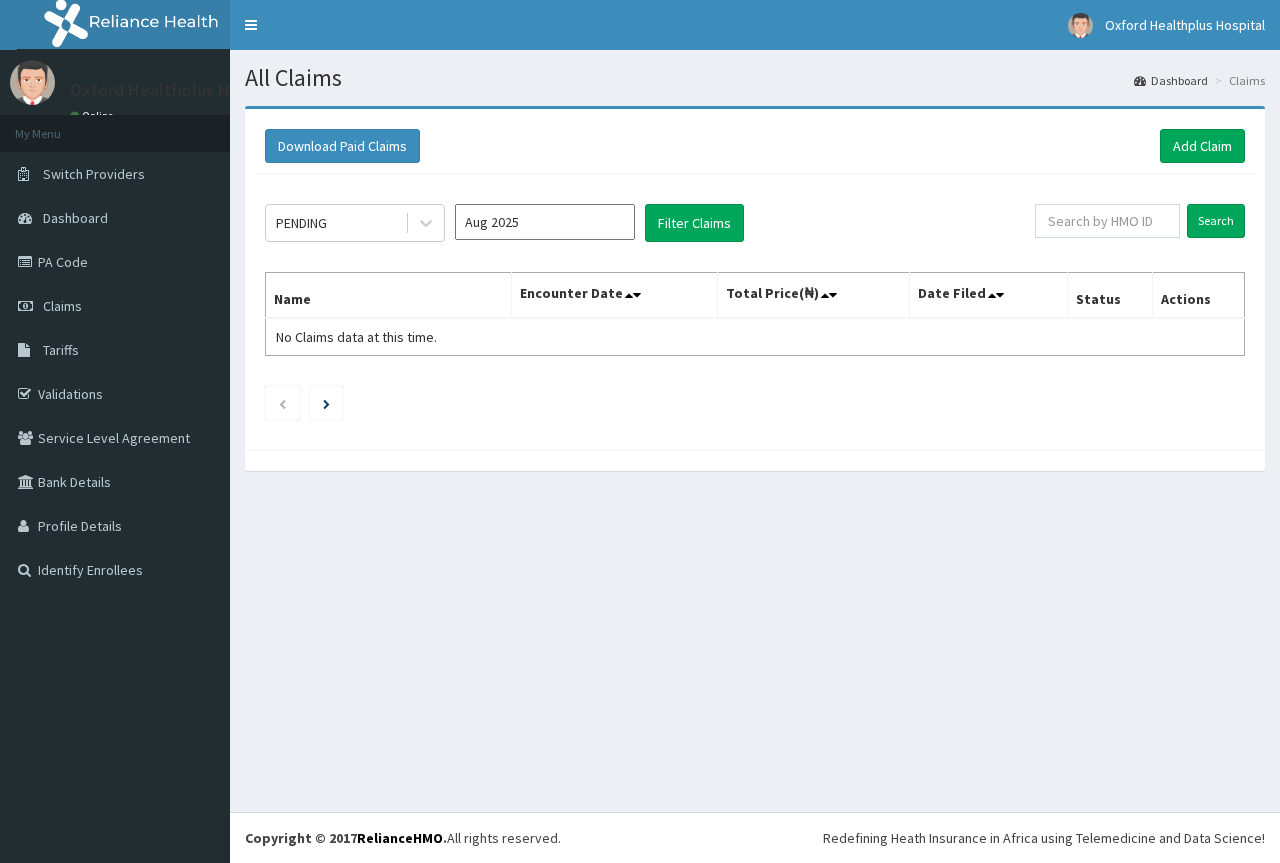 scroll, scrollTop: 0, scrollLeft: 0, axis: both 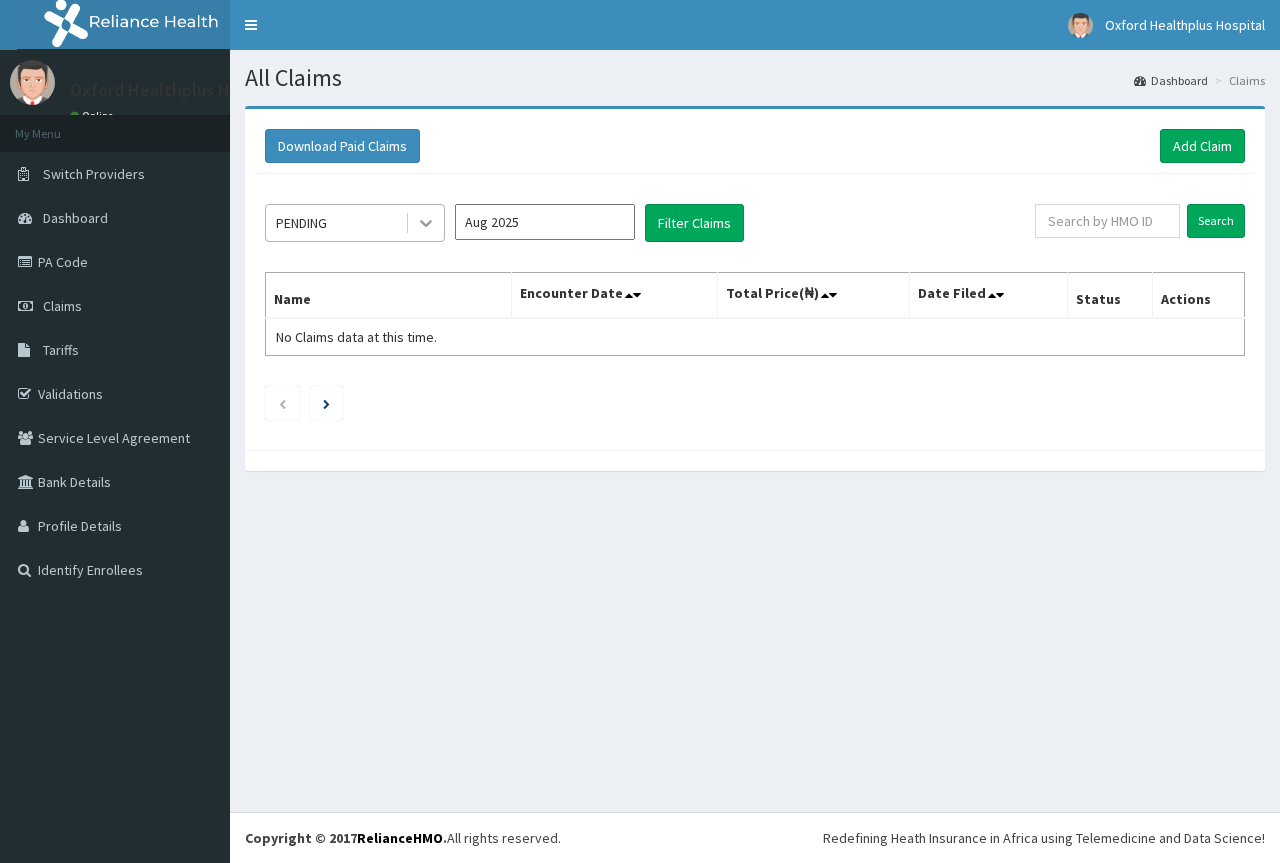 click 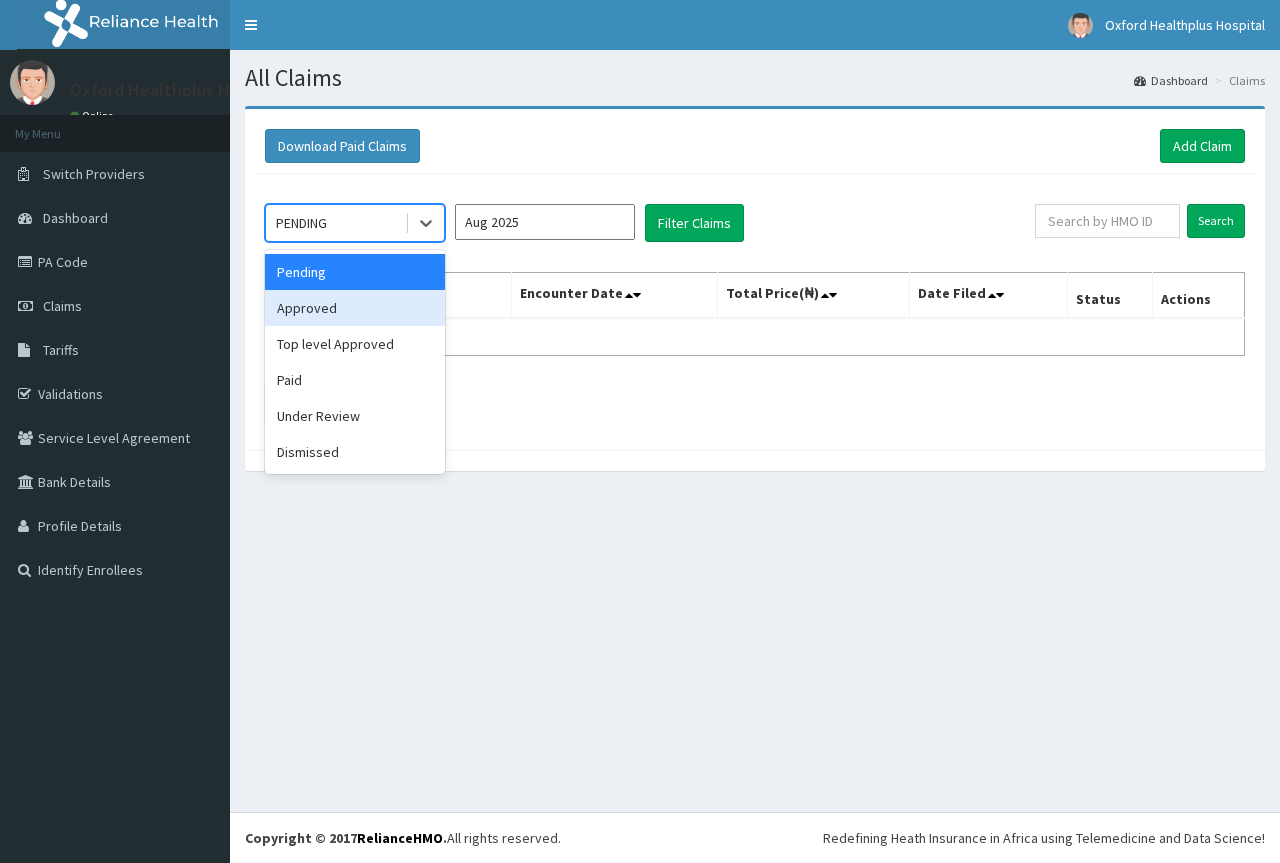 click on "Aug 2025" at bounding box center [545, 222] 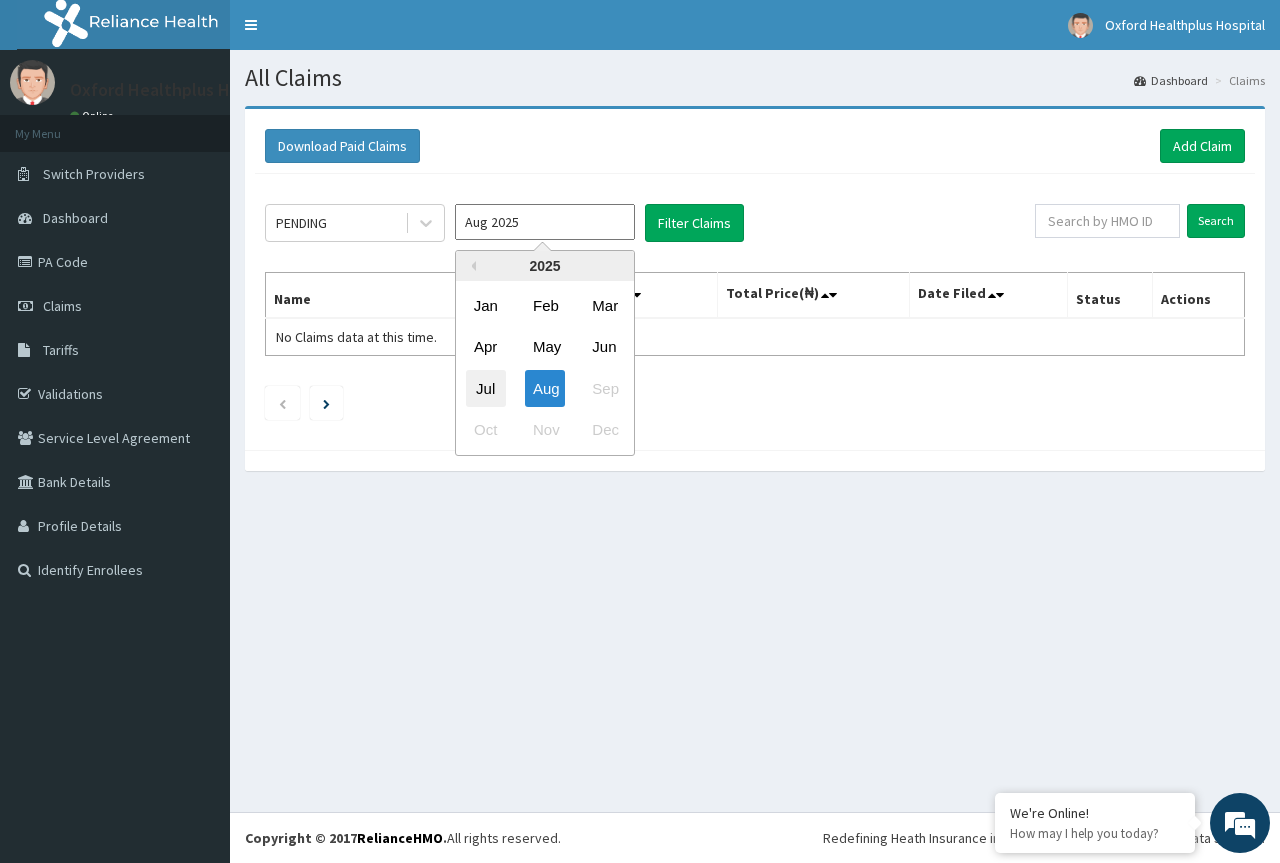 click on "Jul" at bounding box center (486, 388) 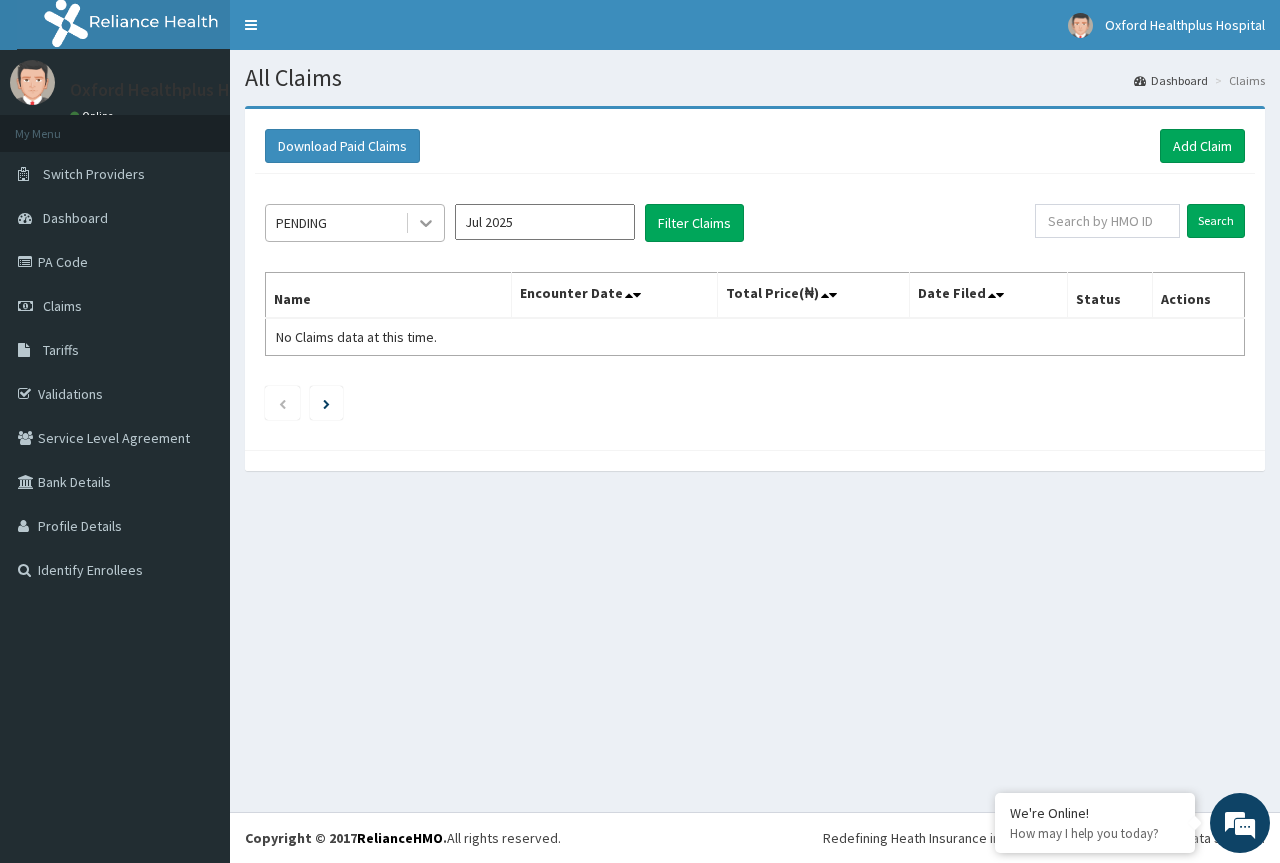click 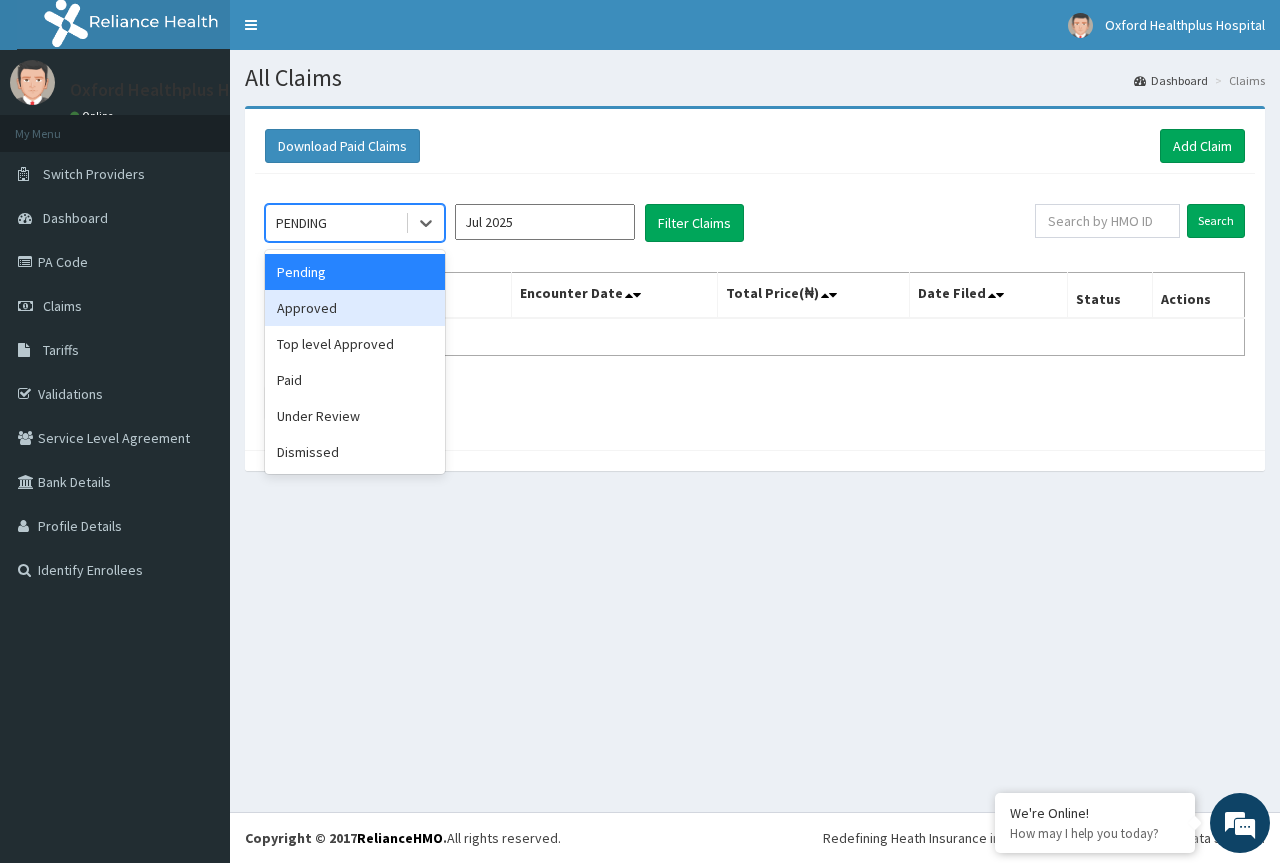 click on "Approved" at bounding box center (355, 308) 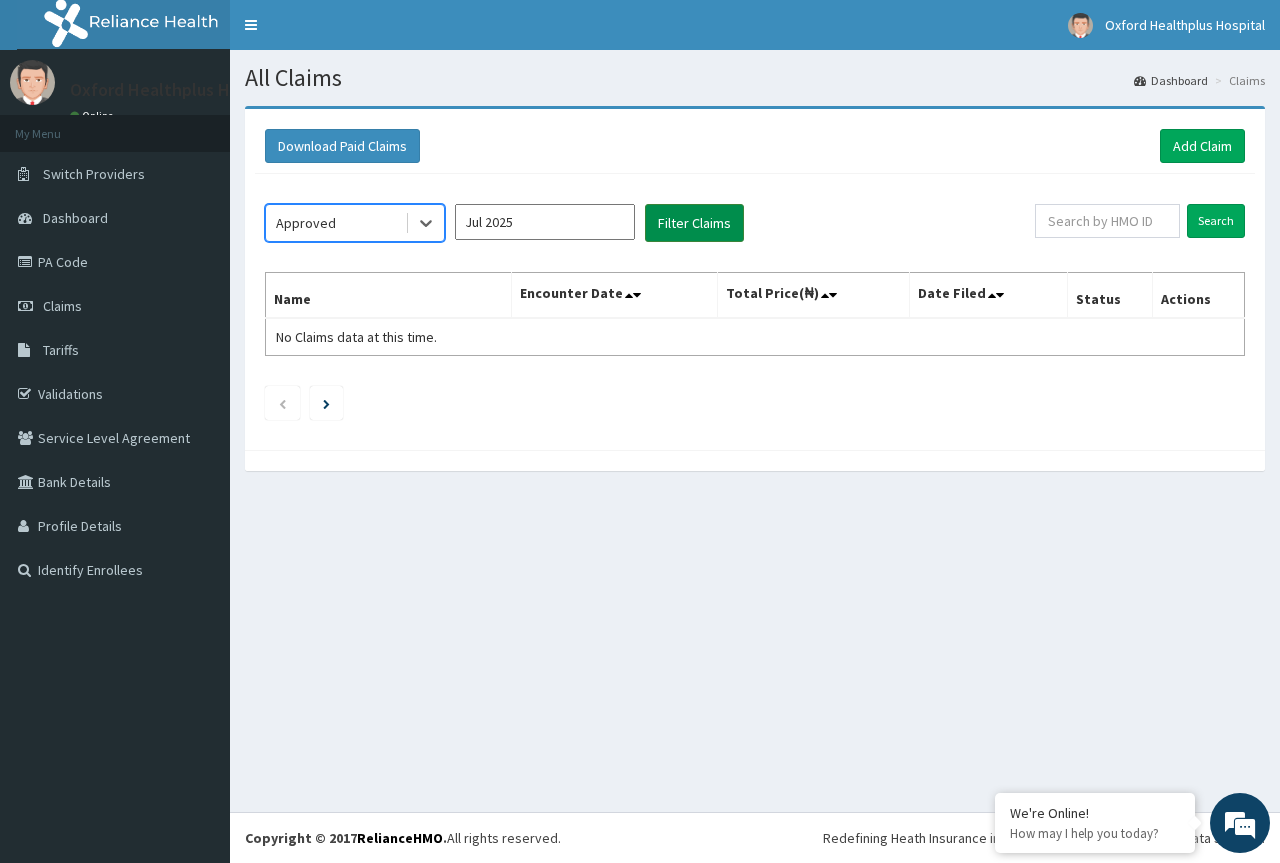 click on "Filter Claims" at bounding box center [694, 223] 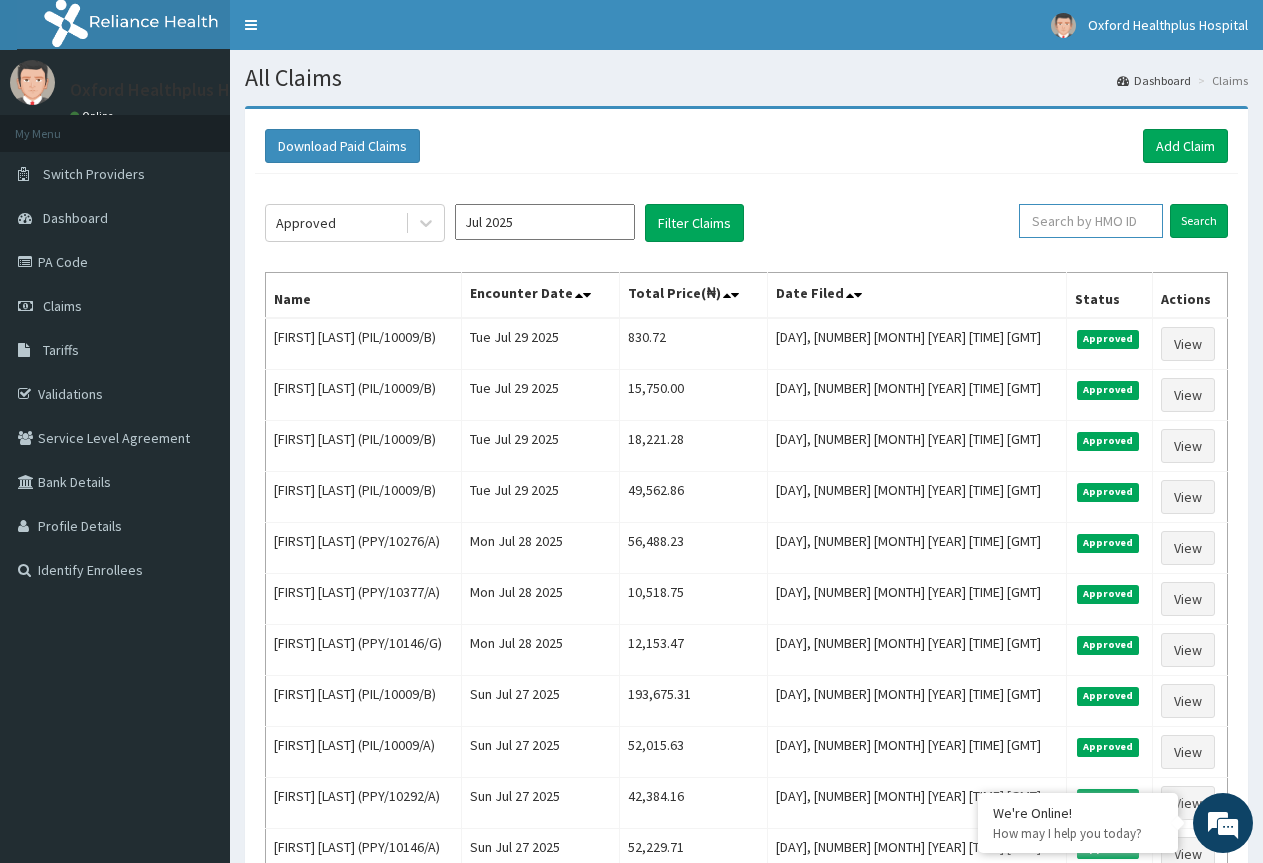 click at bounding box center (1091, 221) 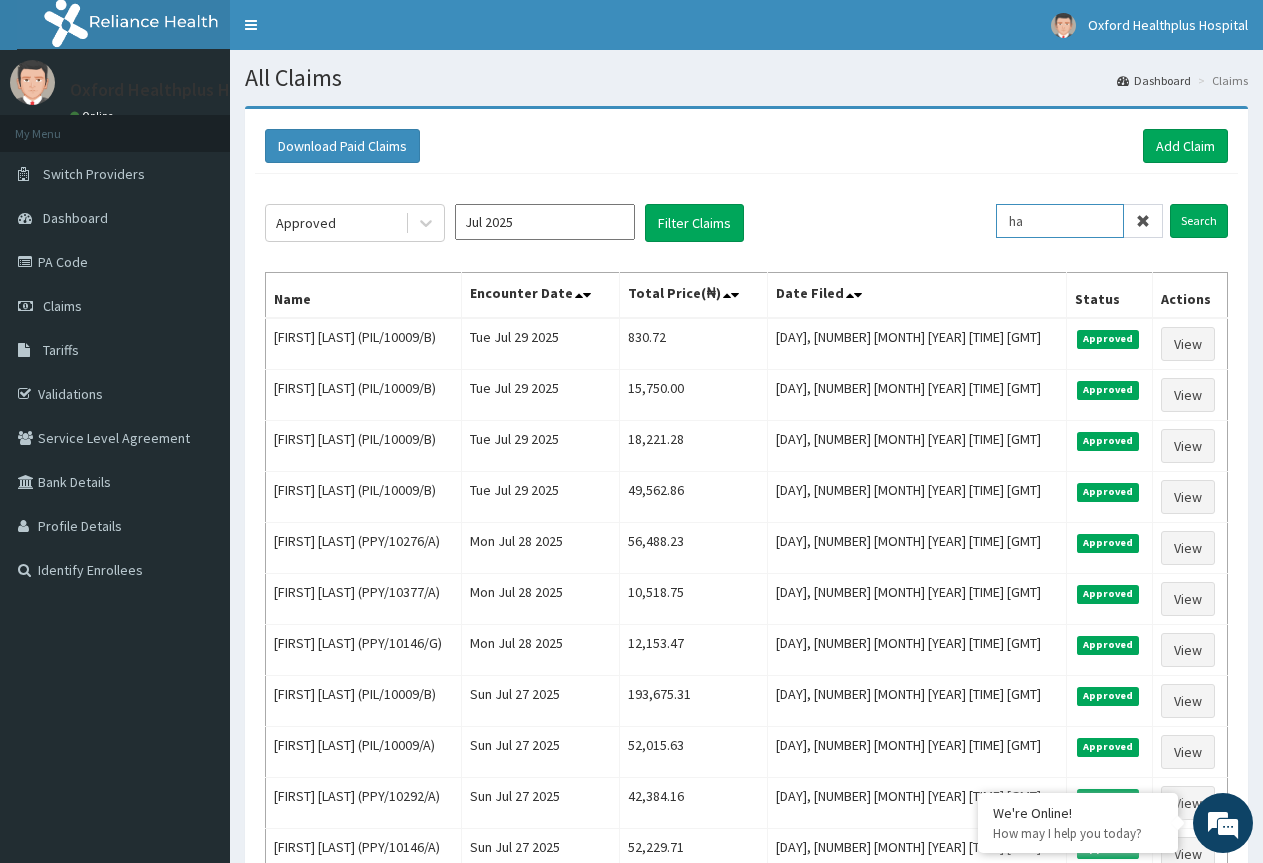 scroll, scrollTop: 0, scrollLeft: 0, axis: both 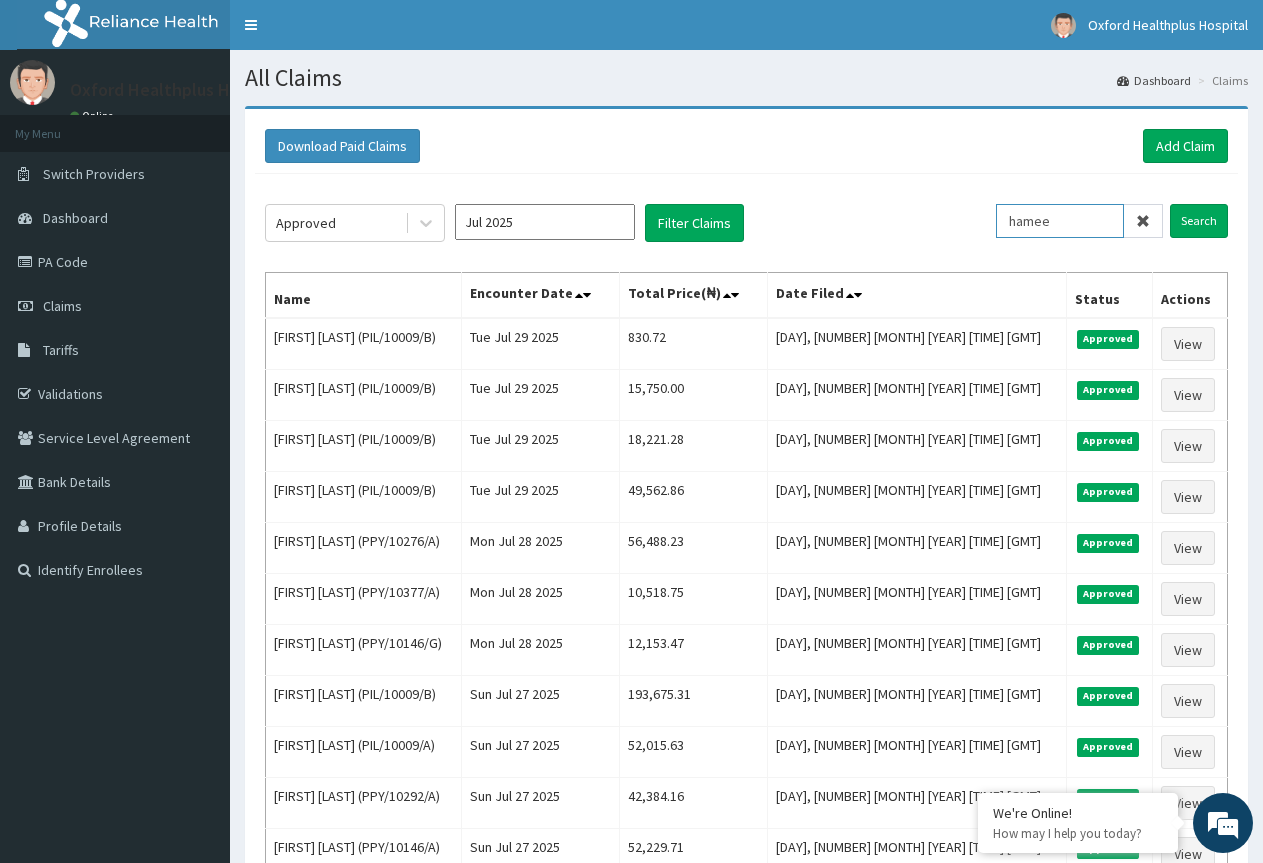 type on "hamee" 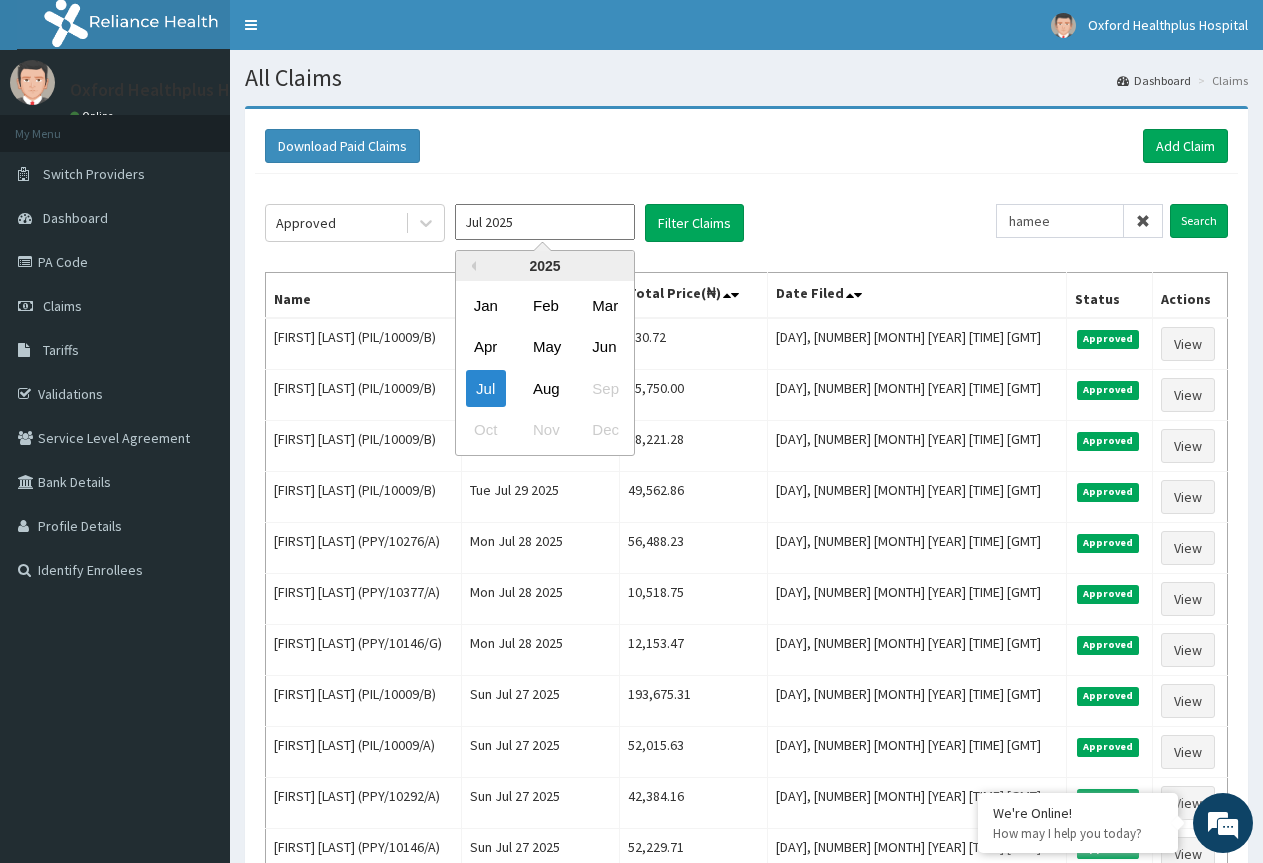 click on "Jul 2025" at bounding box center (545, 222) 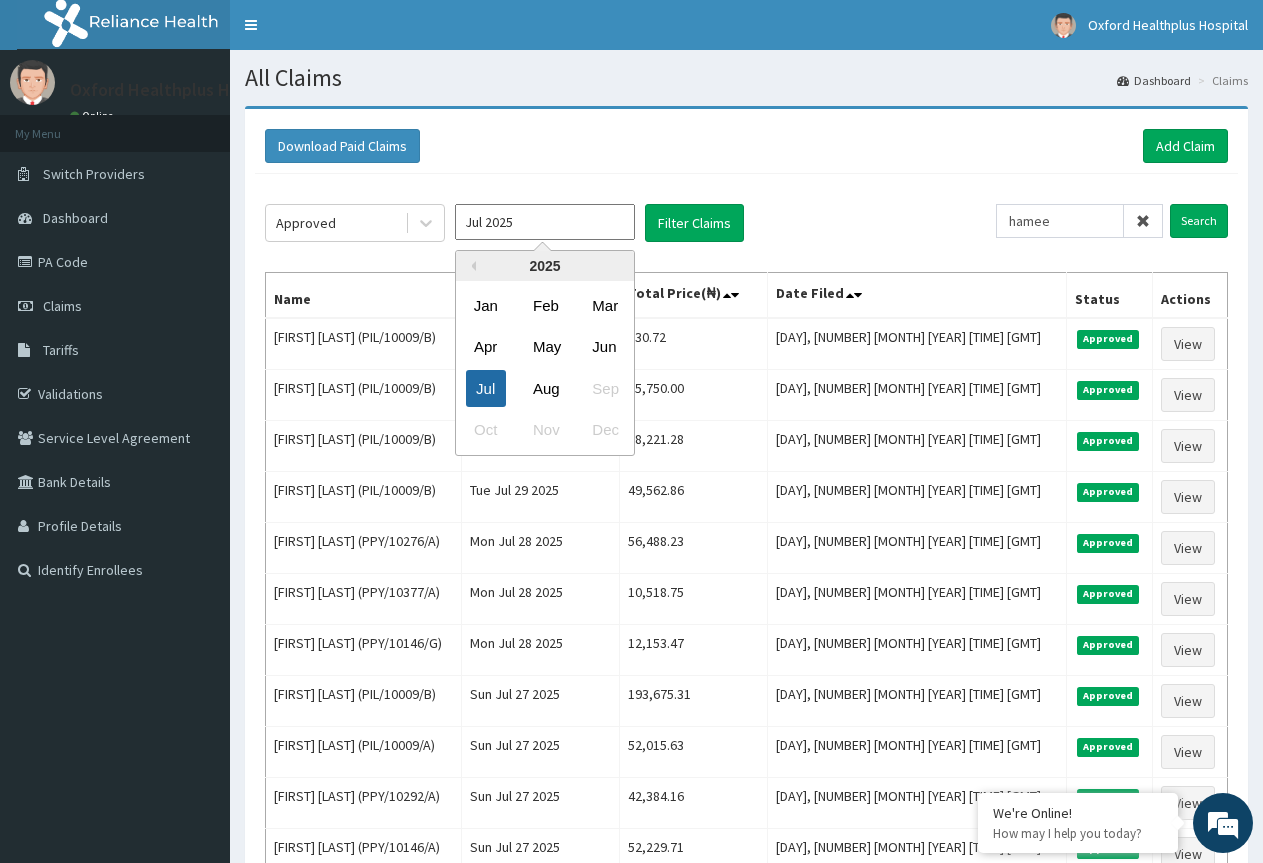click on "Jul" at bounding box center [486, 388] 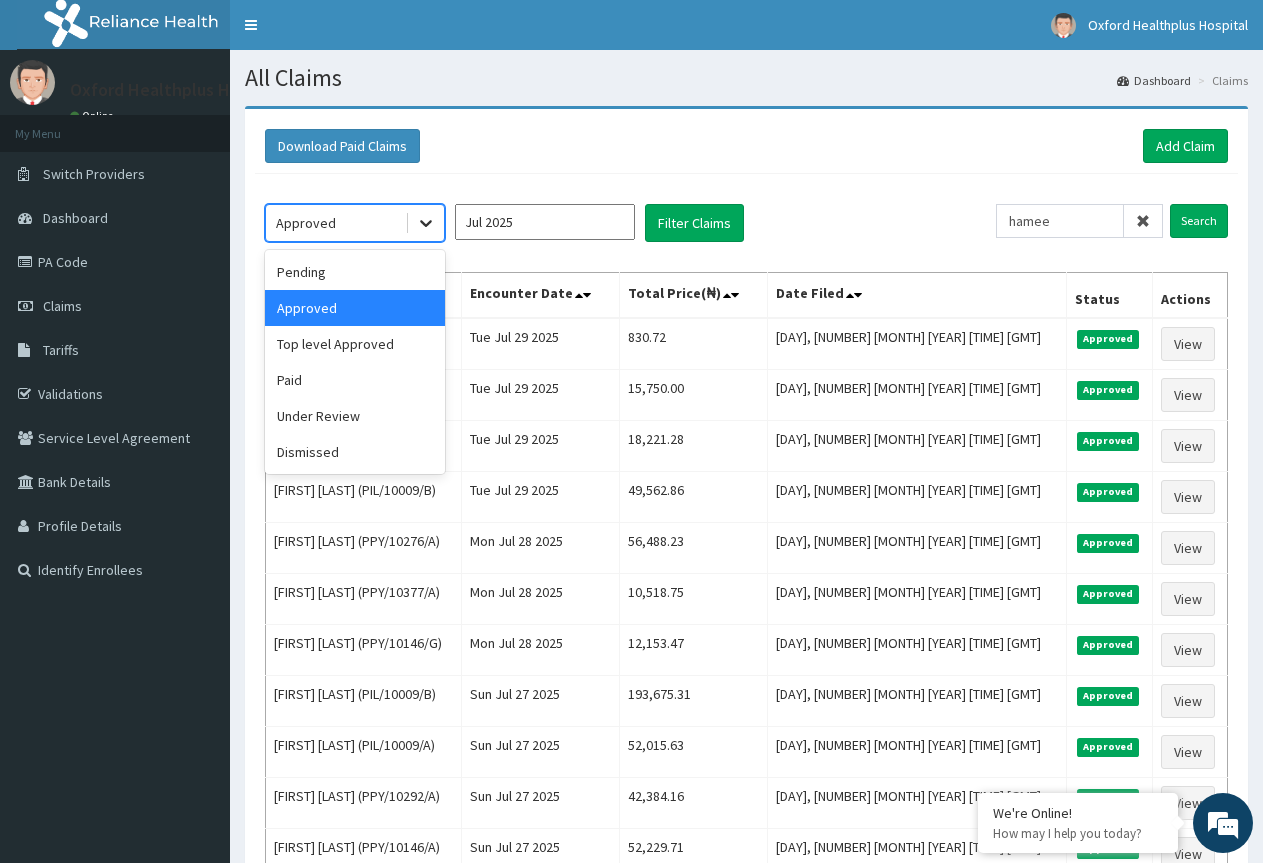click 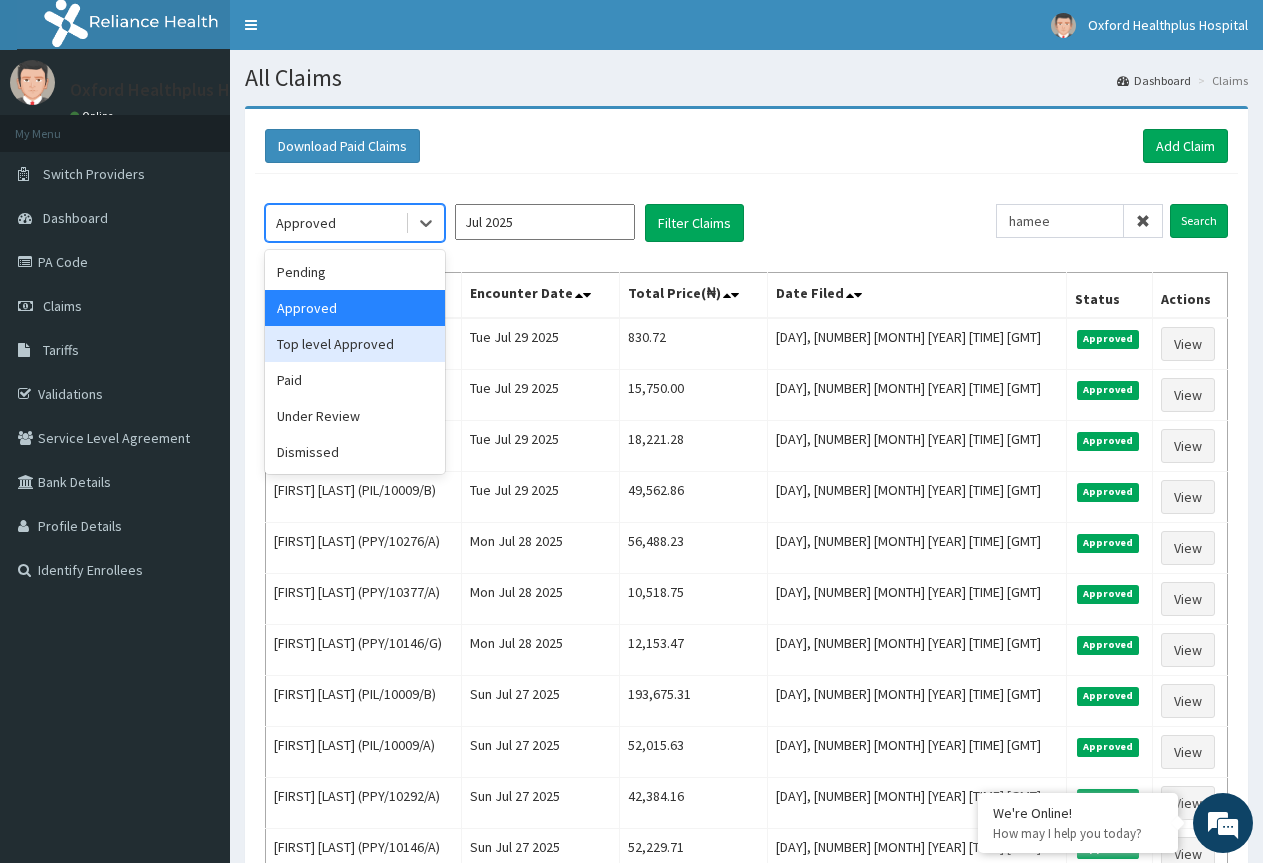 click on "Top level Approved" at bounding box center [355, 344] 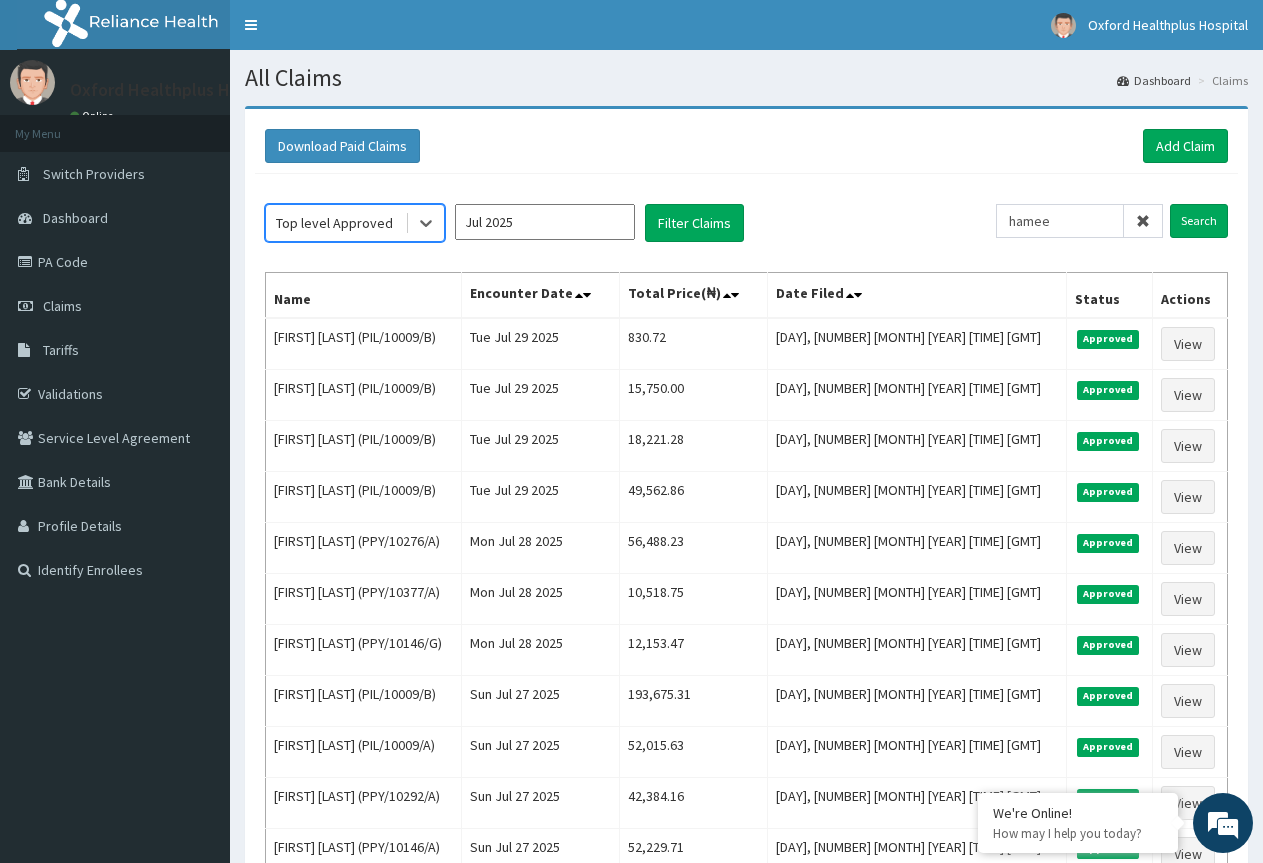 click on "Jul 2025" at bounding box center [545, 222] 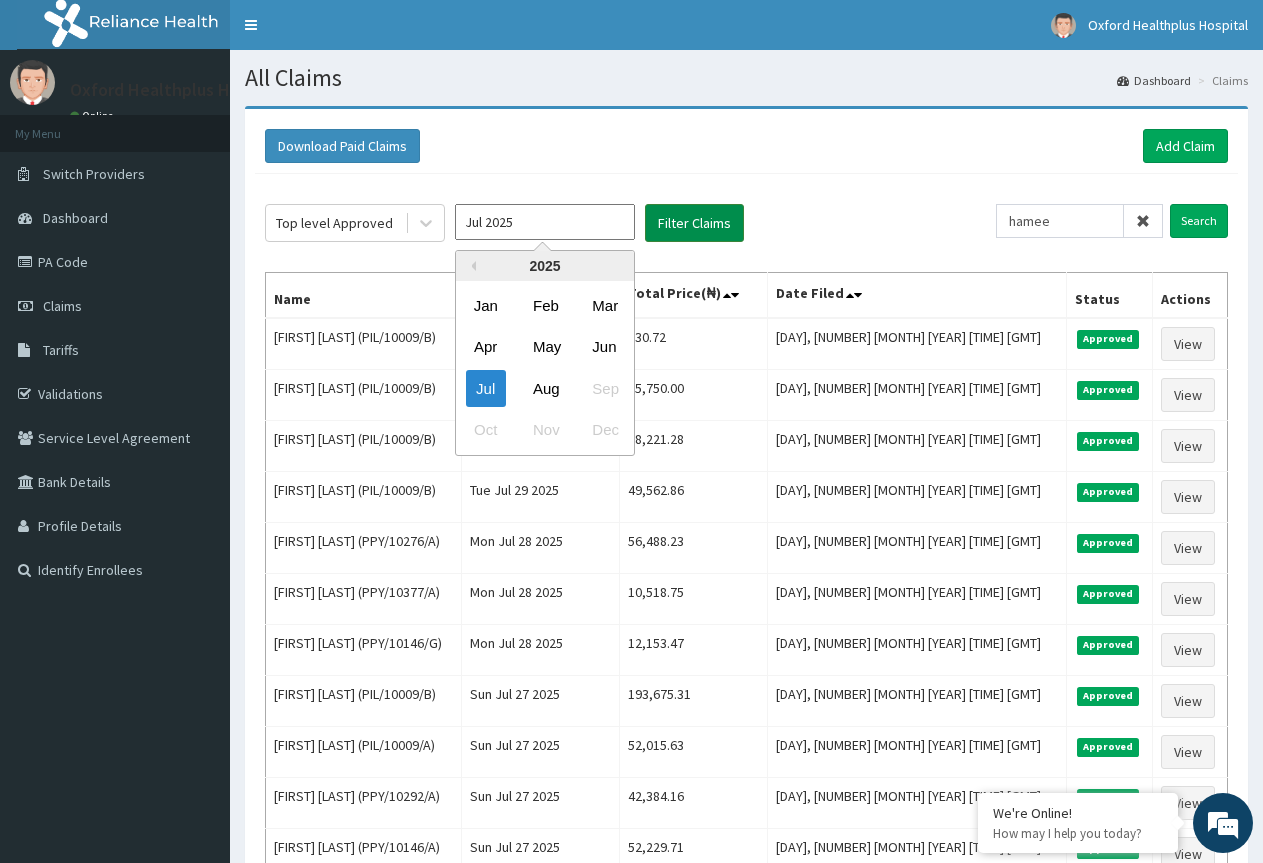 click on "Filter Claims" at bounding box center [694, 223] 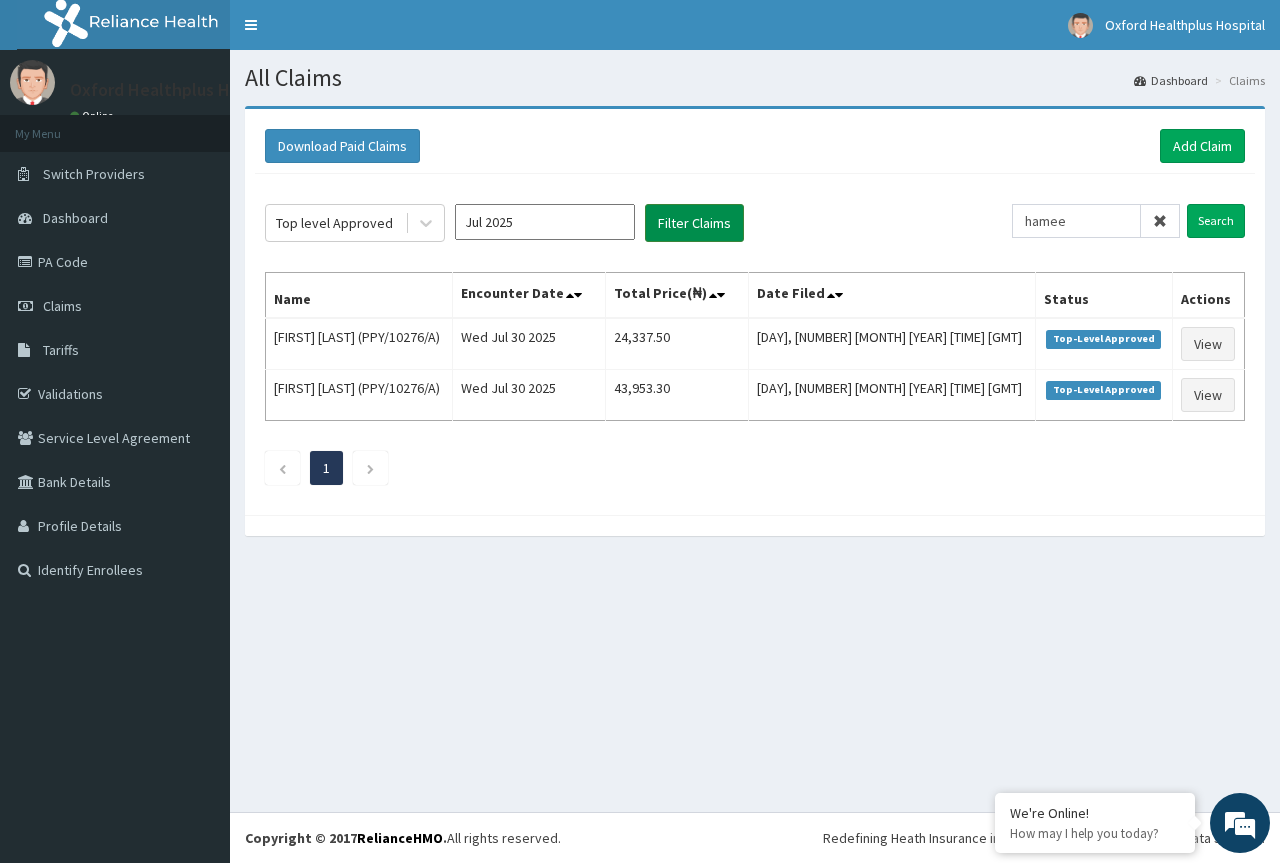 click on "Filter Claims" at bounding box center [694, 223] 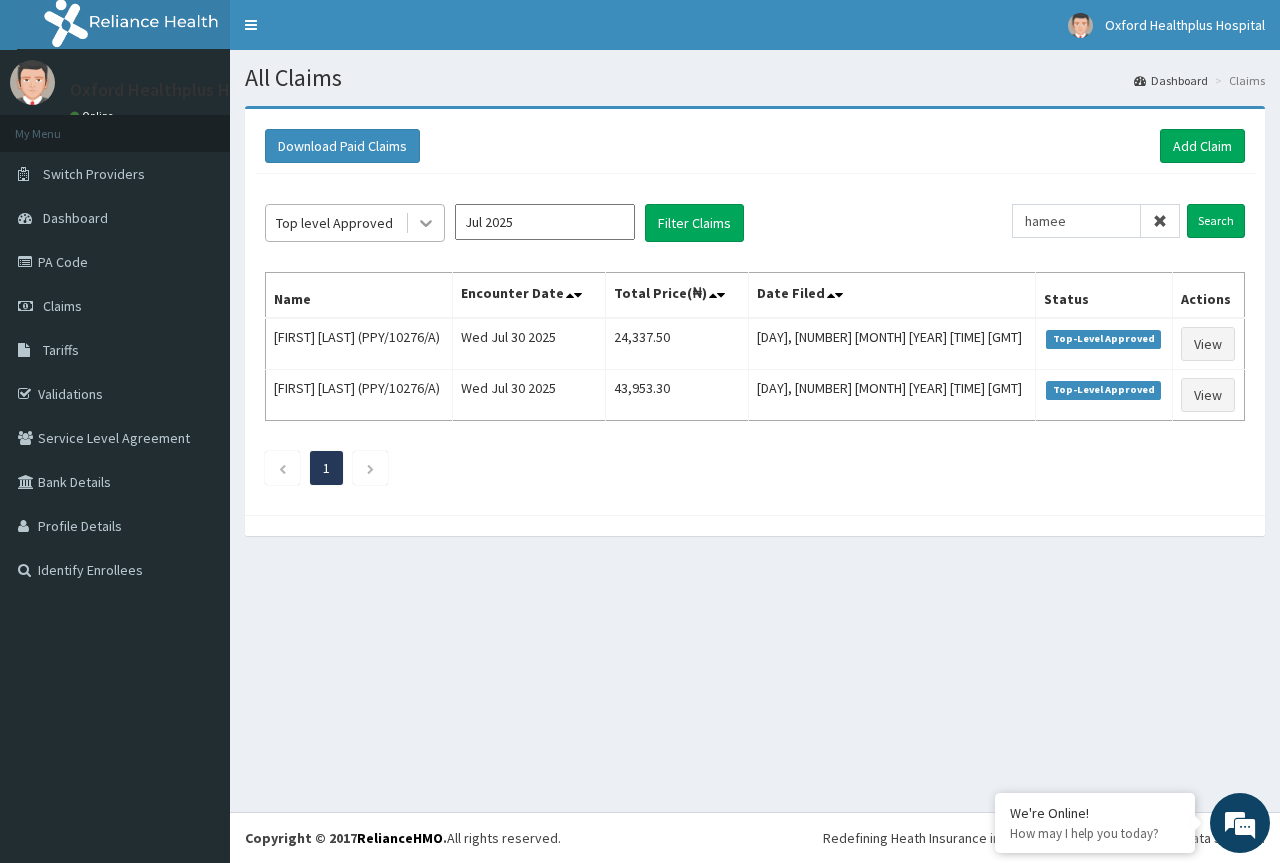 click at bounding box center (426, 223) 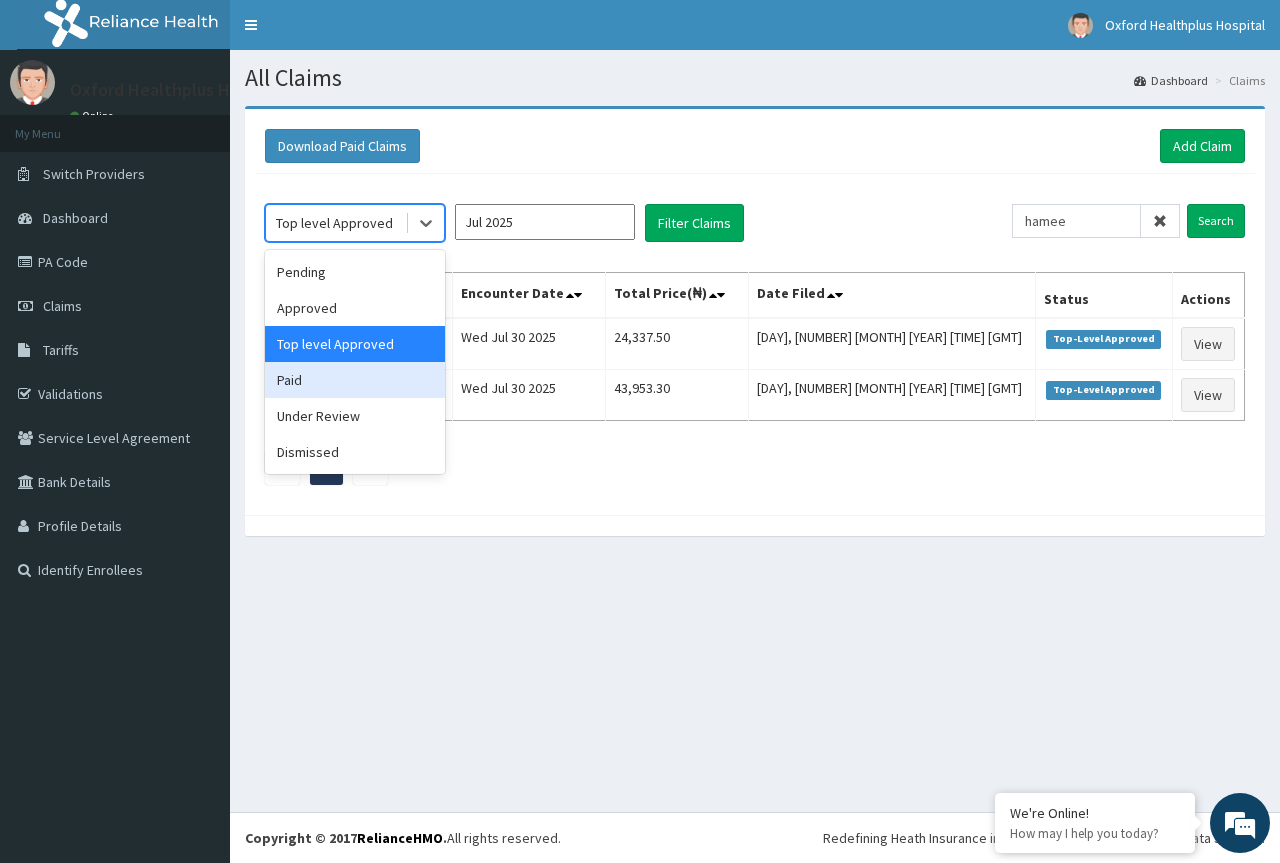 click on "Paid" at bounding box center (355, 380) 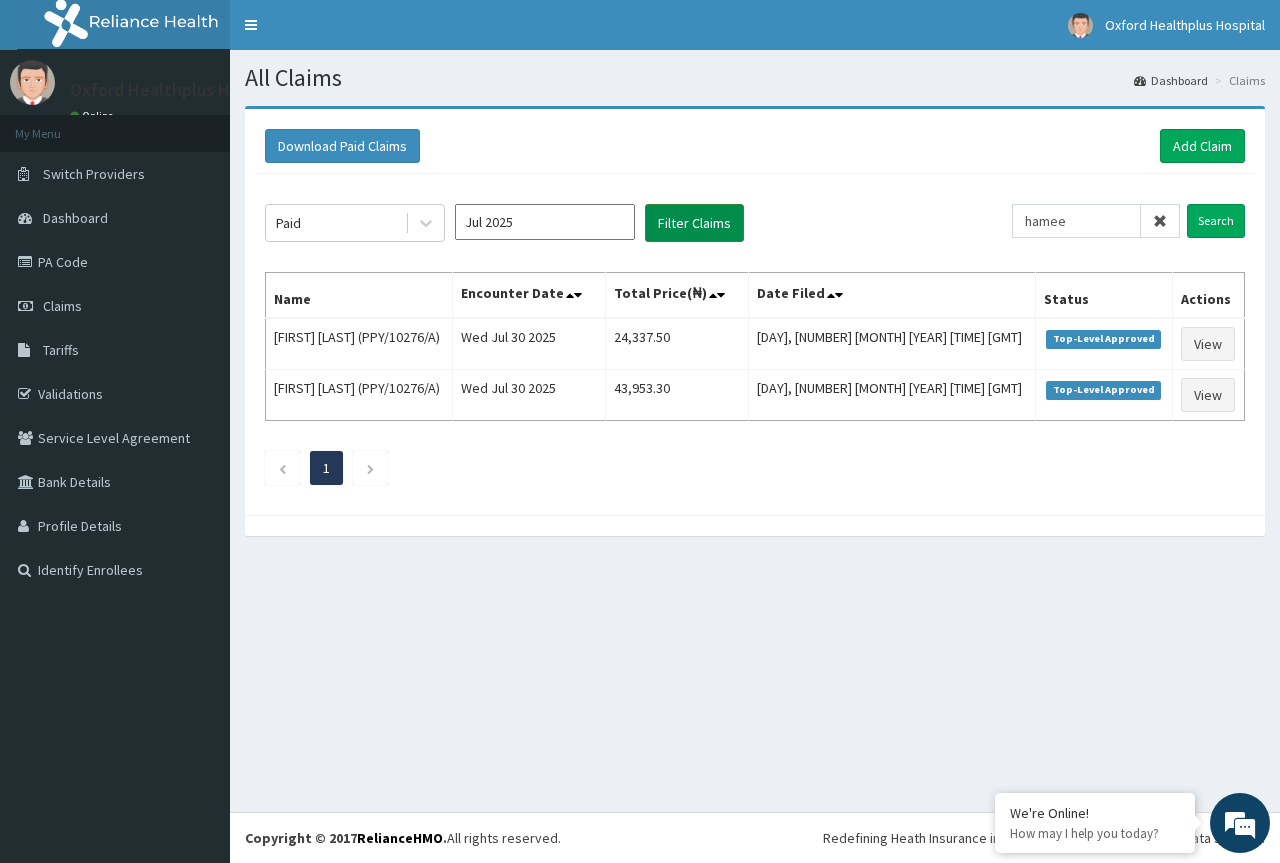 click on "Filter Claims" at bounding box center (694, 223) 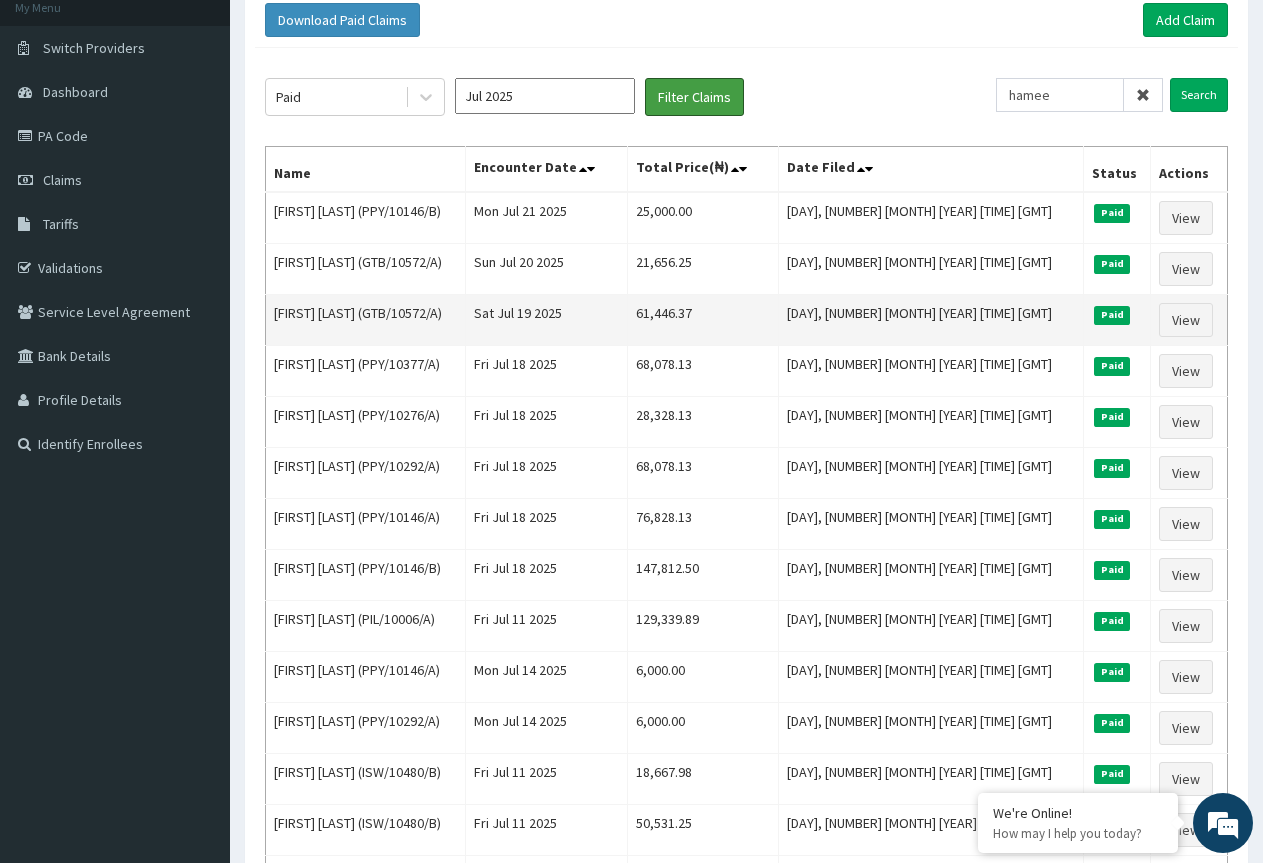 scroll, scrollTop: 0, scrollLeft: 0, axis: both 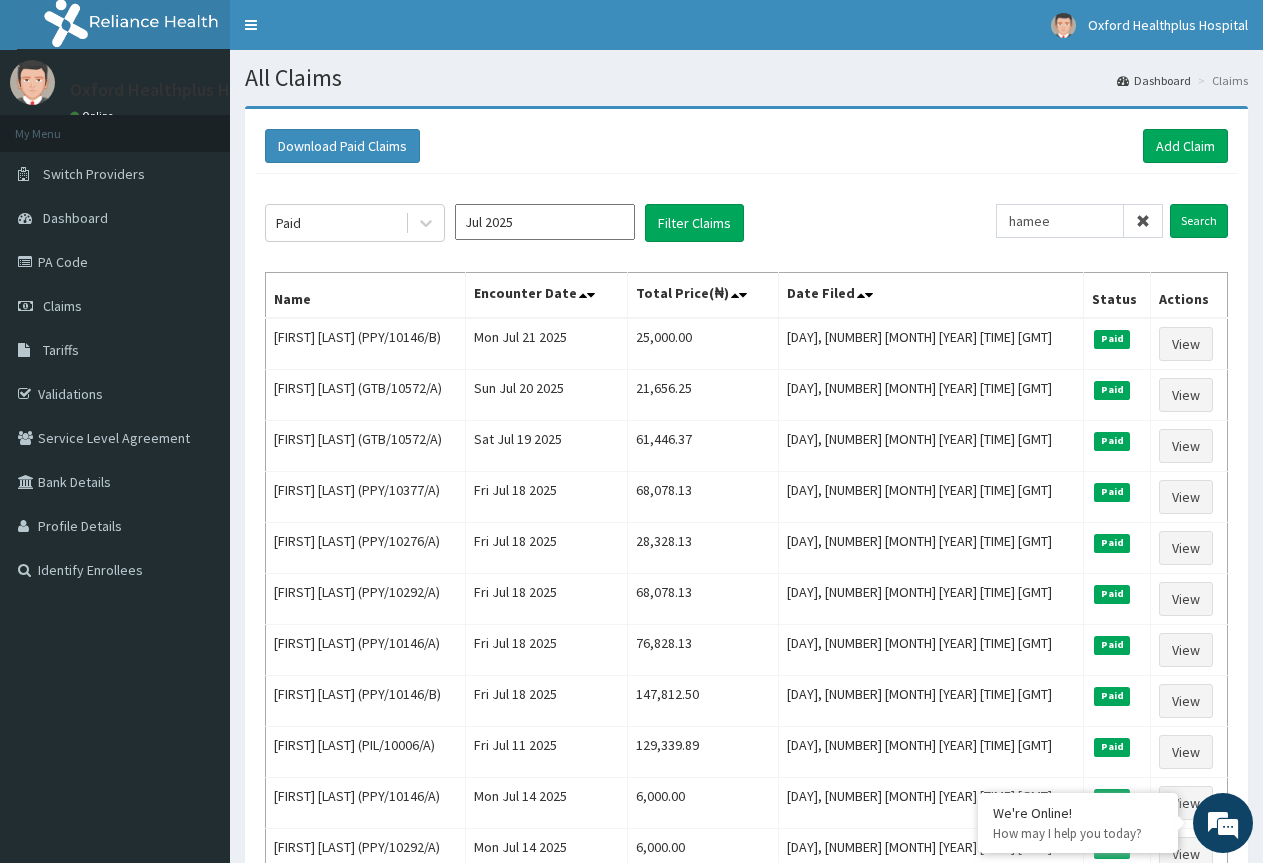 click on "hamee Search" at bounding box center [1112, 223] 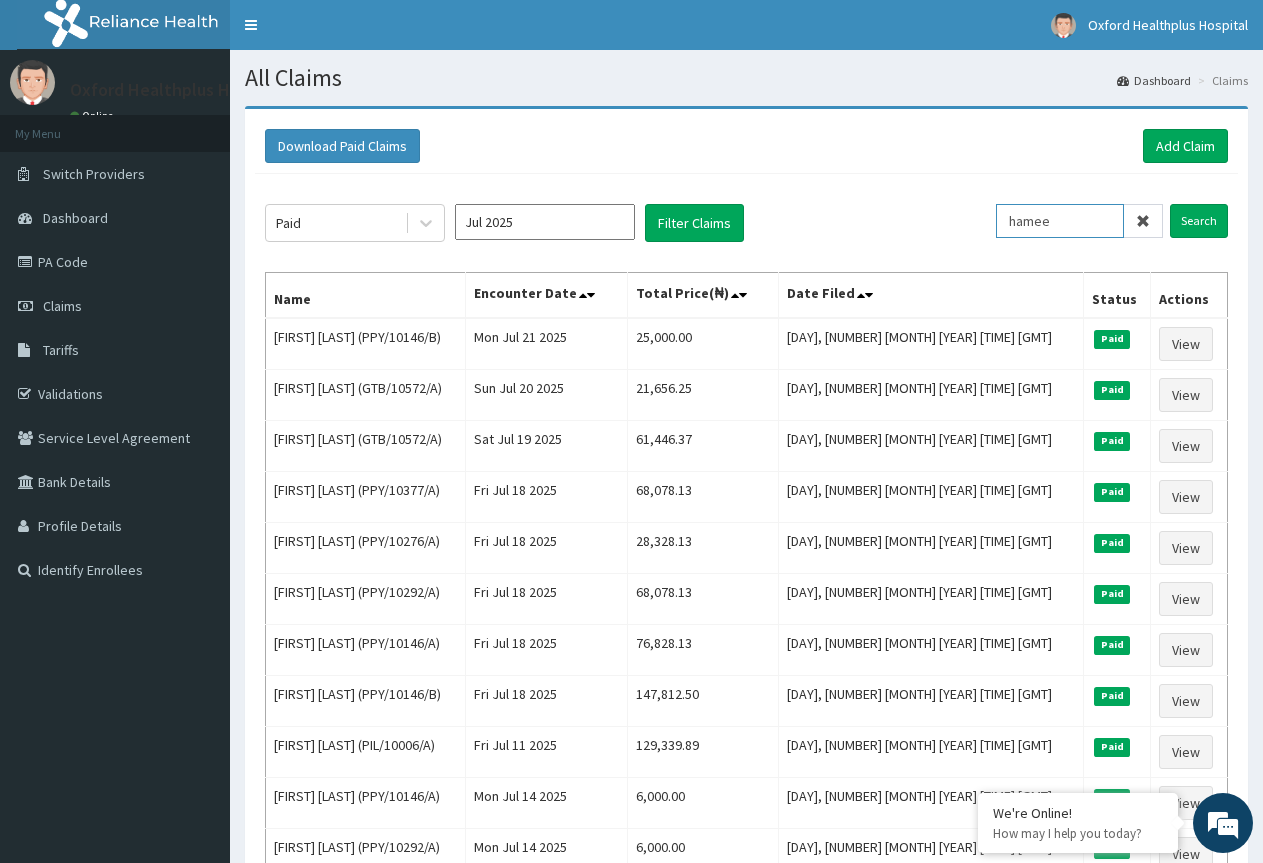 click on "hamee" at bounding box center (1060, 221) 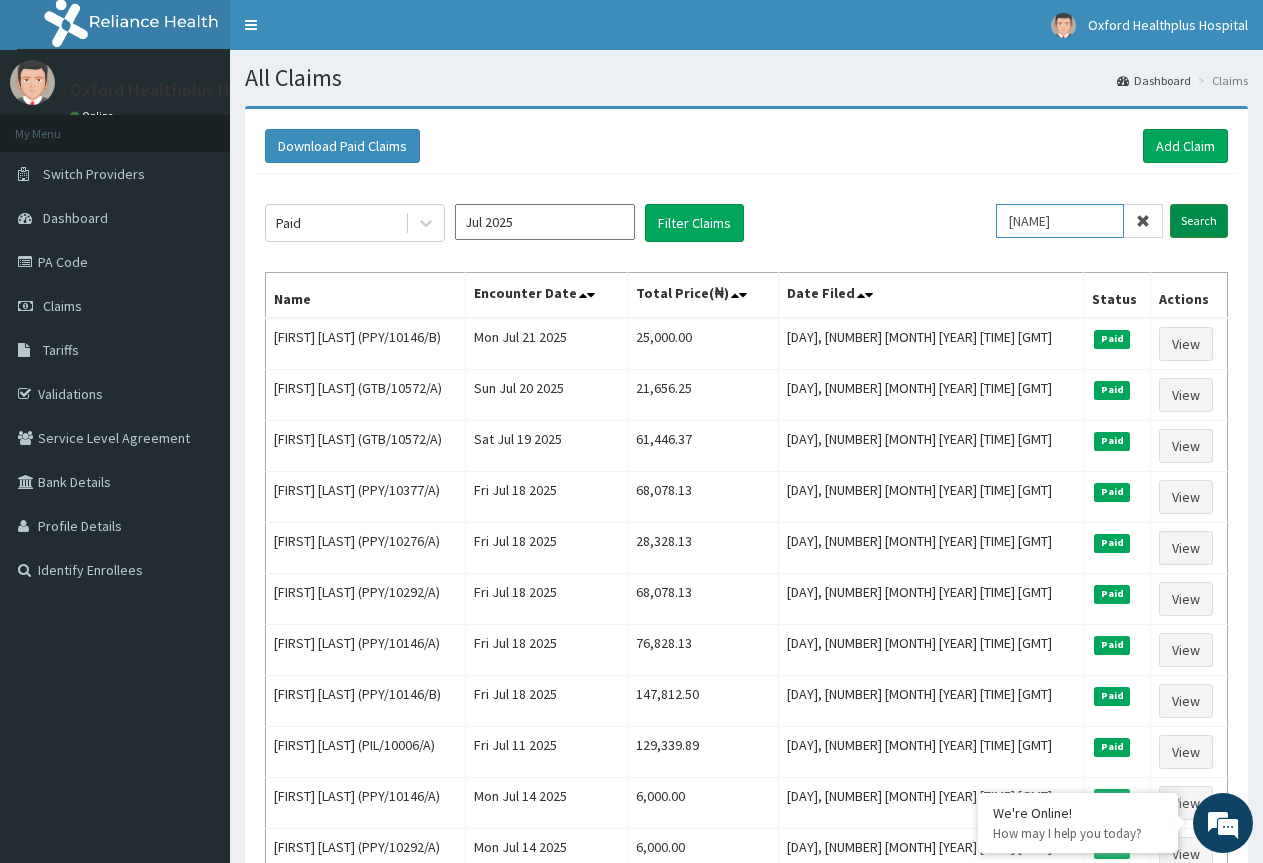 type on "salahu" 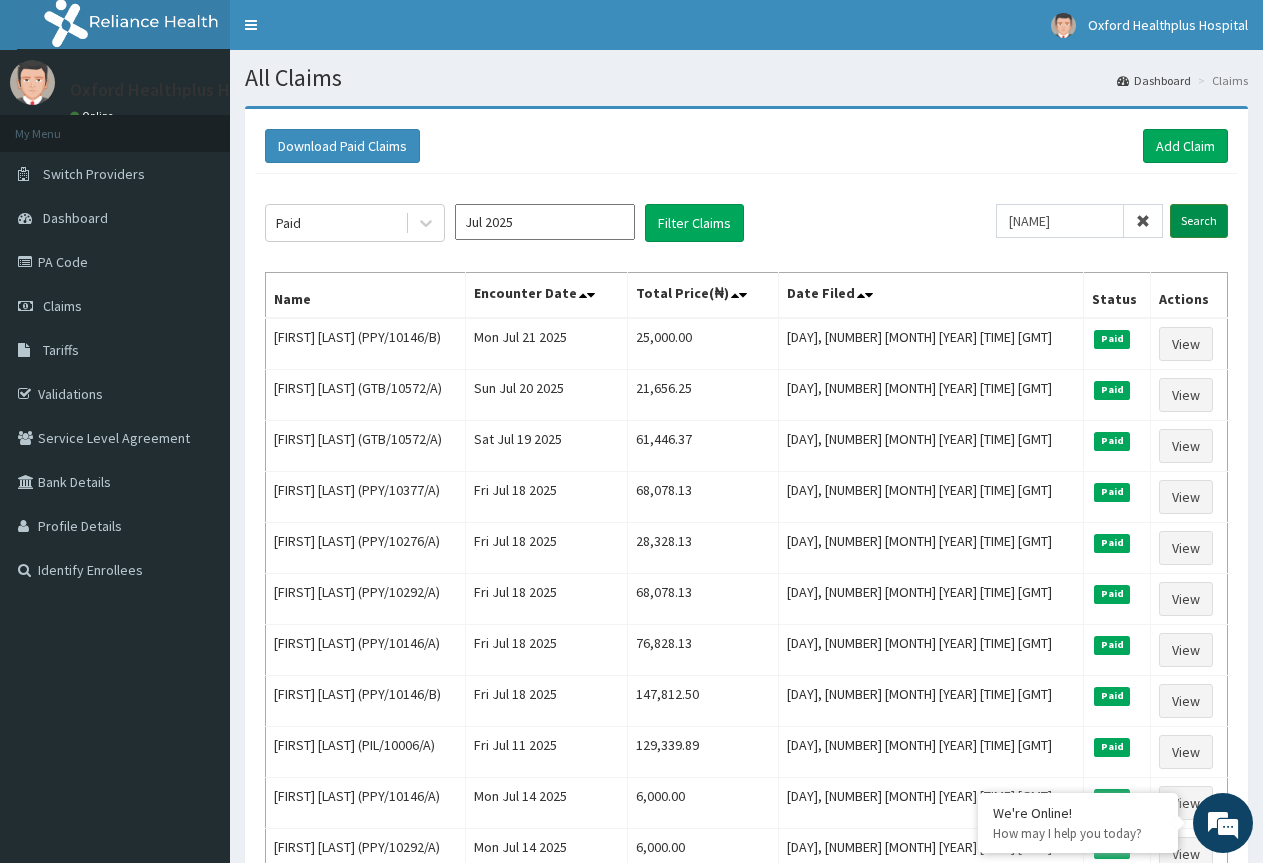 click on "Search" at bounding box center (1199, 221) 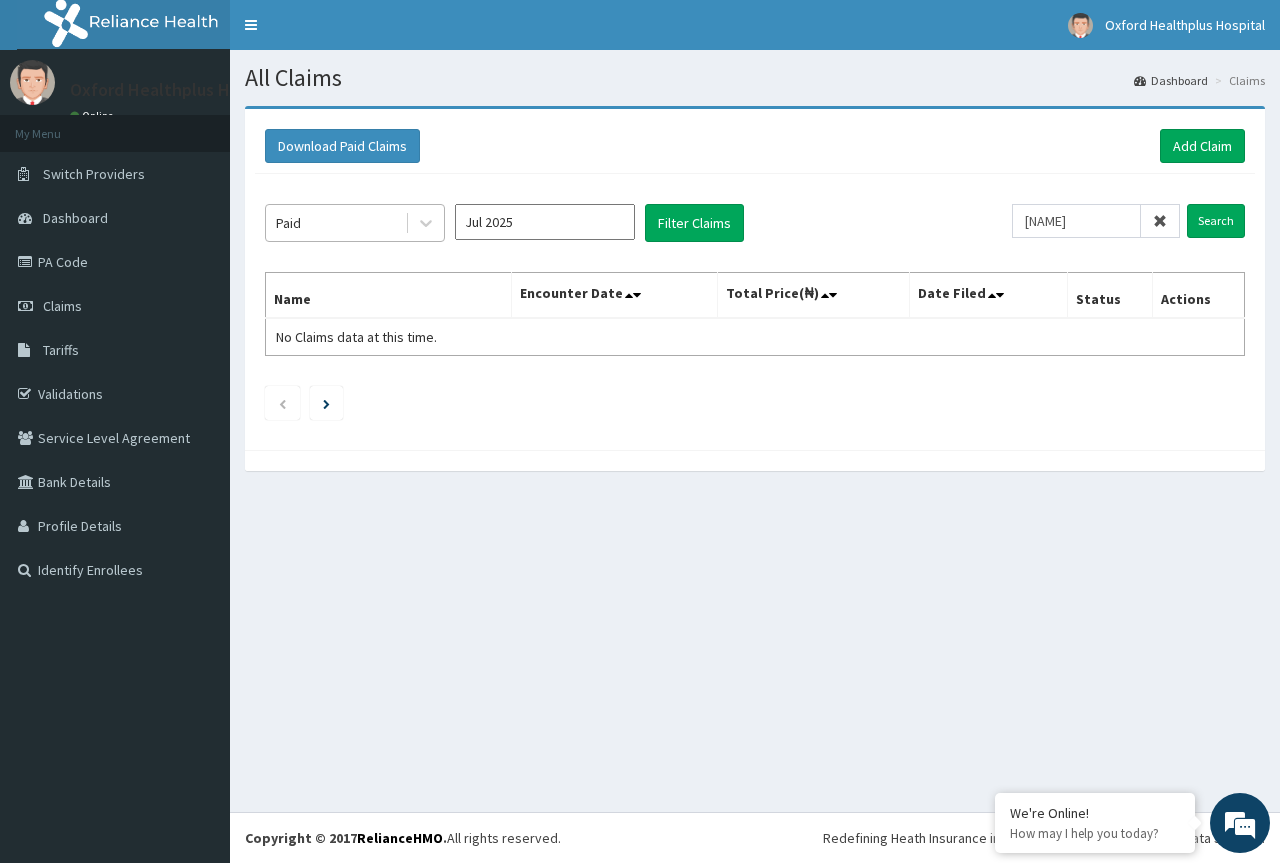 click on "Paid" at bounding box center [335, 223] 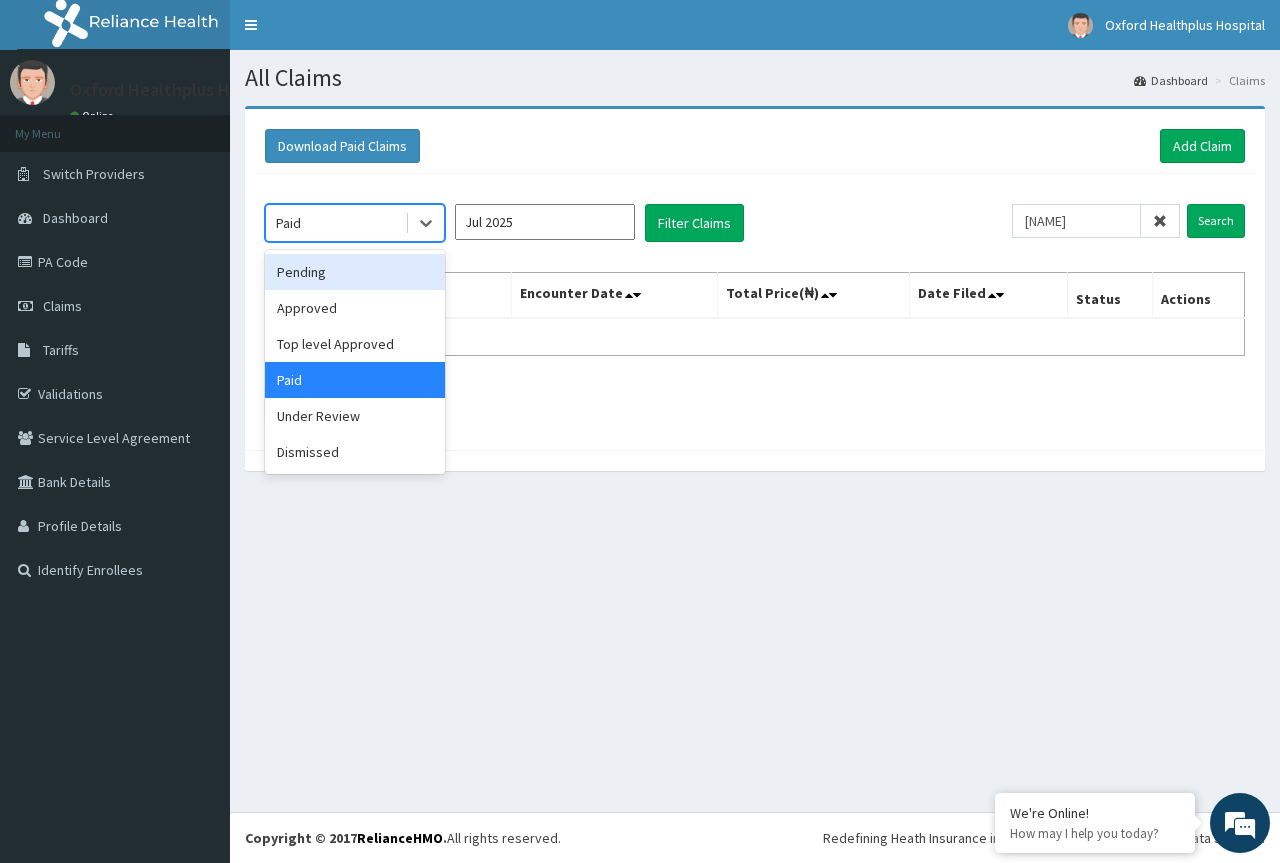 click on "Pending" at bounding box center (355, 272) 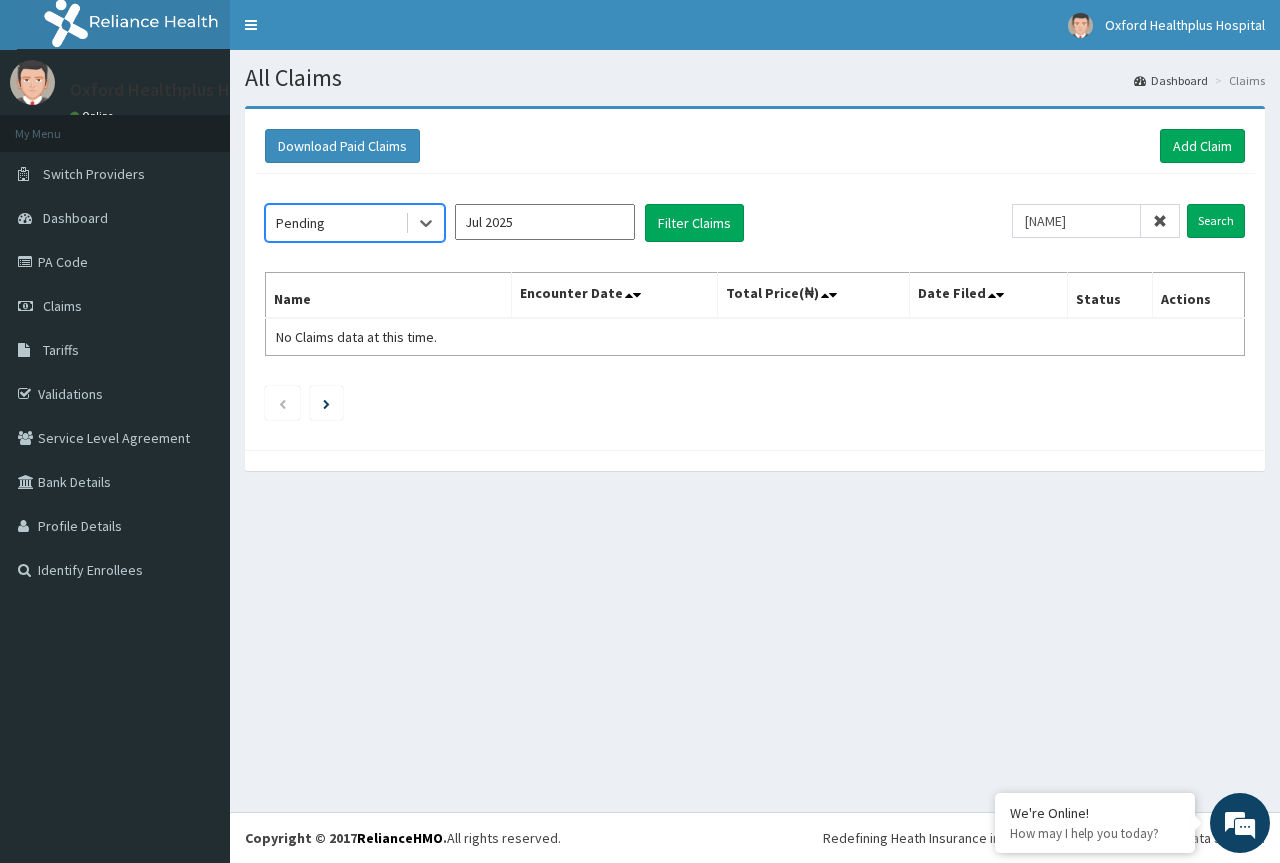 click on "option Pending, selected.   Select is focused ,type to refine list, press Down to open the menu,  Pending Jul 2025 Filter Claims salahu Search Name Encounter Date Total Price(₦) Date Filed Status Actions No Claims data at this time." 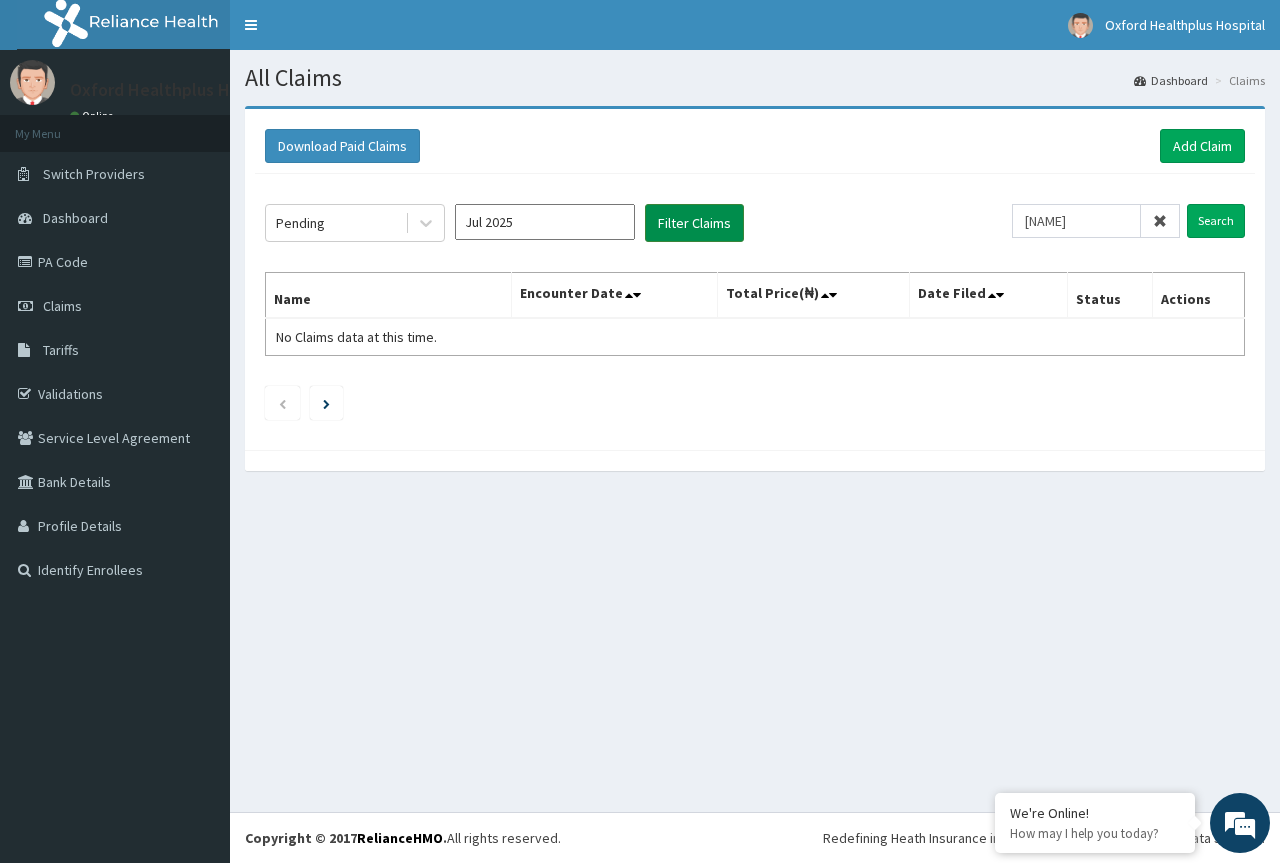 click on "Filter Claims" at bounding box center (694, 223) 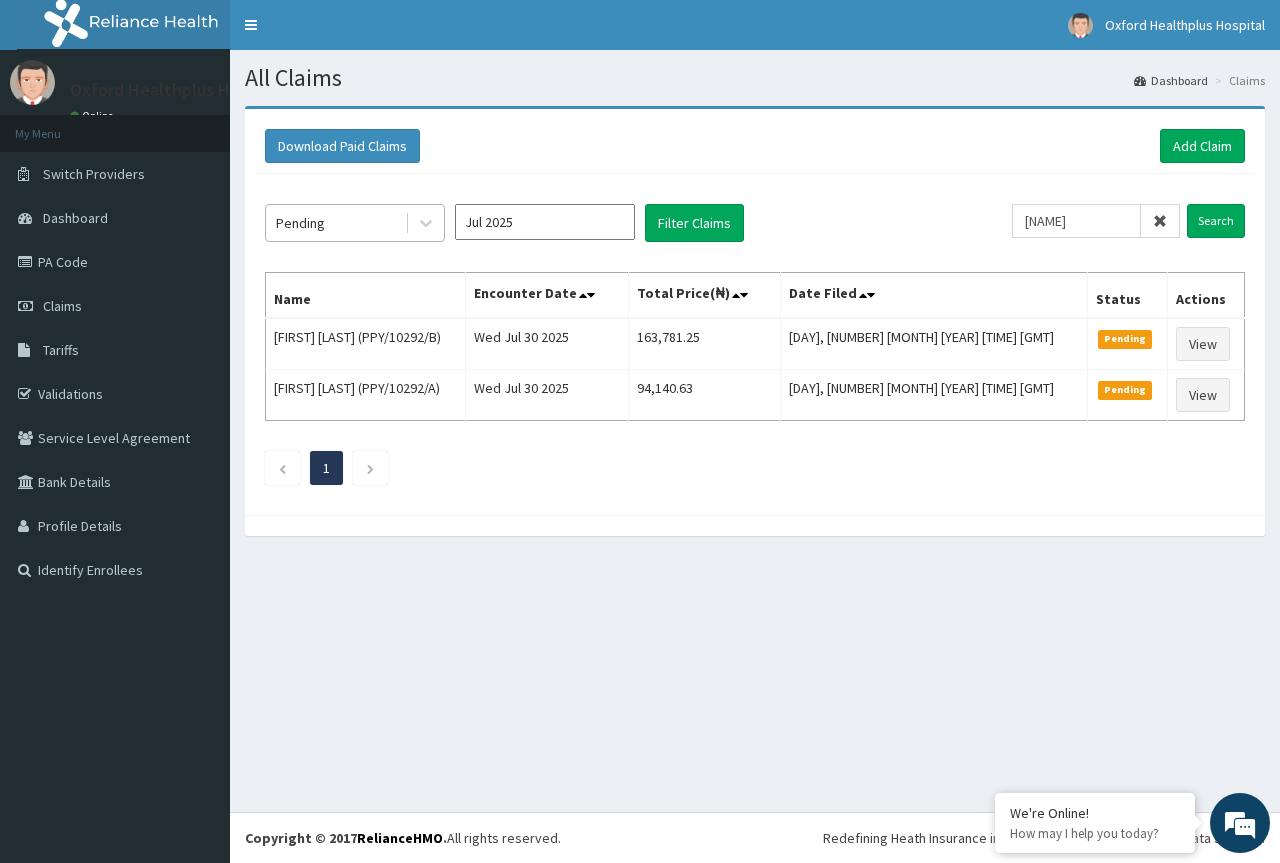 click on "Pending" at bounding box center (335, 223) 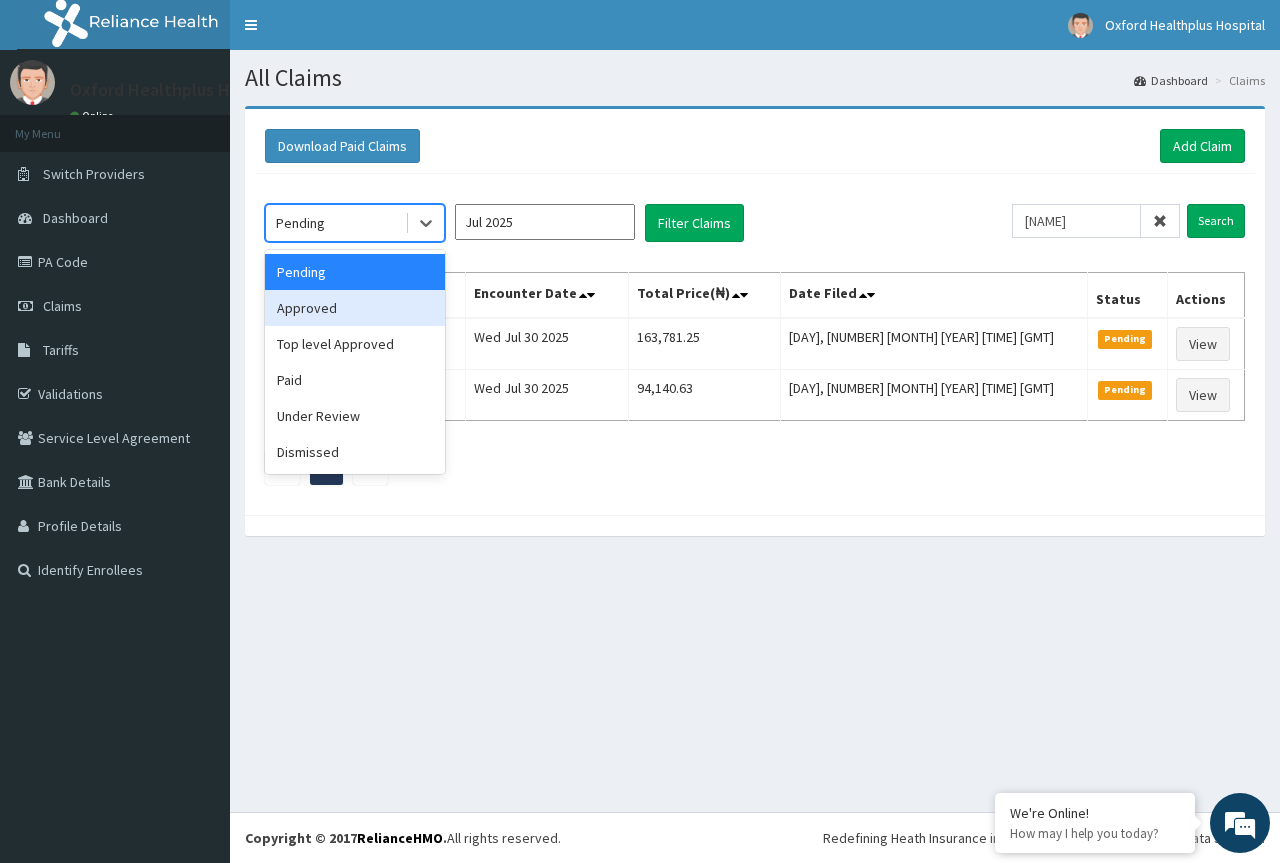click on "Approved" at bounding box center [355, 308] 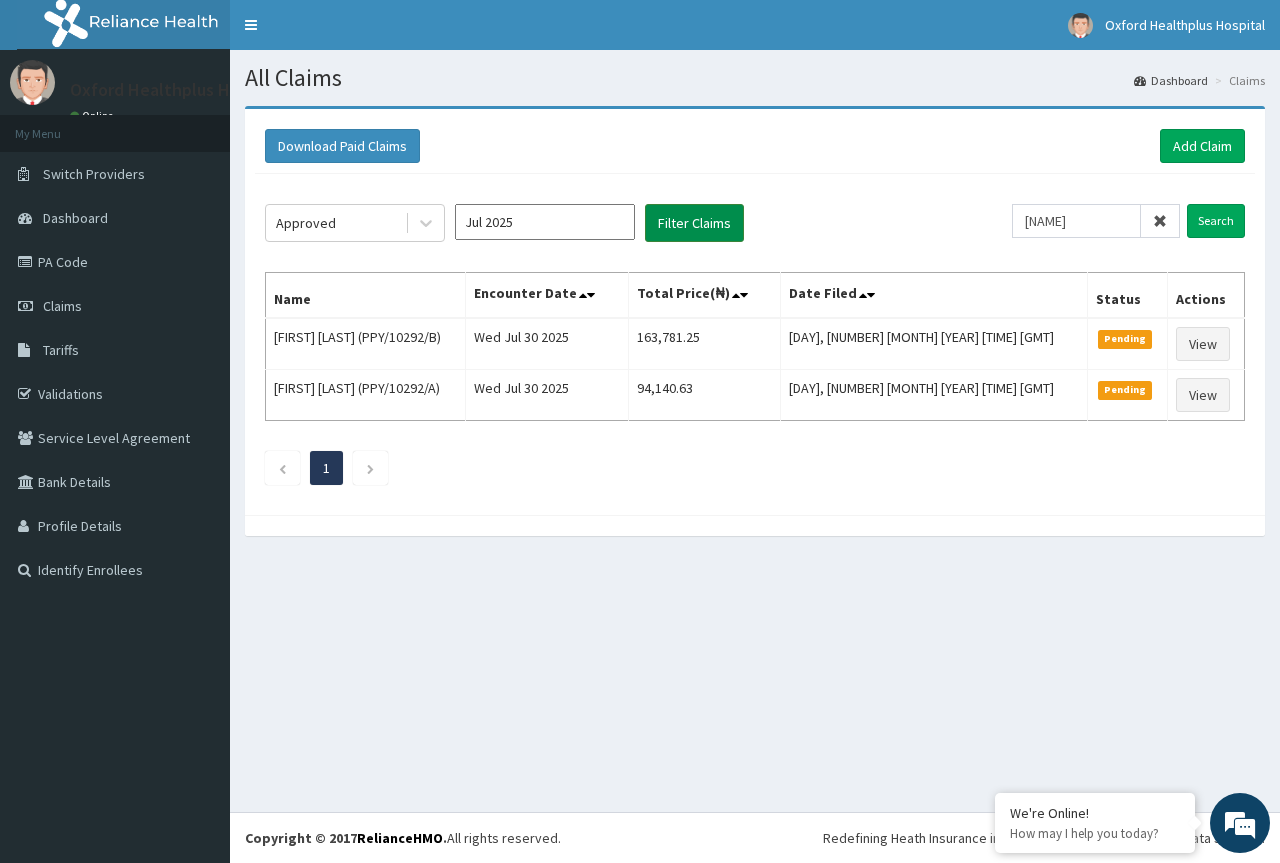 click on "Filter Claims" at bounding box center (694, 223) 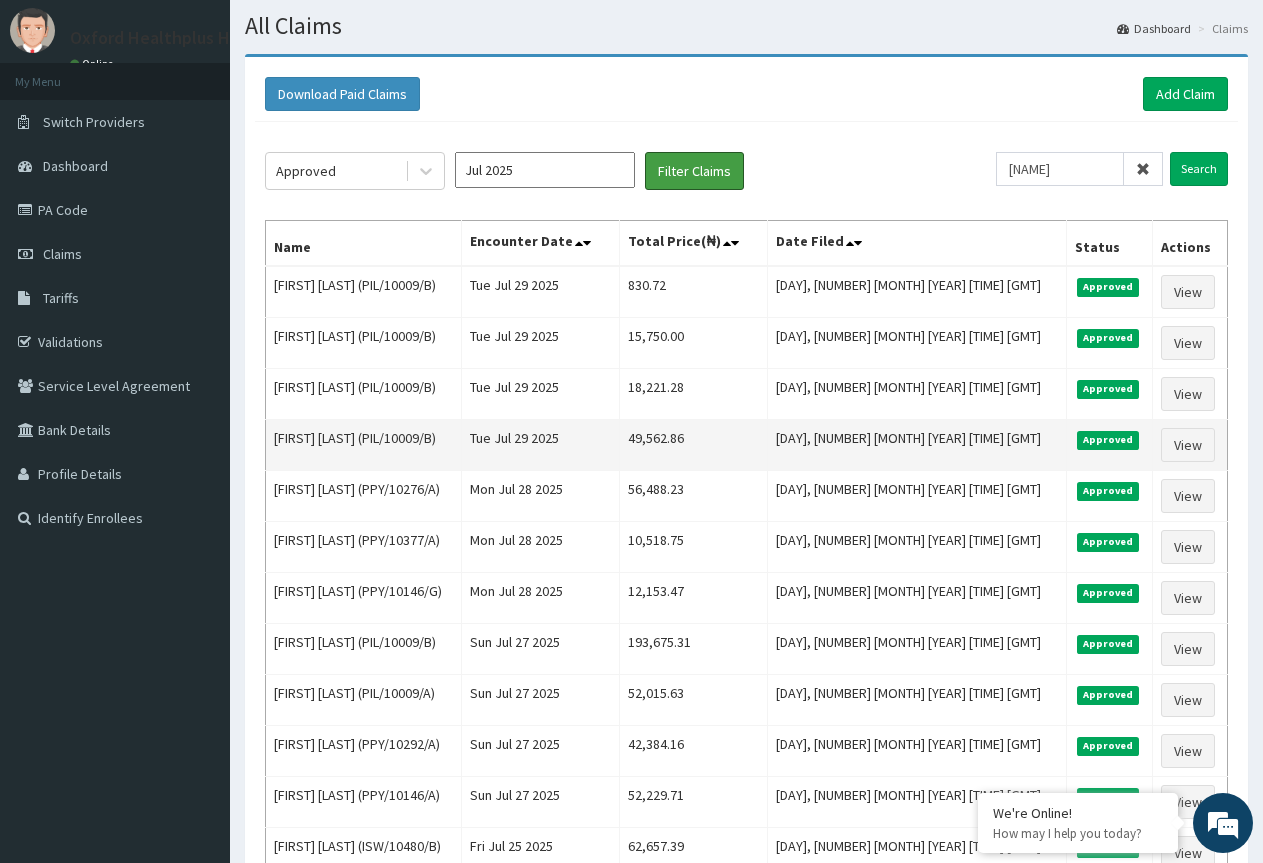scroll, scrollTop: 0, scrollLeft: 0, axis: both 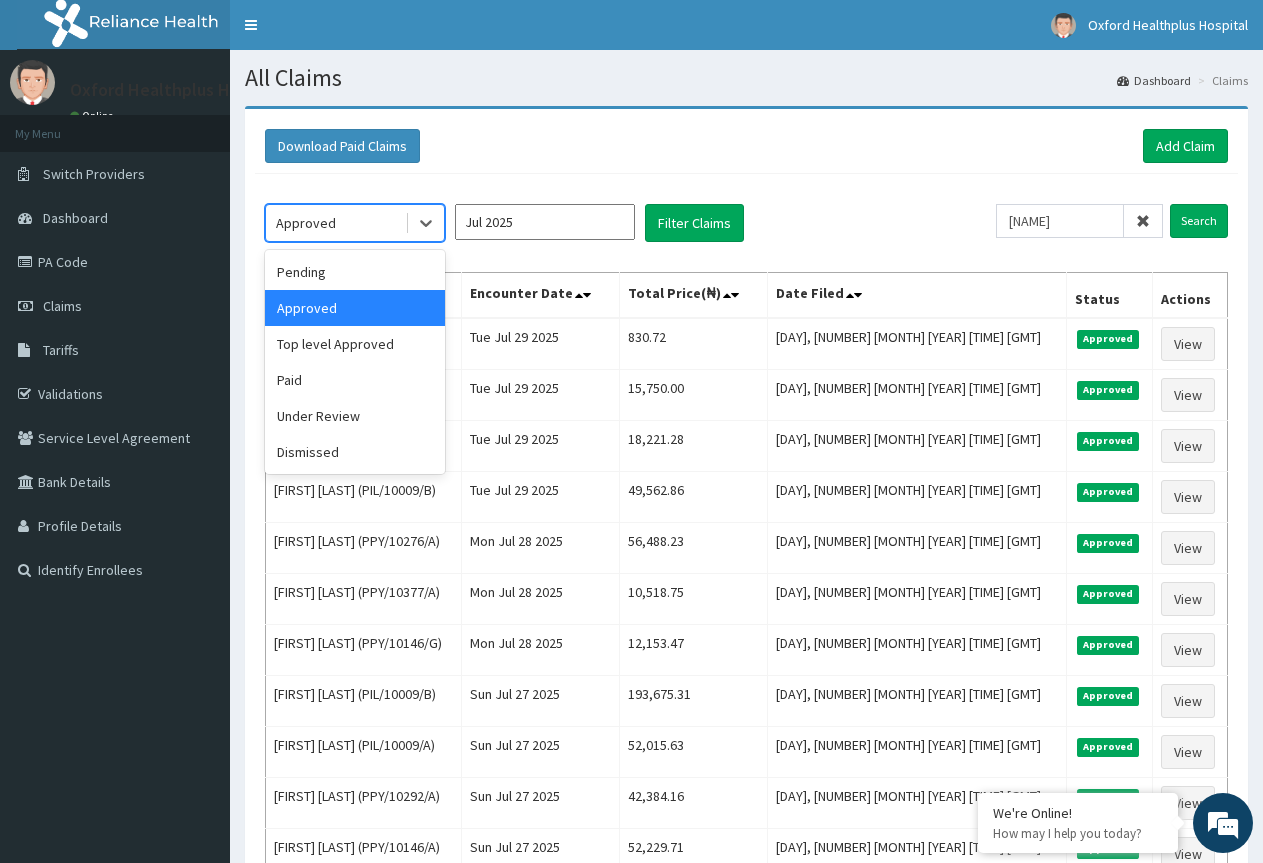 click on "Approved" at bounding box center (335, 223) 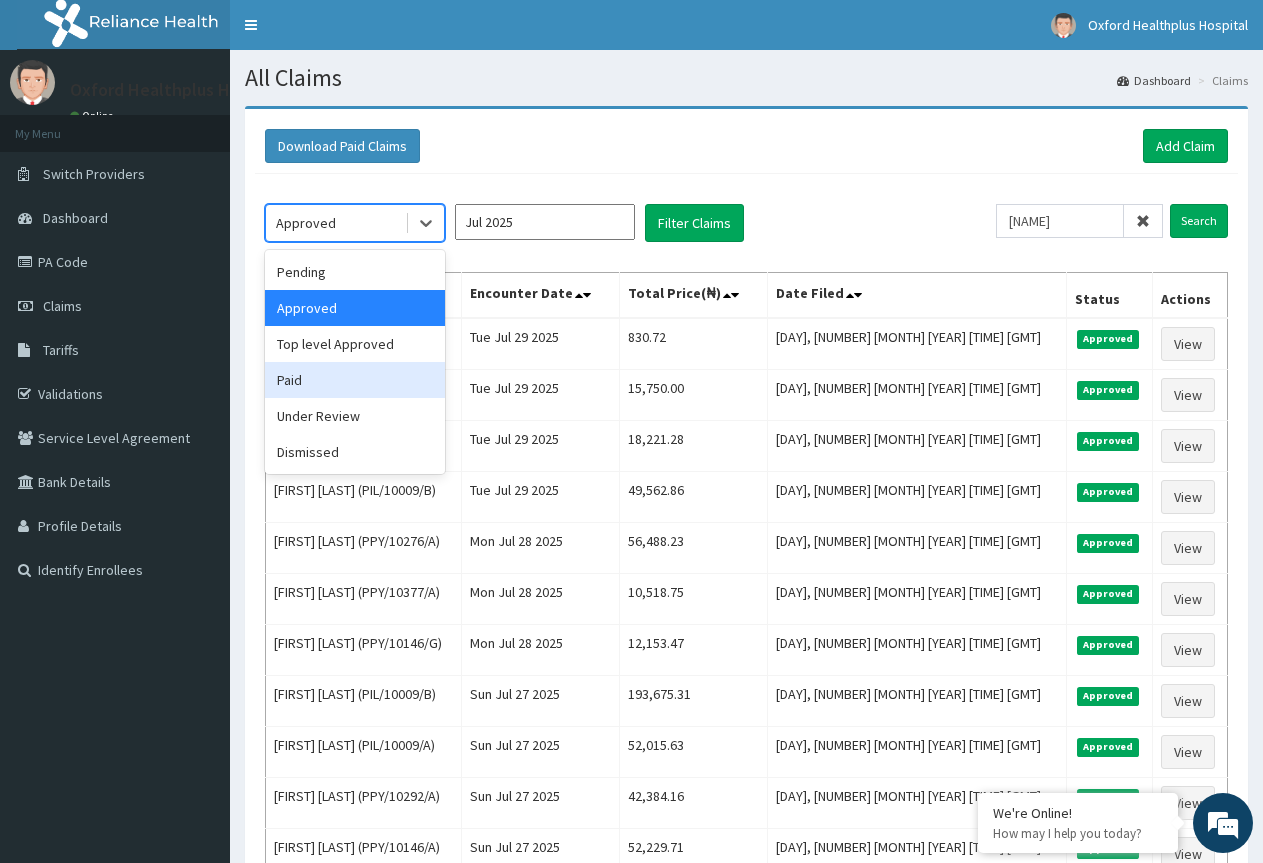 click on "Paid" at bounding box center [355, 380] 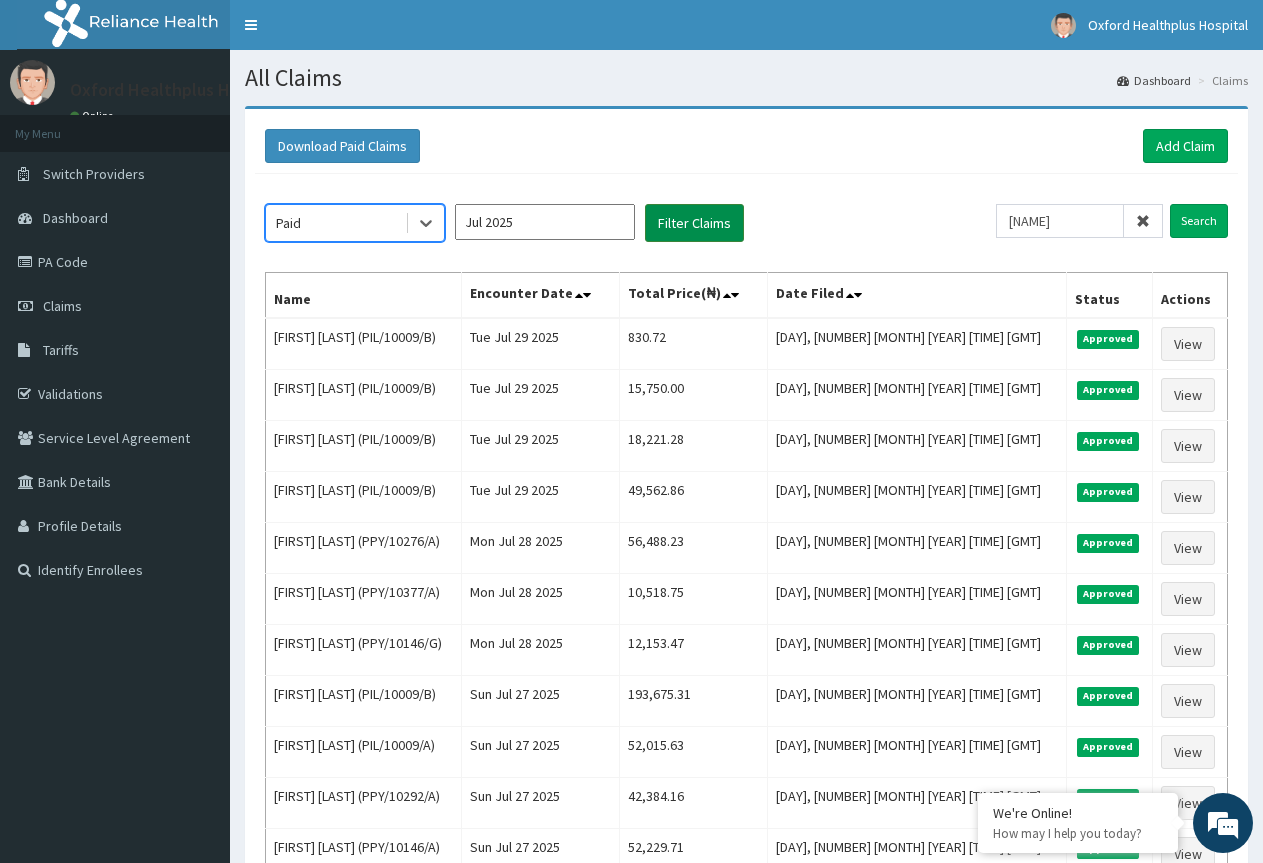 click on "Filter Claims" at bounding box center [694, 223] 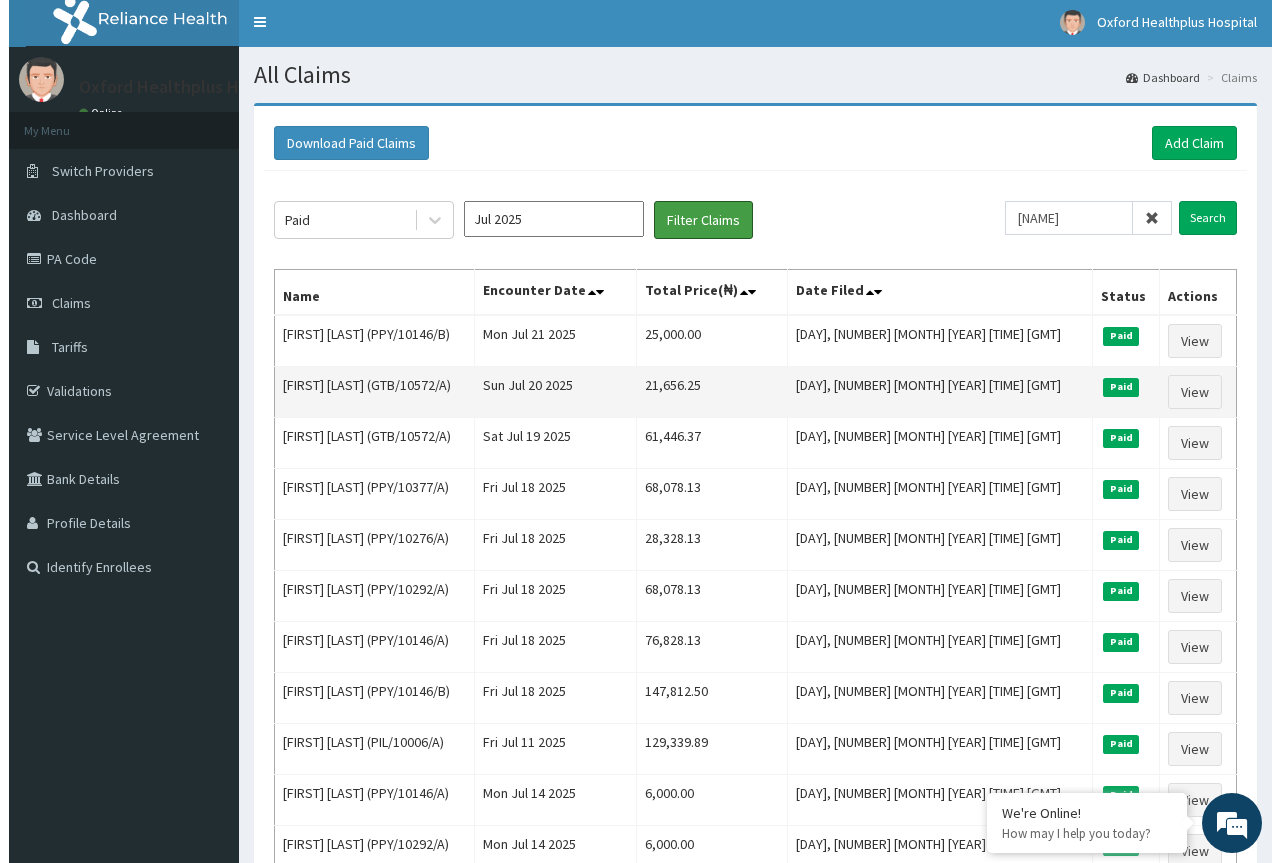 scroll, scrollTop: 0, scrollLeft: 0, axis: both 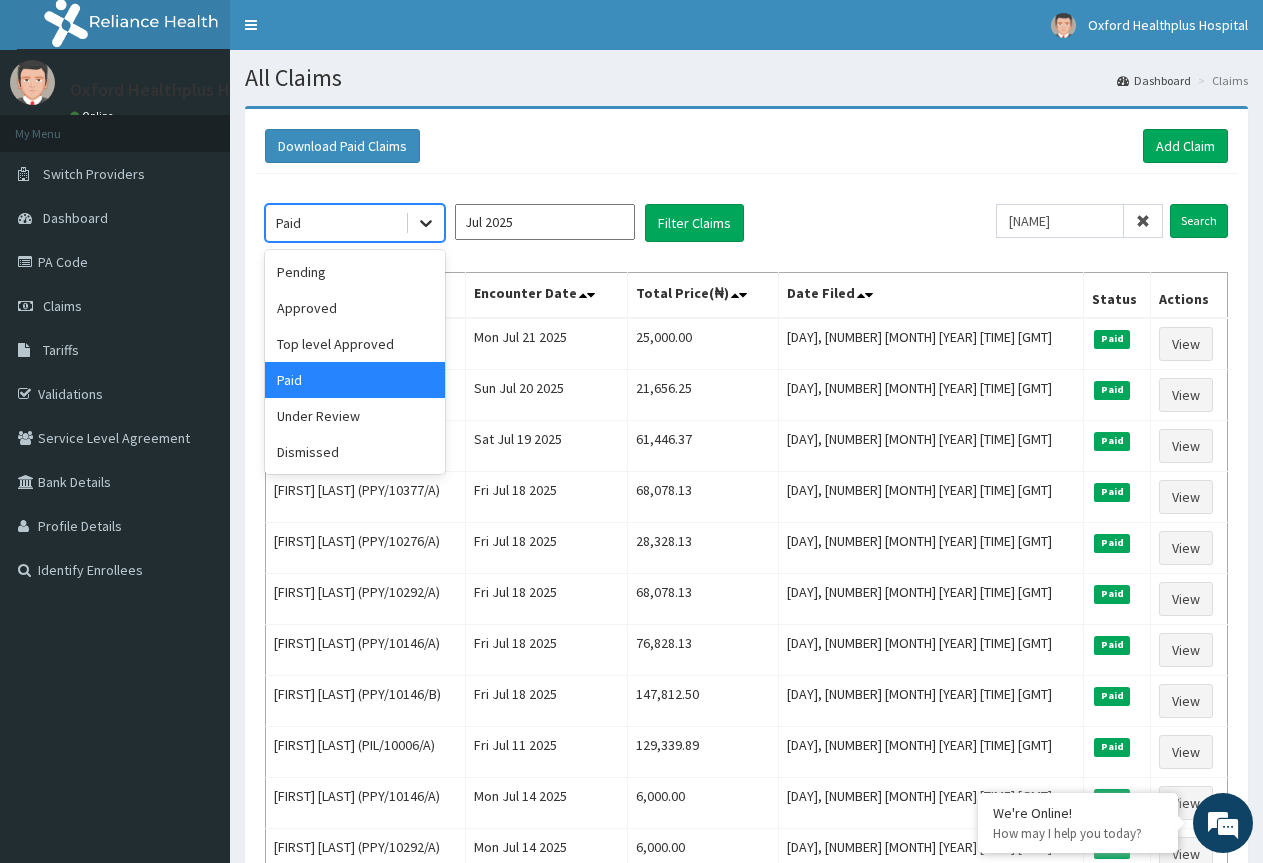 click 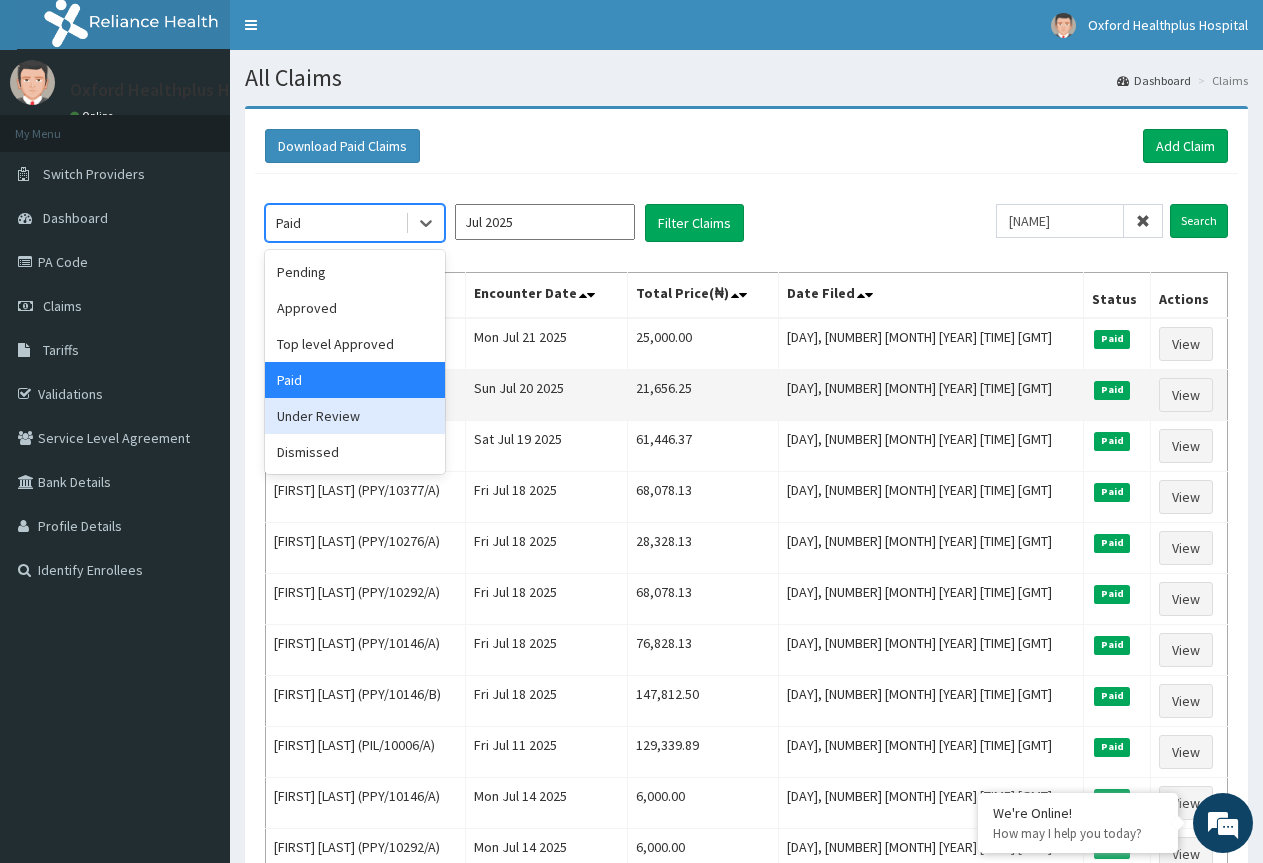 click on "Under Review" at bounding box center (355, 416) 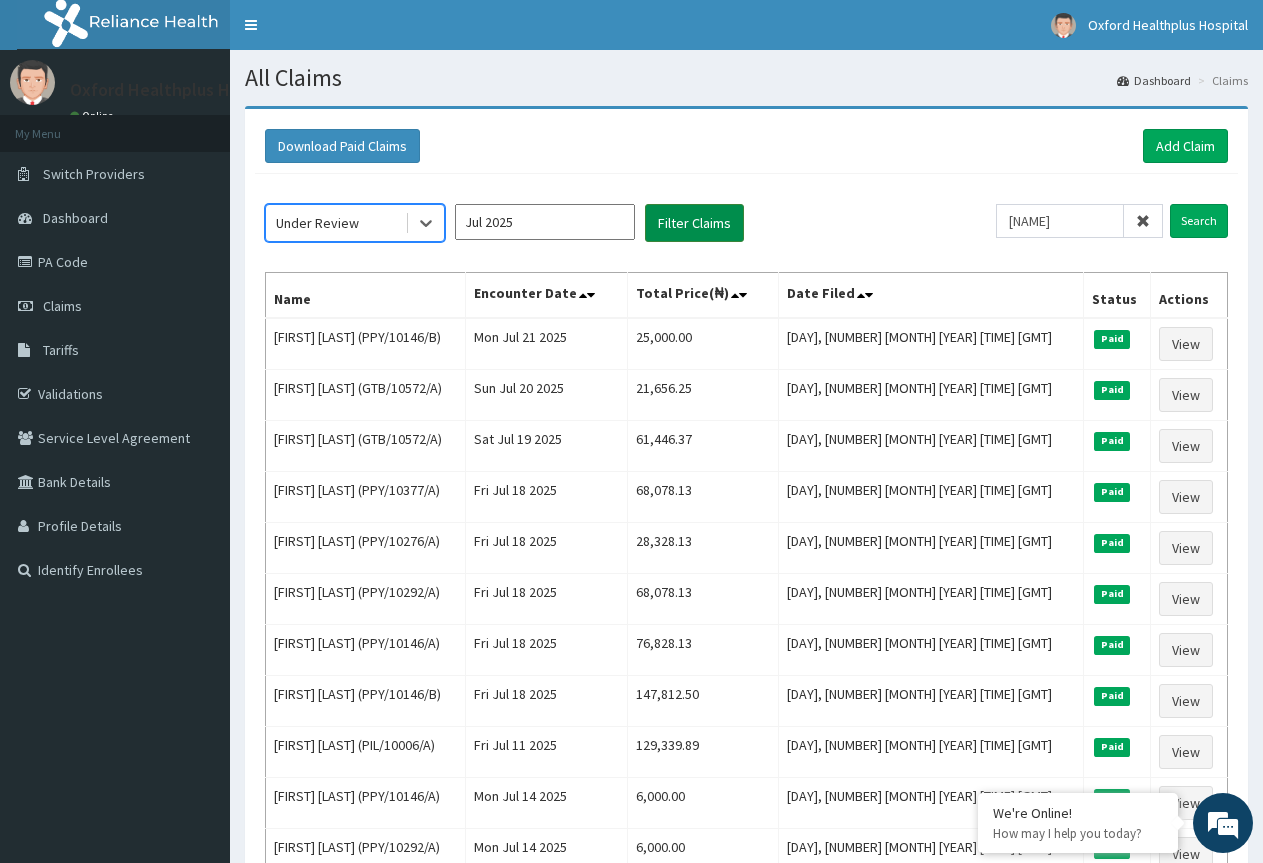 click on "Filter Claims" at bounding box center [694, 223] 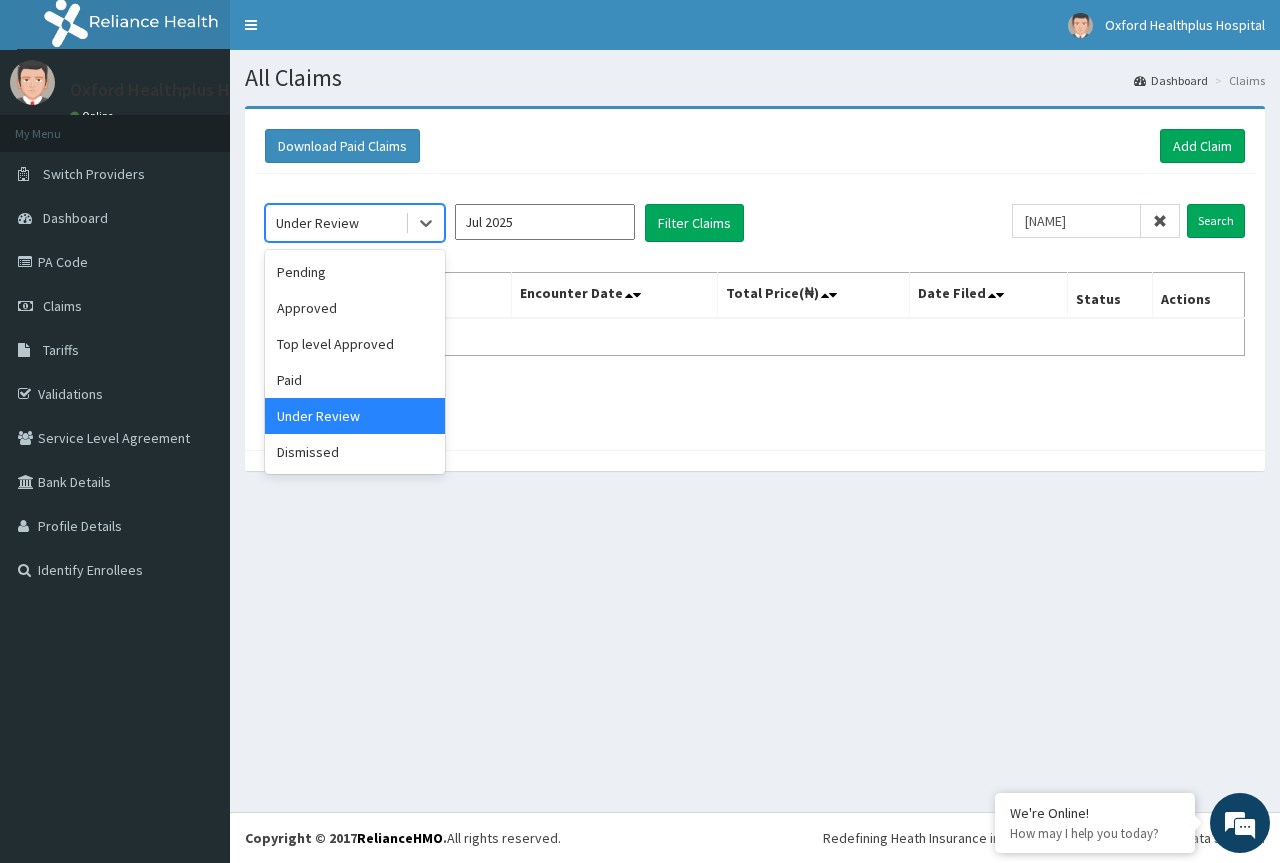 click on "Under Review" at bounding box center [317, 223] 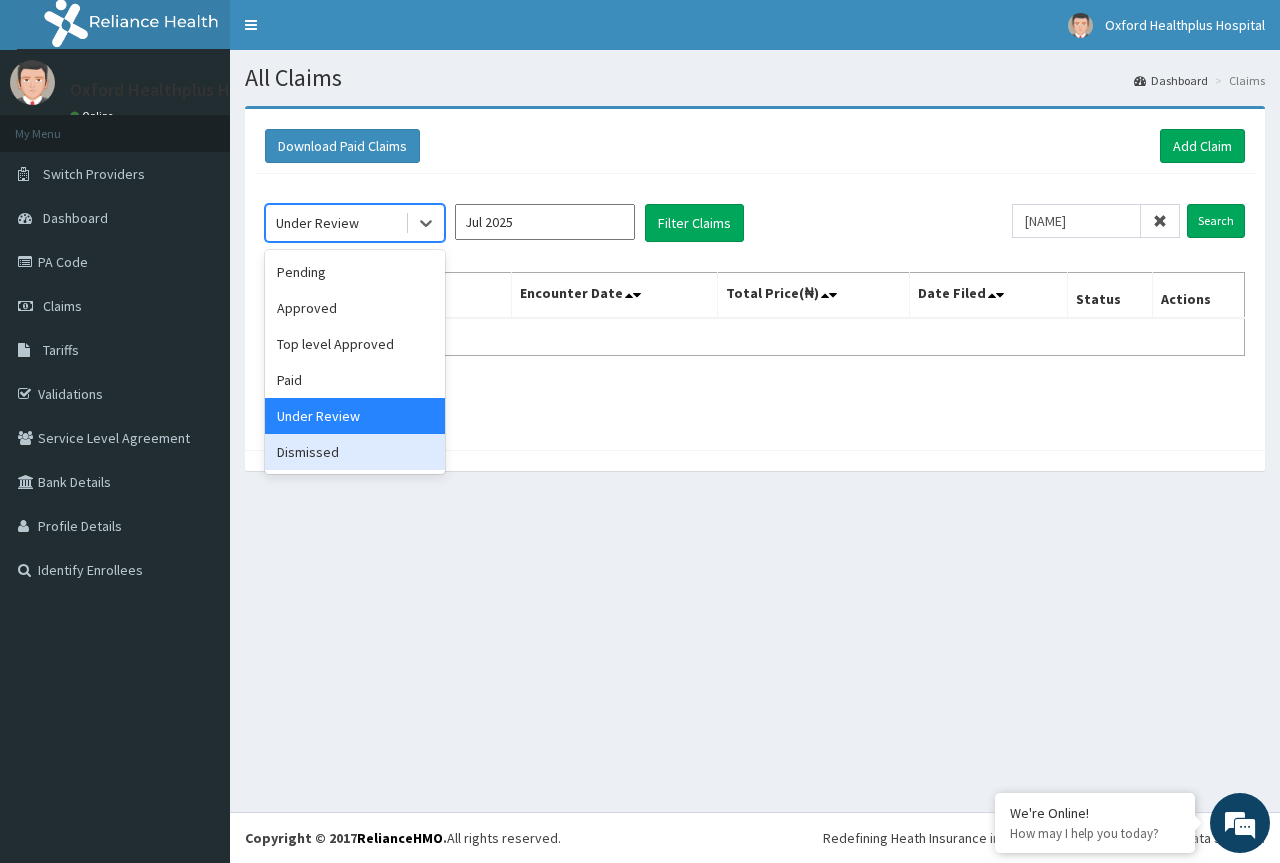 click on "Dismissed" at bounding box center (355, 452) 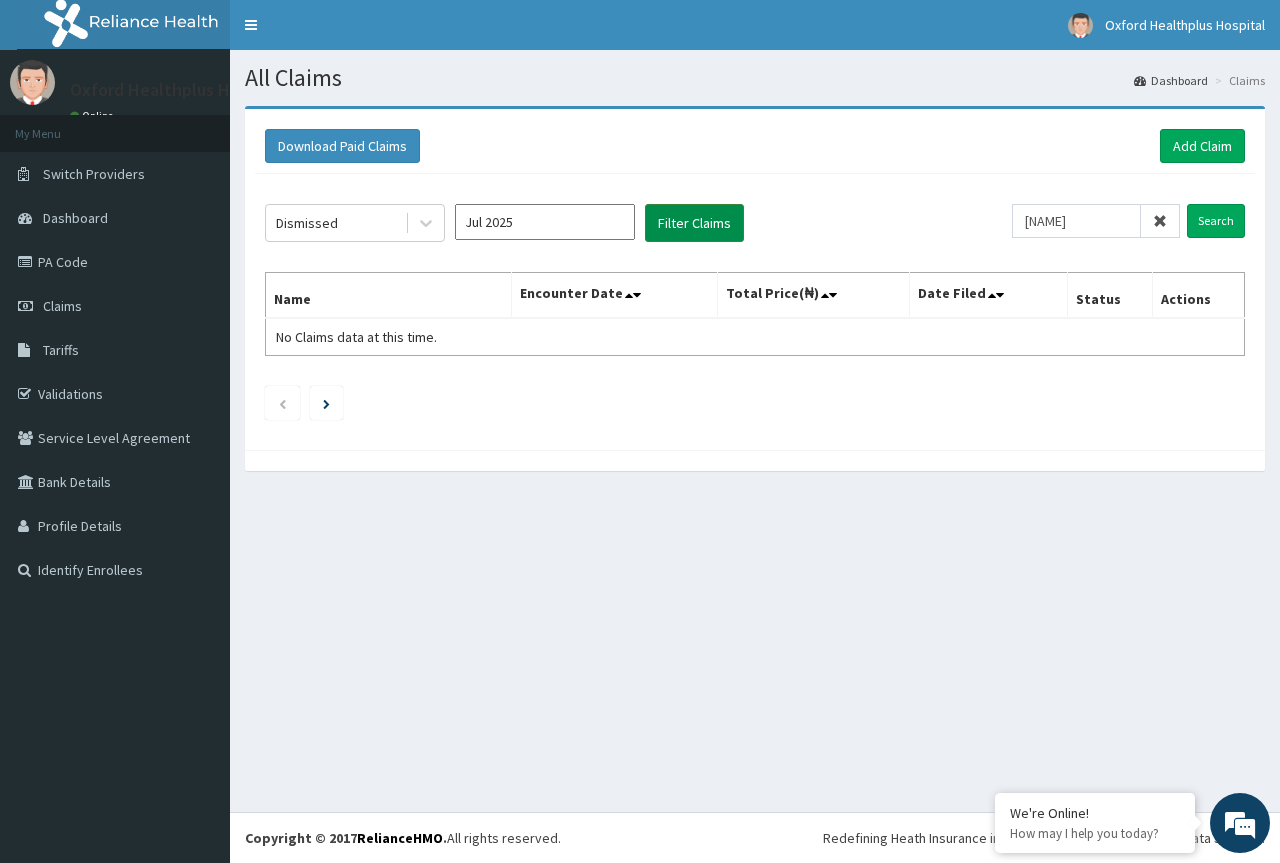 click on "Filter Claims" at bounding box center (694, 223) 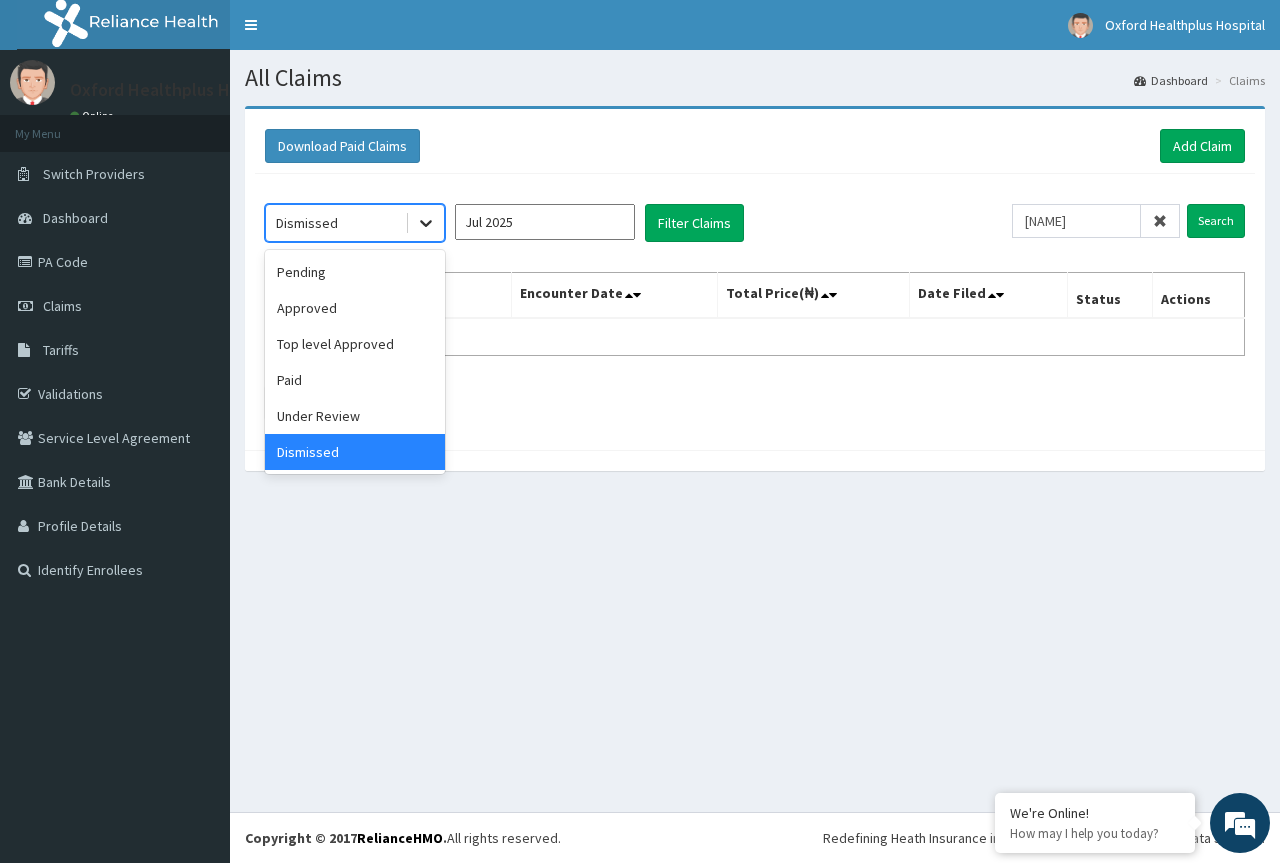 click 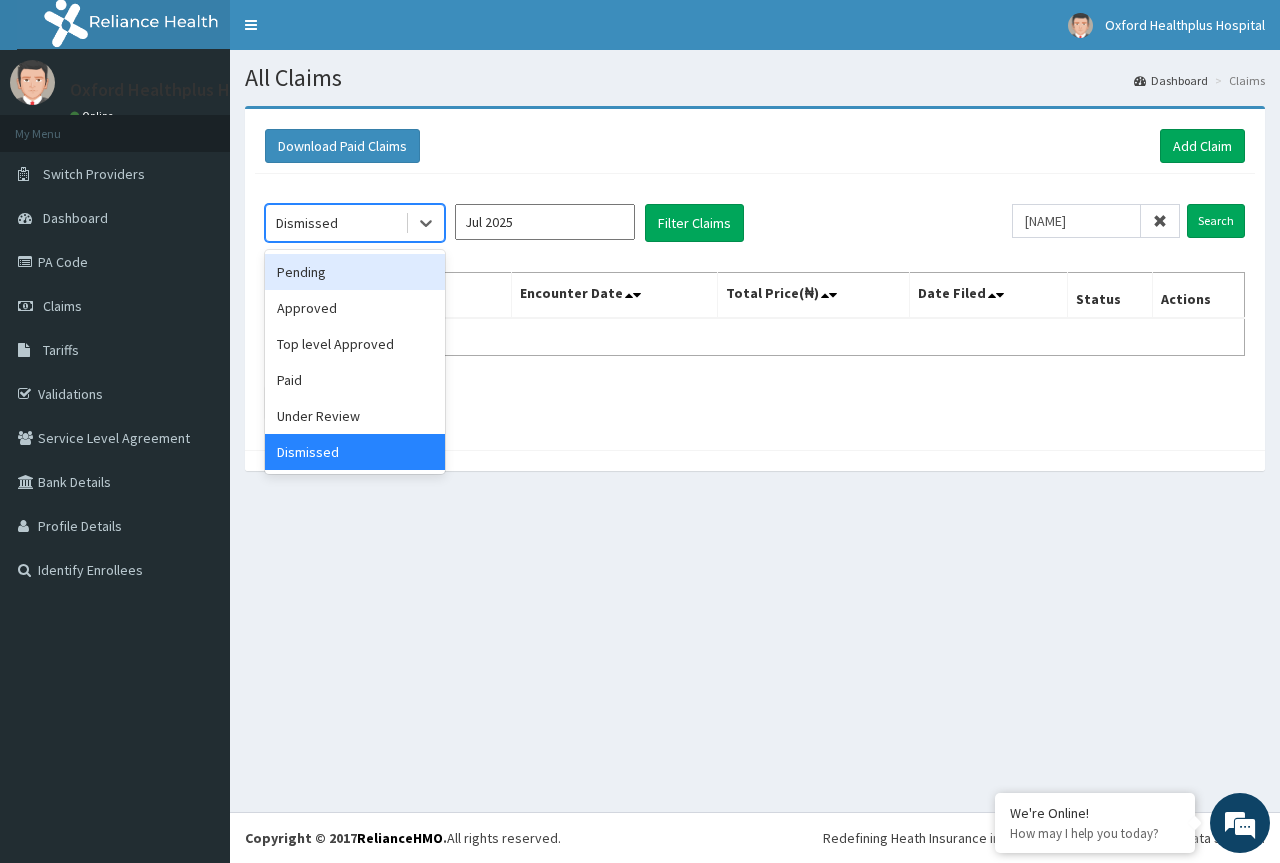 click on "Pending" at bounding box center (355, 272) 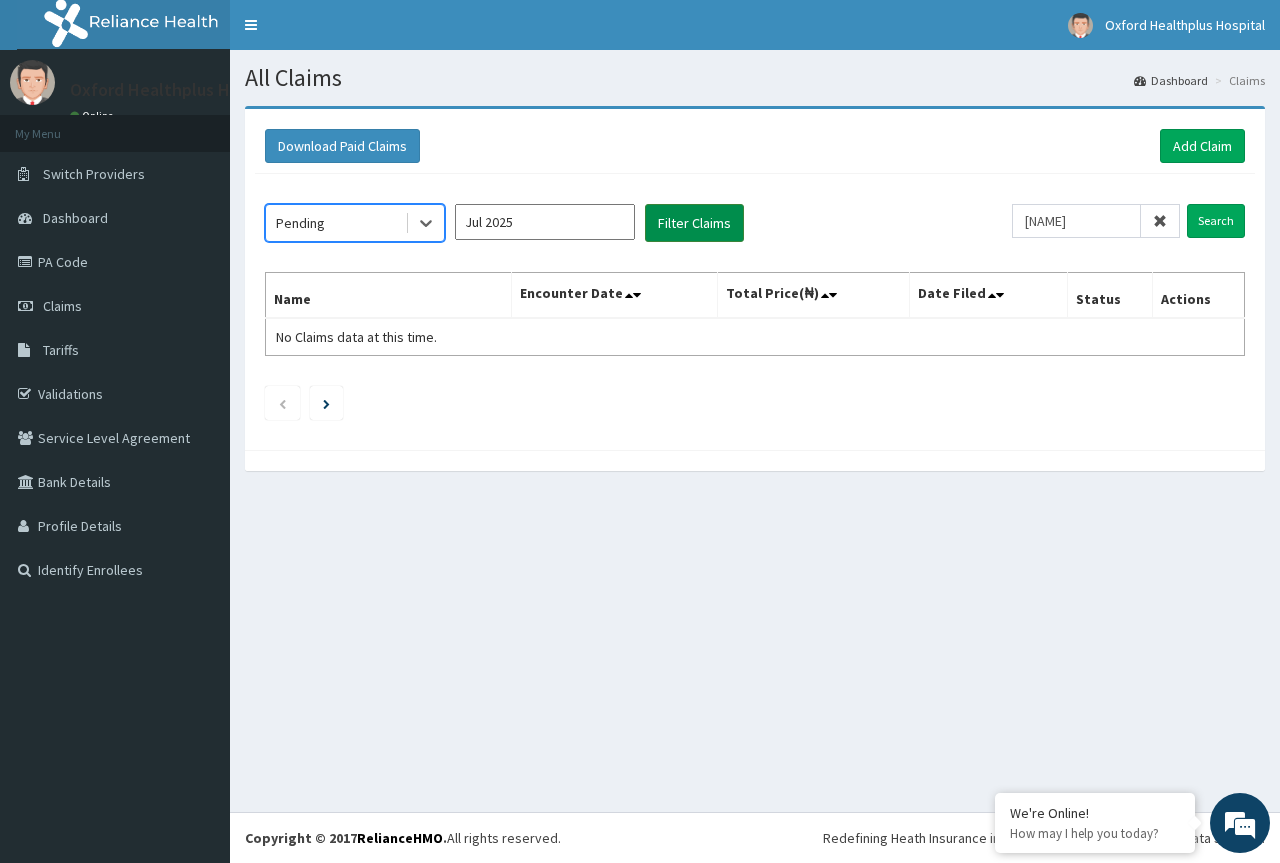 click on "Filter Claims" at bounding box center (694, 223) 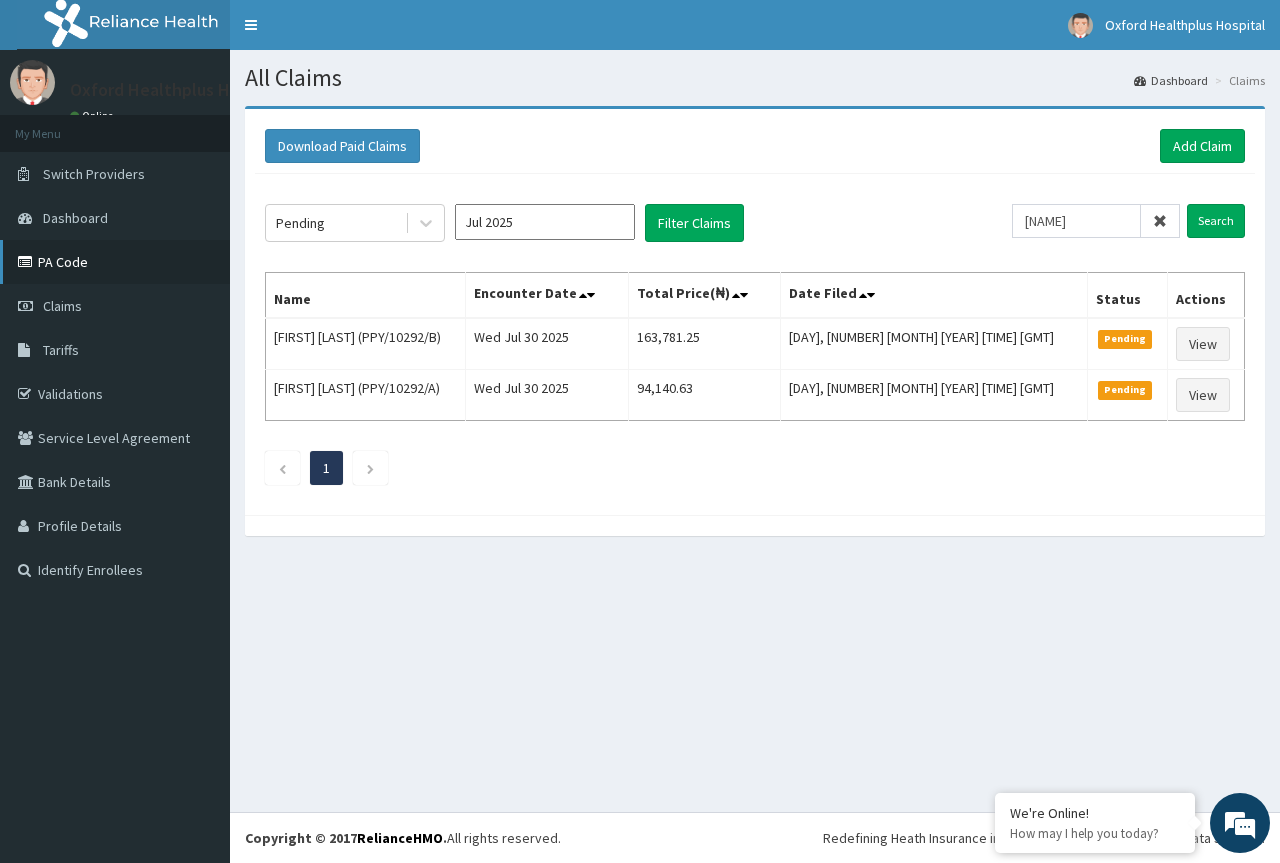 click on "PA Code" at bounding box center (115, 262) 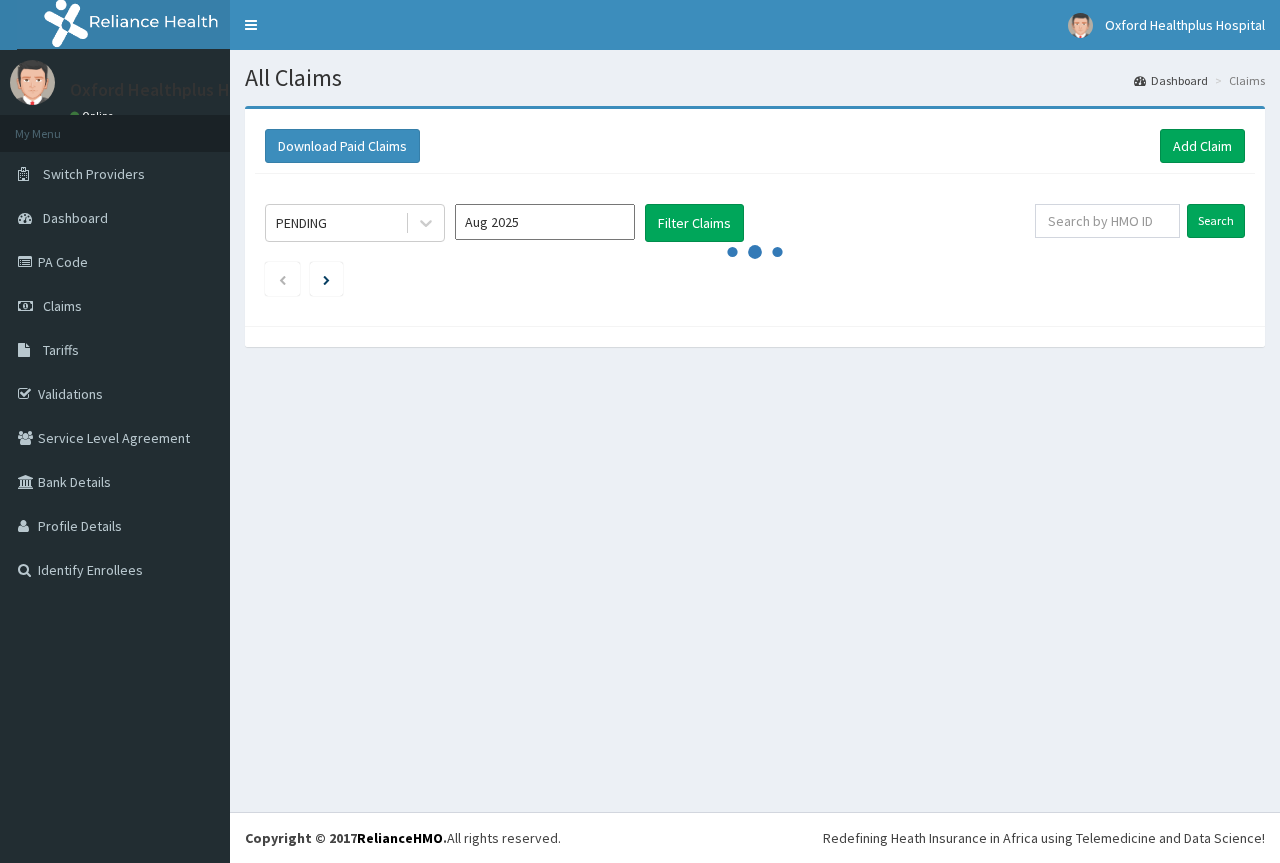 scroll, scrollTop: 0, scrollLeft: 0, axis: both 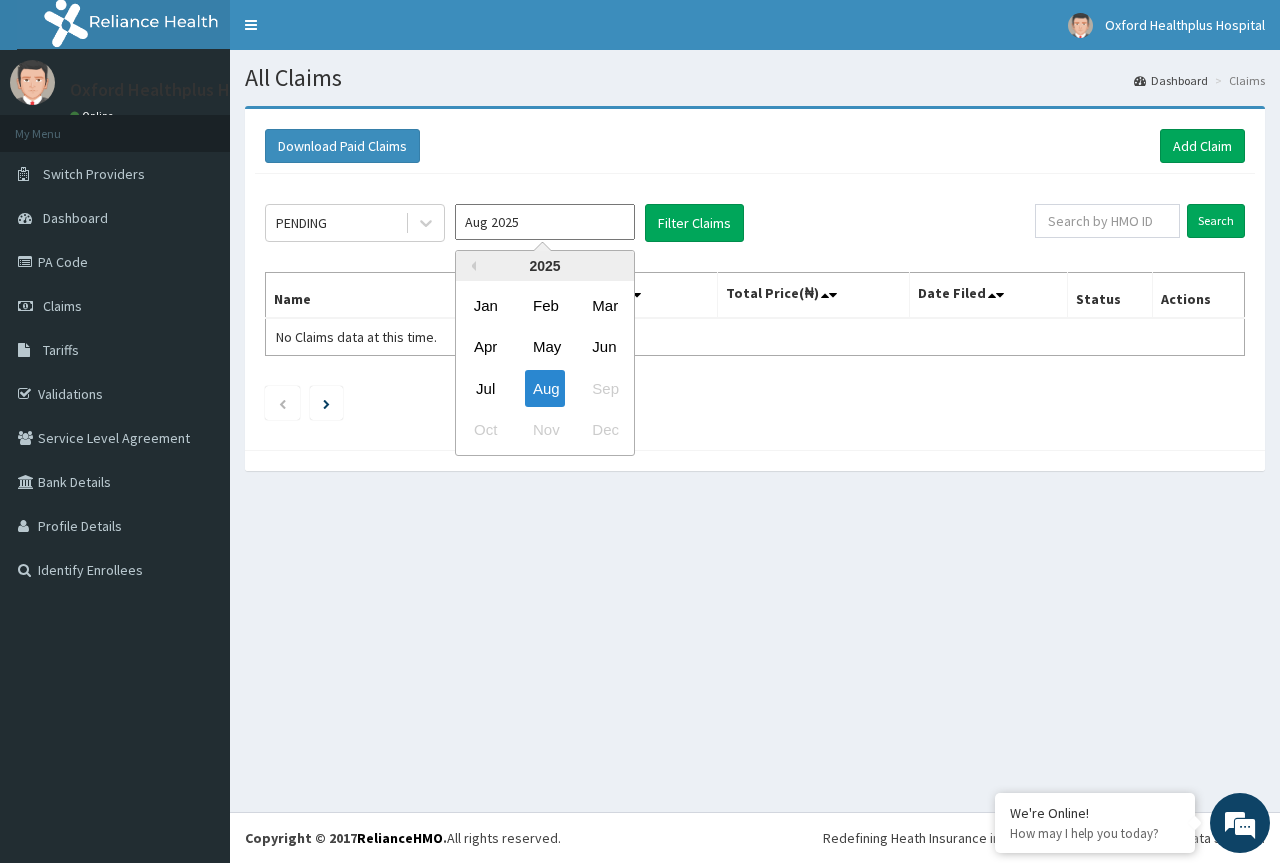 drag, startPoint x: 558, startPoint y: 222, endPoint x: 551, endPoint y: 259, distance: 37.65634 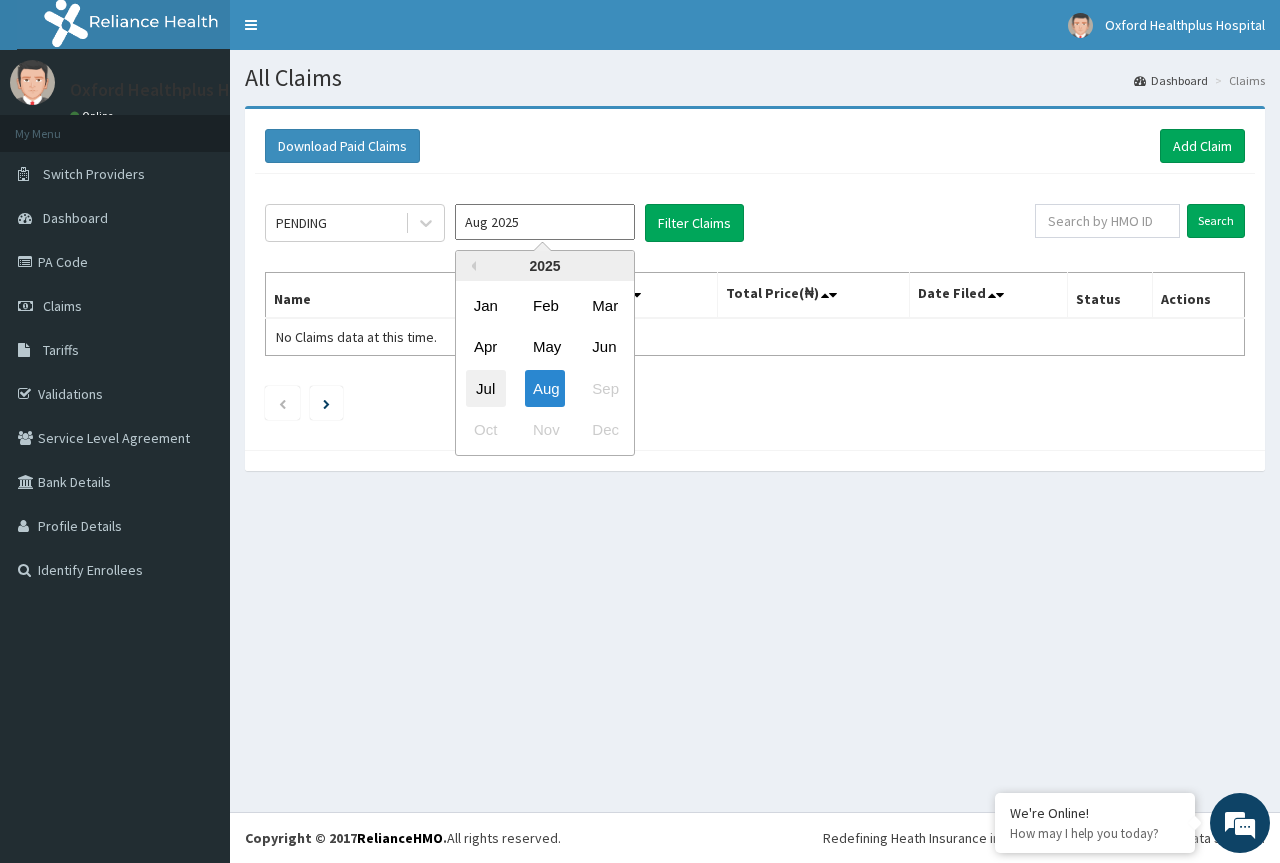 click on "Jul" at bounding box center [486, 388] 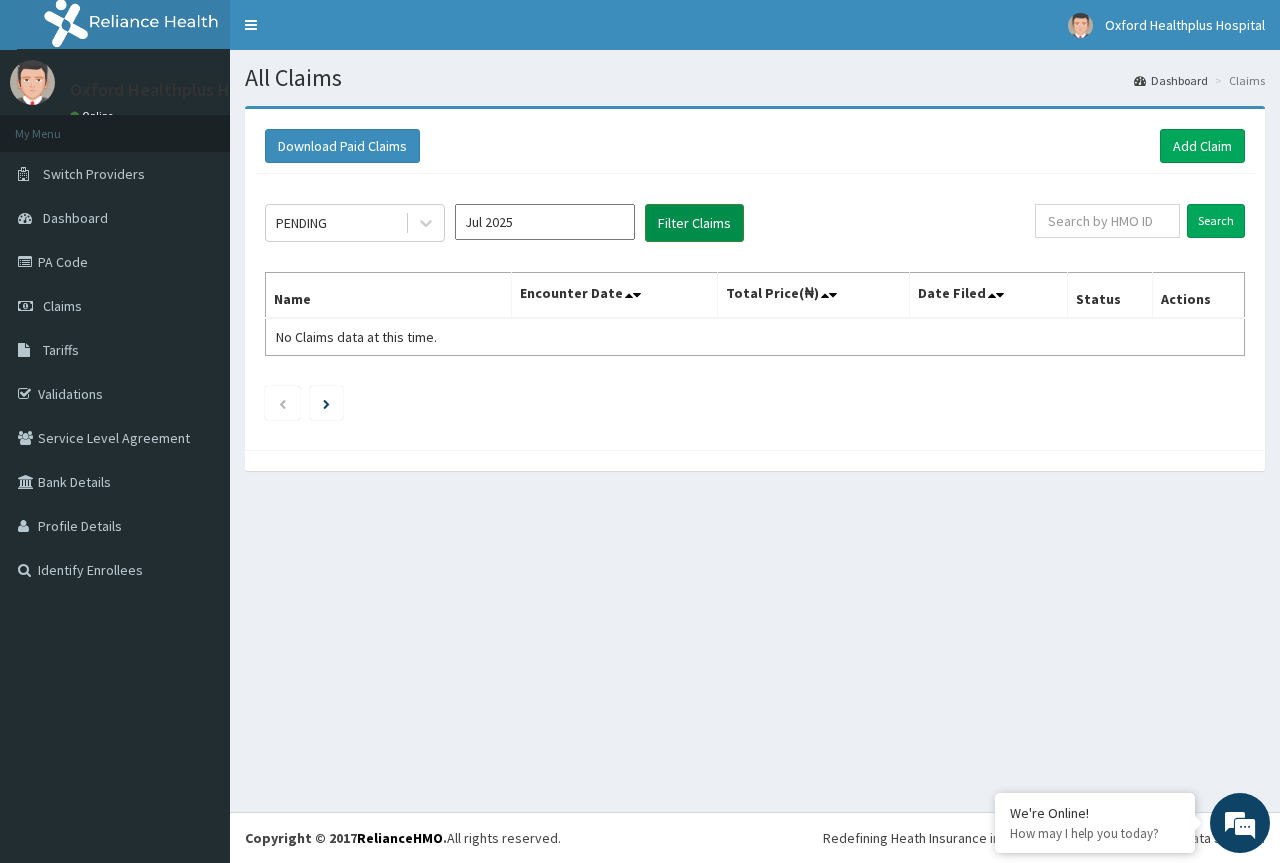 click on "Filter Claims" at bounding box center (694, 223) 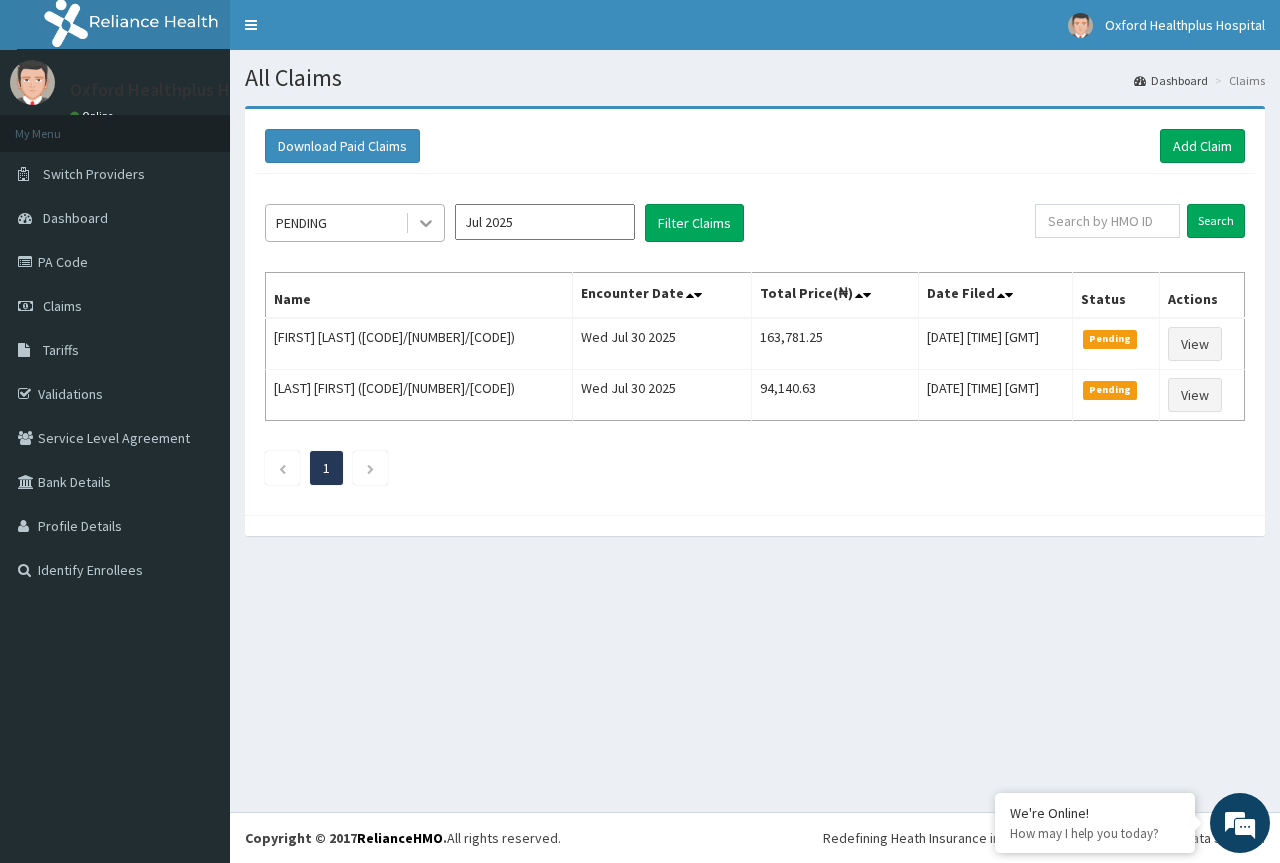 click at bounding box center [426, 223] 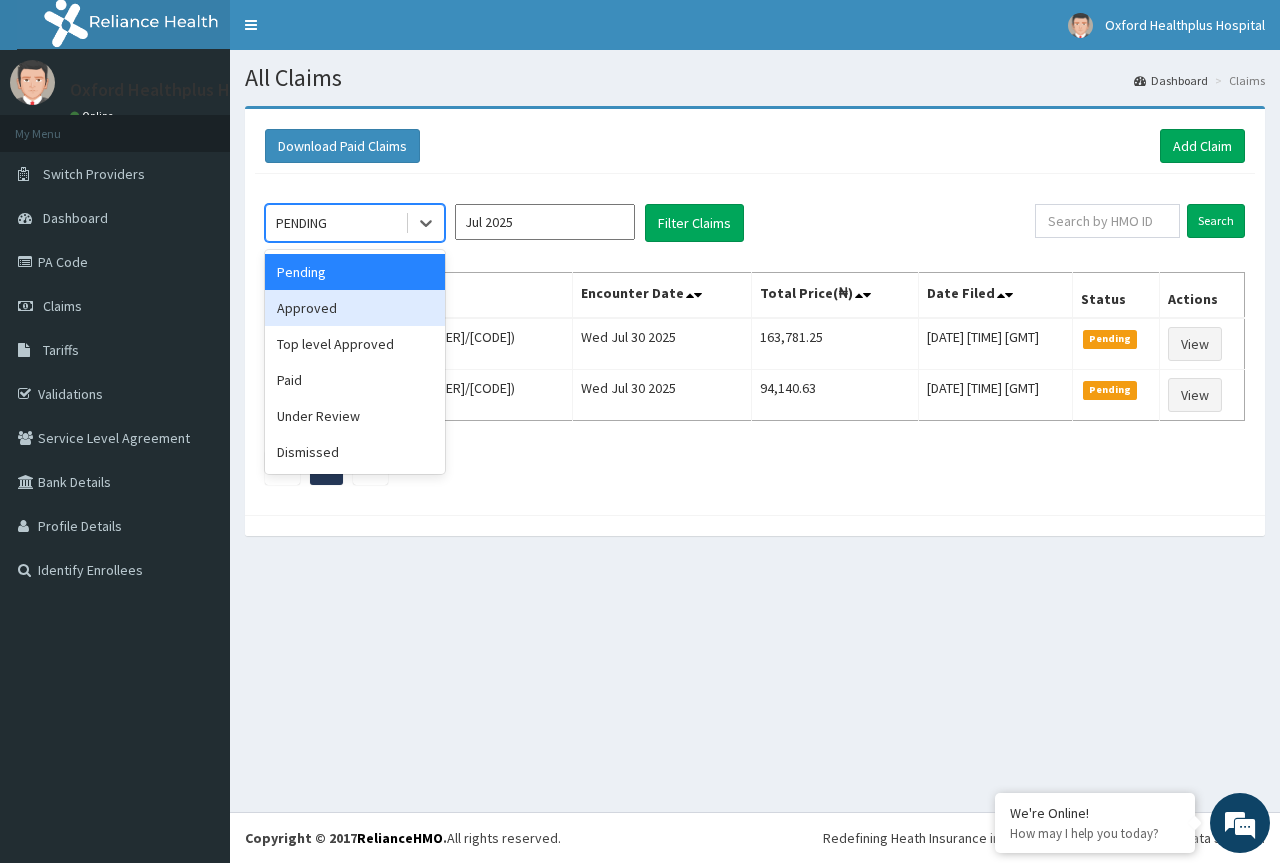 click on "Approved" at bounding box center (355, 308) 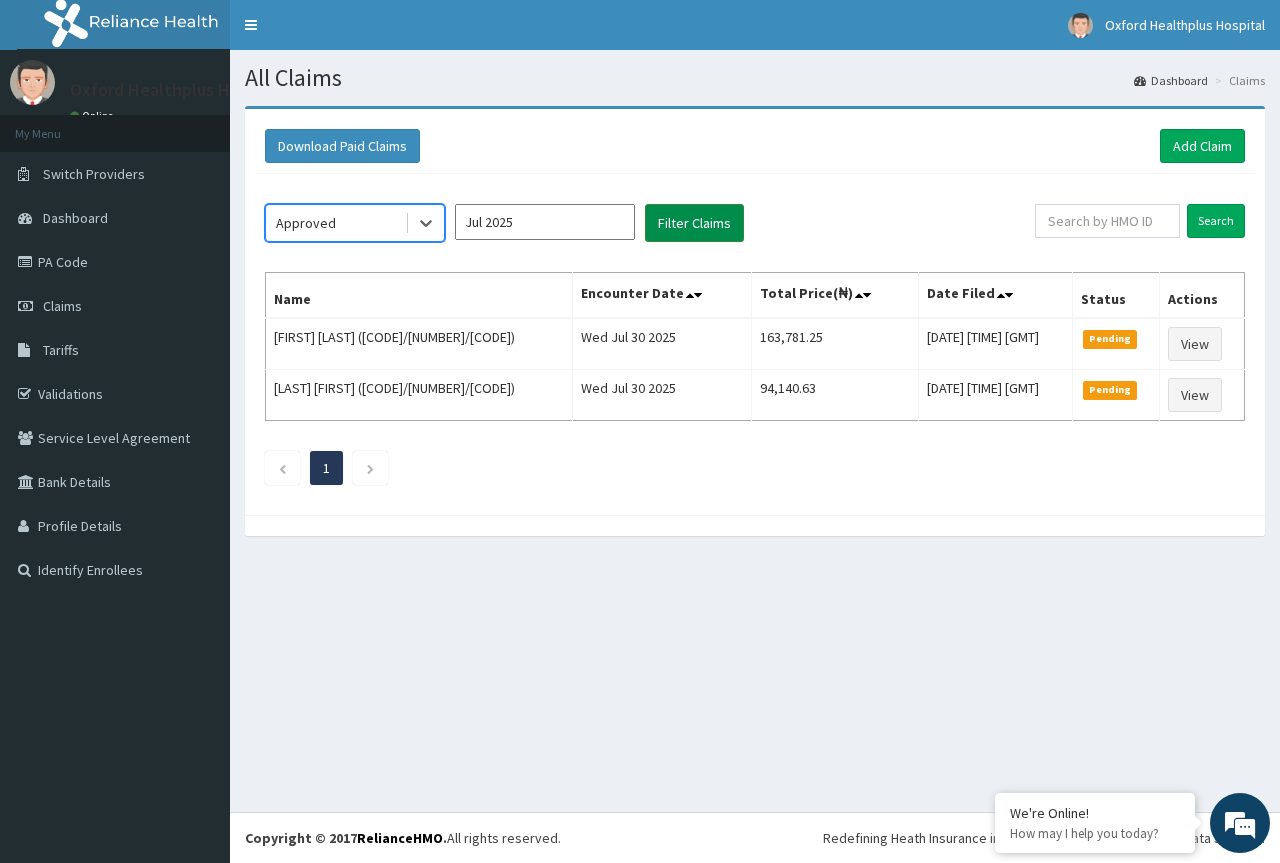click on "Filter Claims" at bounding box center (694, 223) 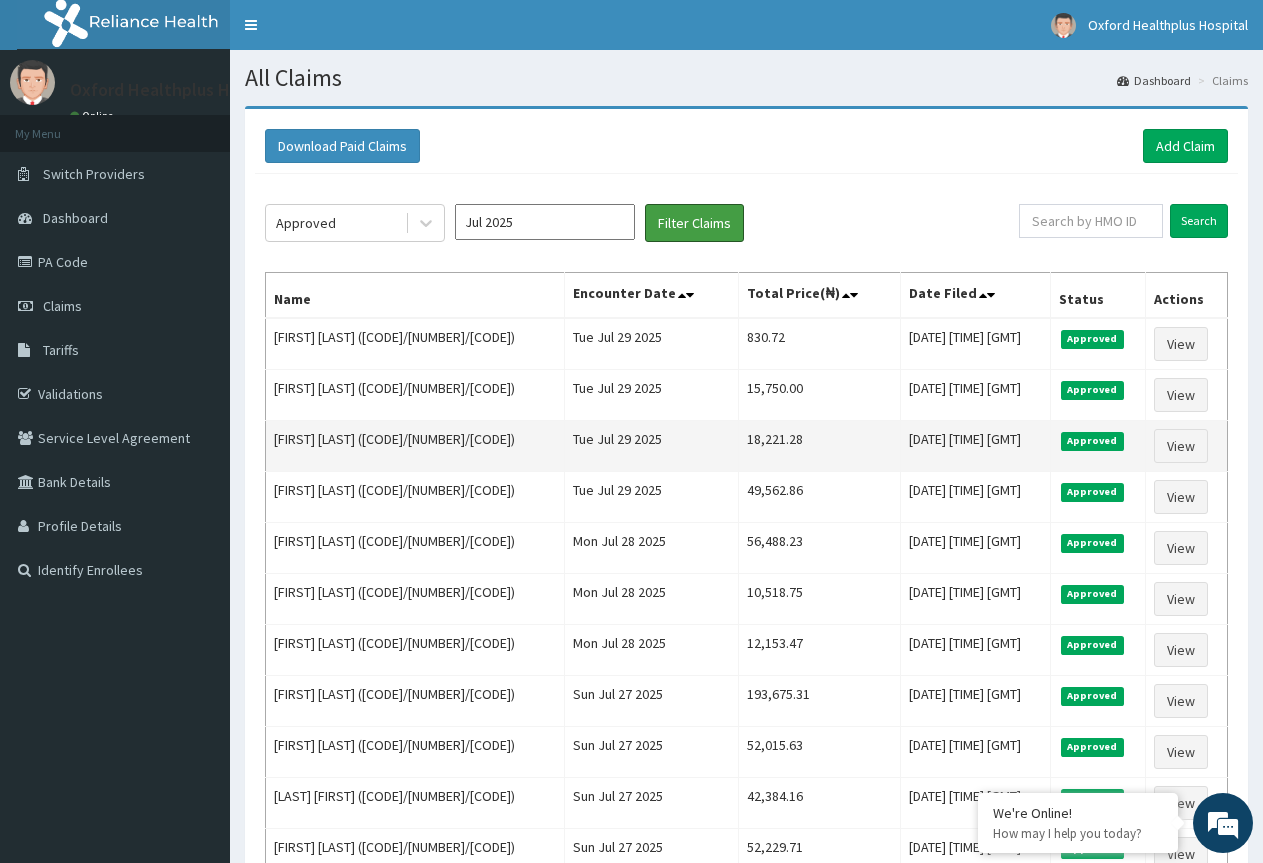 scroll, scrollTop: 0, scrollLeft: 0, axis: both 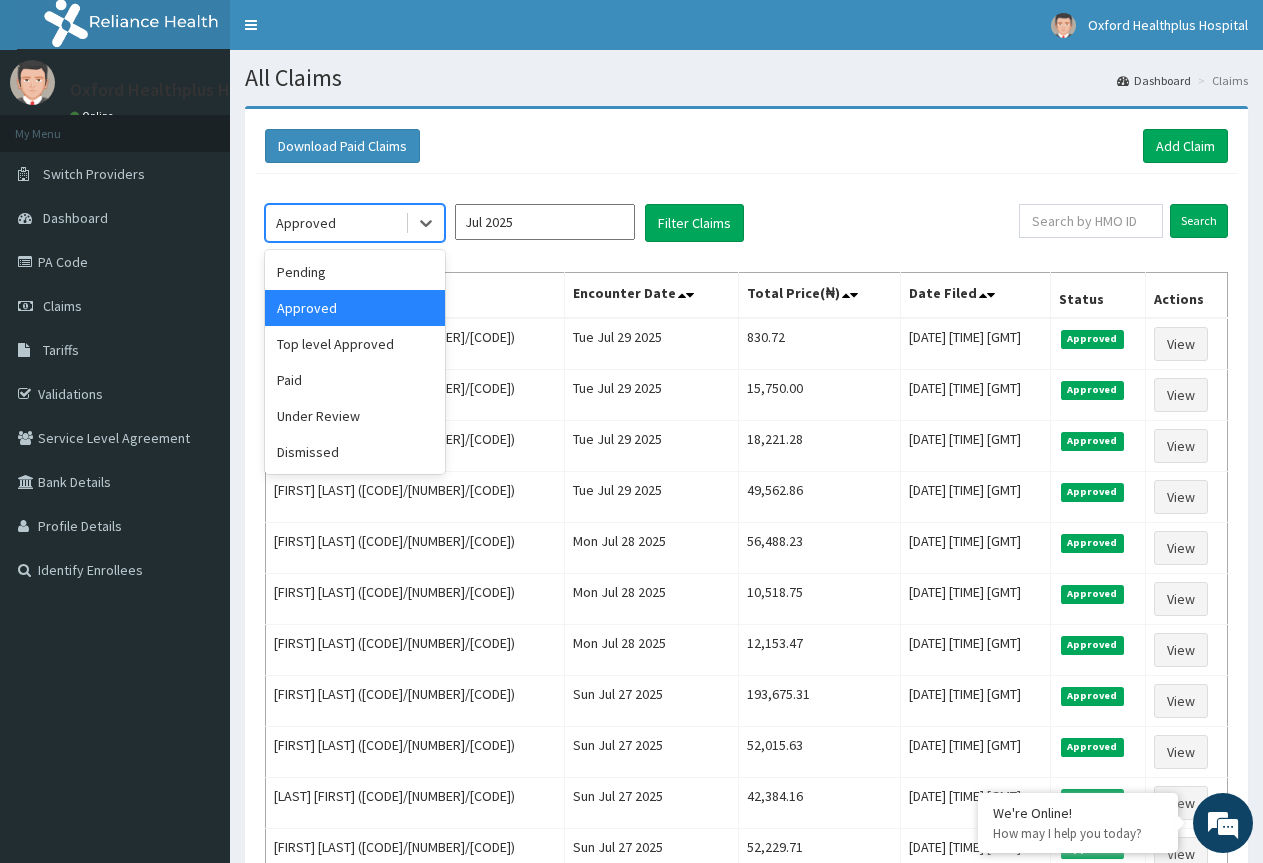 click on "Approved" at bounding box center (335, 223) 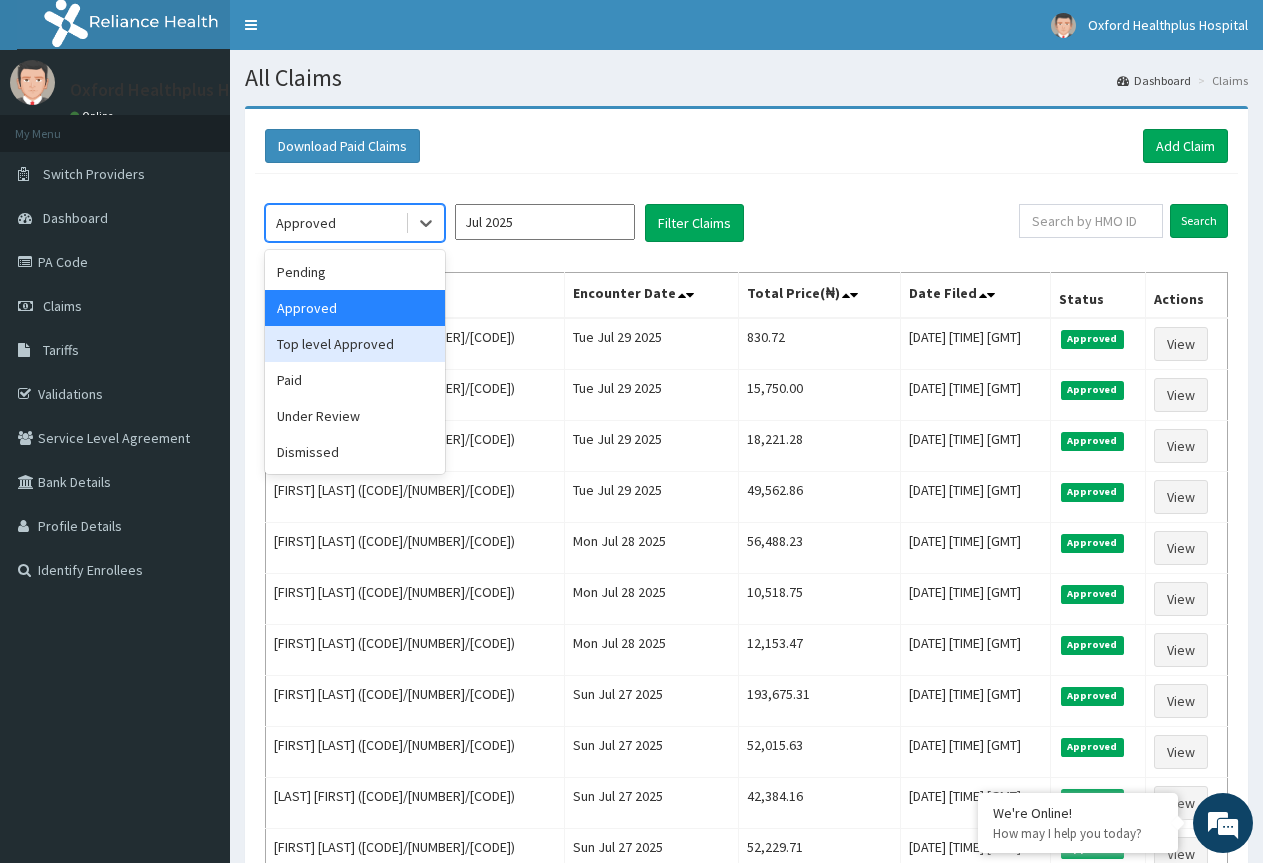 drag, startPoint x: 358, startPoint y: 338, endPoint x: 438, endPoint y: 305, distance: 86.53901 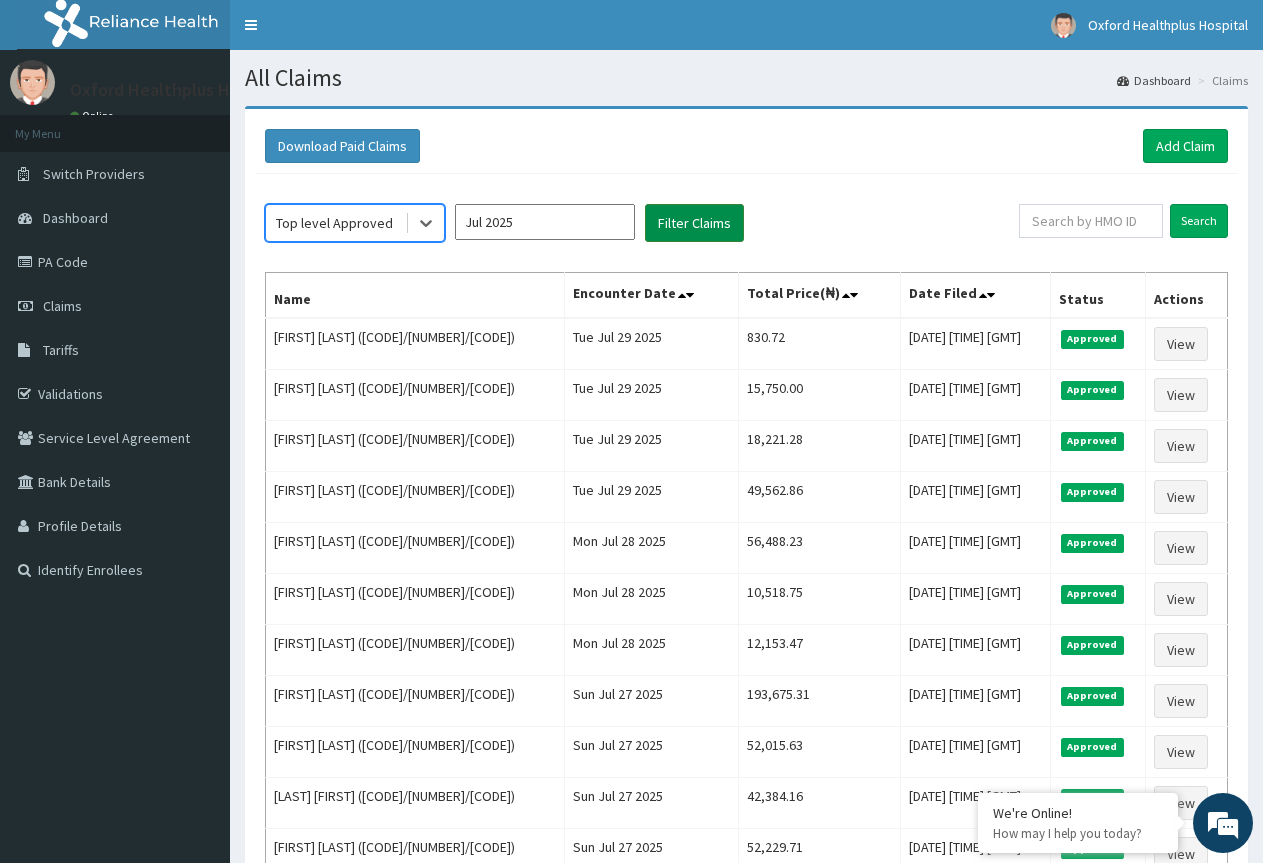 click on "Filter Claims" at bounding box center [694, 223] 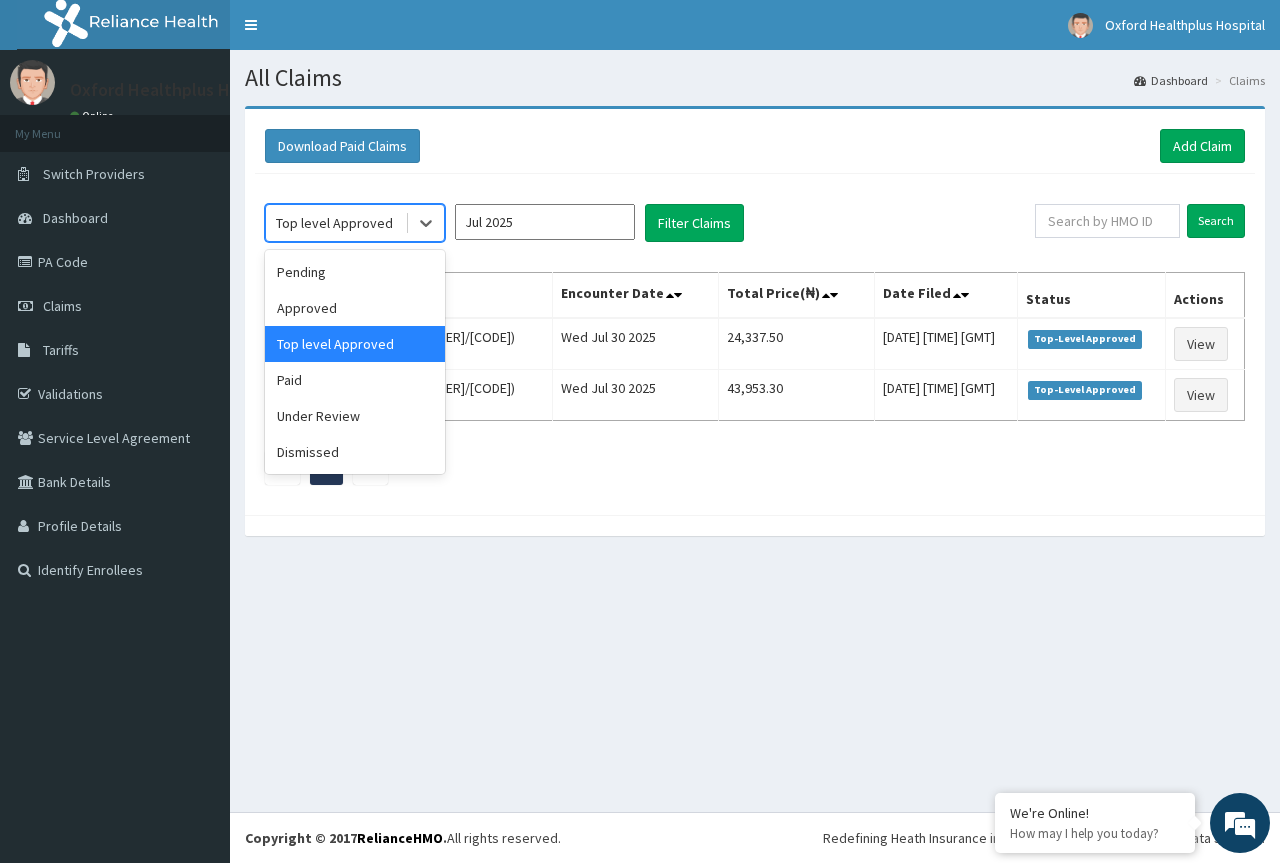 click on "Top level Approved" at bounding box center [335, 223] 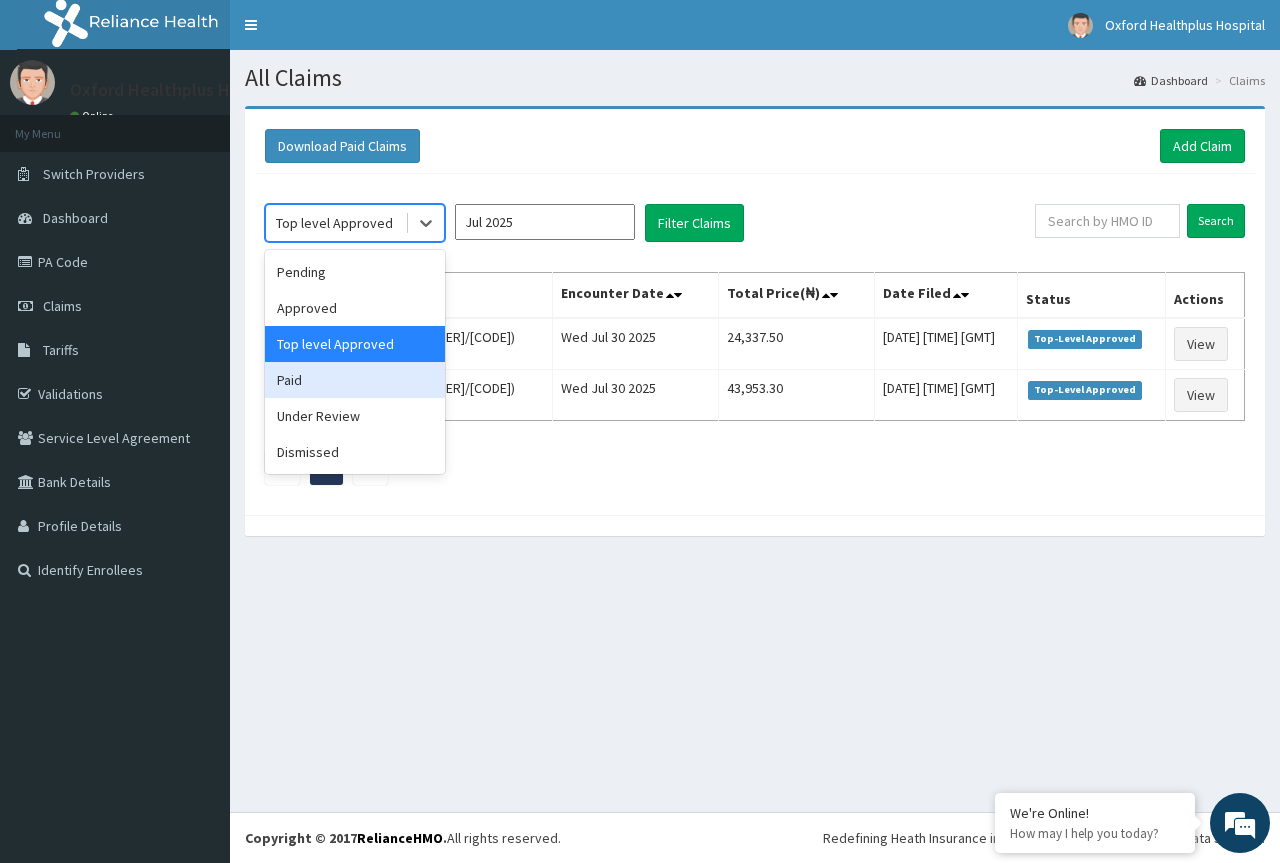 click on "Paid" at bounding box center (355, 380) 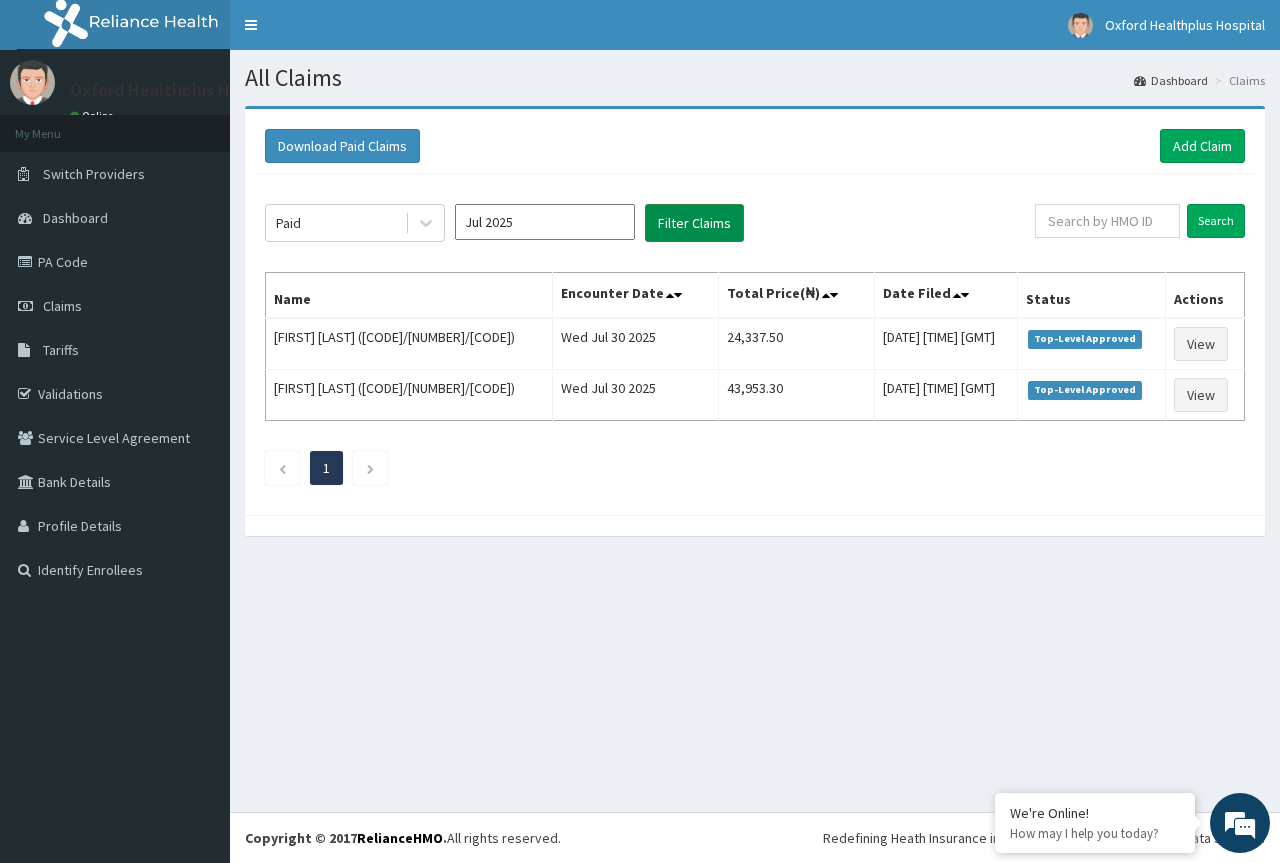 click on "Filter Claims" at bounding box center (694, 223) 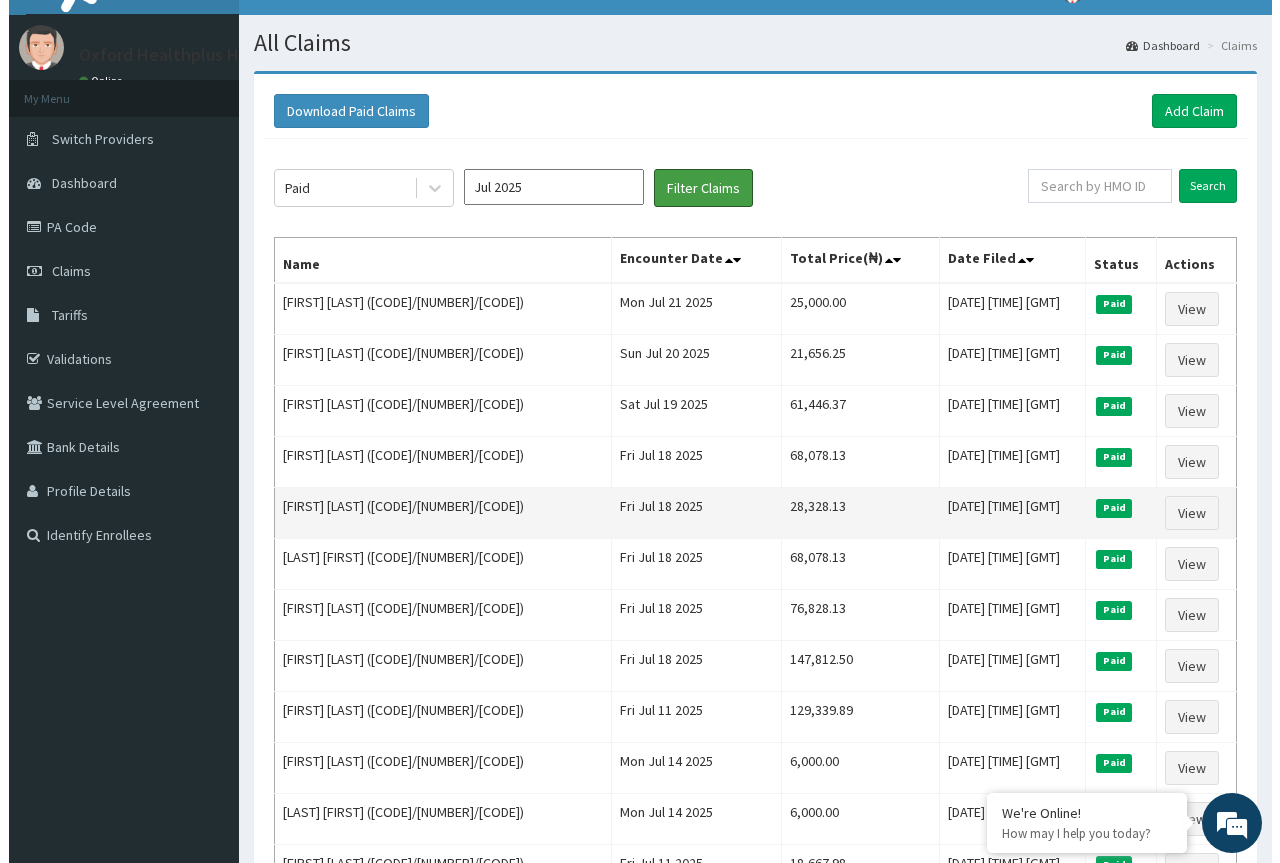 scroll, scrollTop: 0, scrollLeft: 0, axis: both 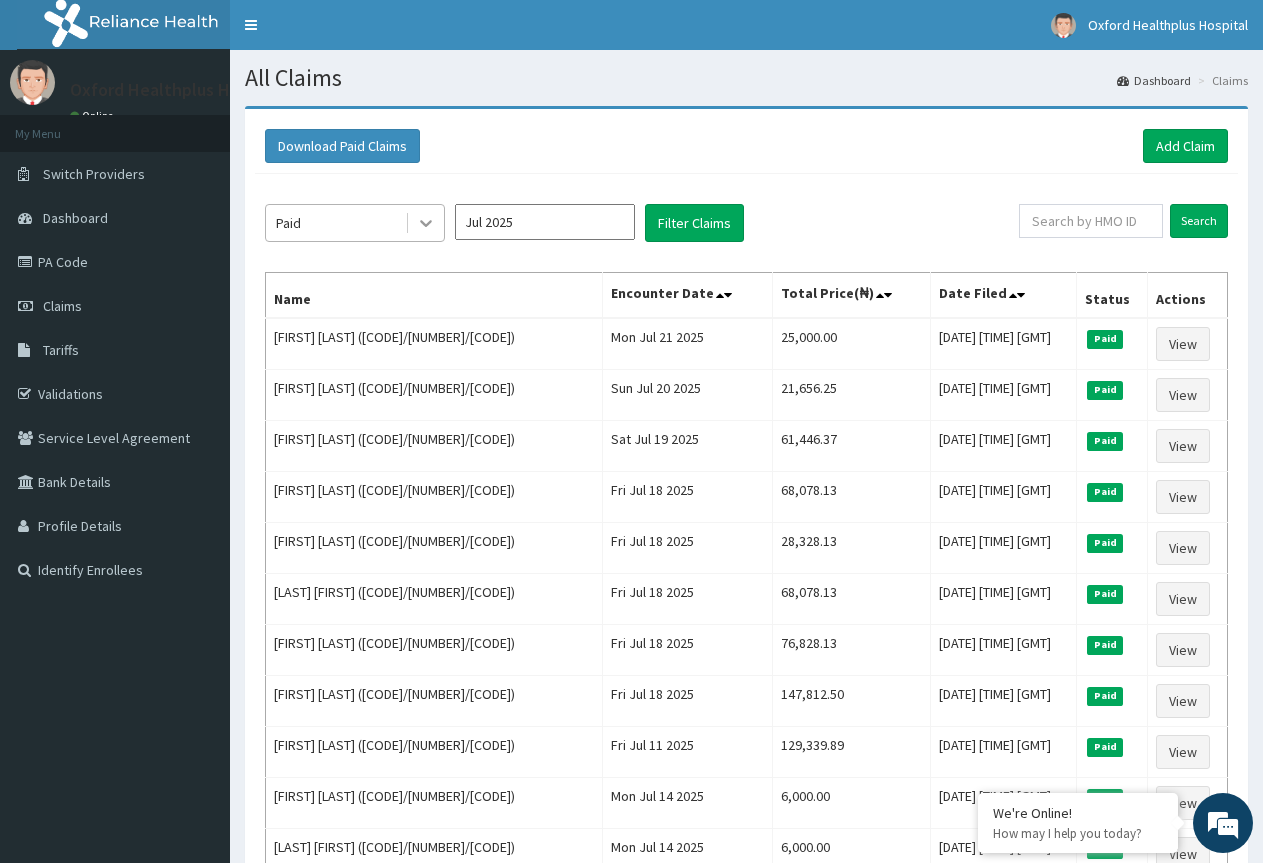 click at bounding box center [426, 223] 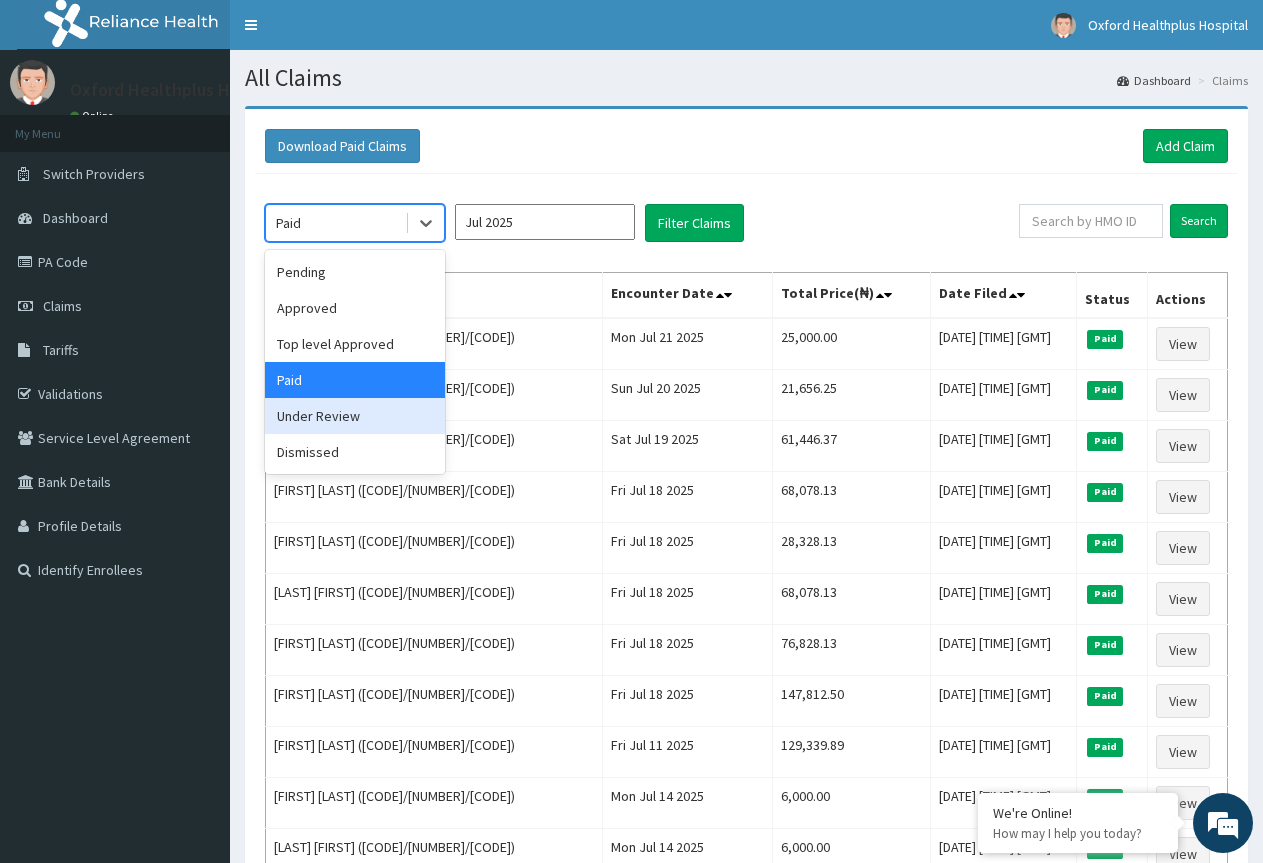 click on "Under Review" at bounding box center [355, 416] 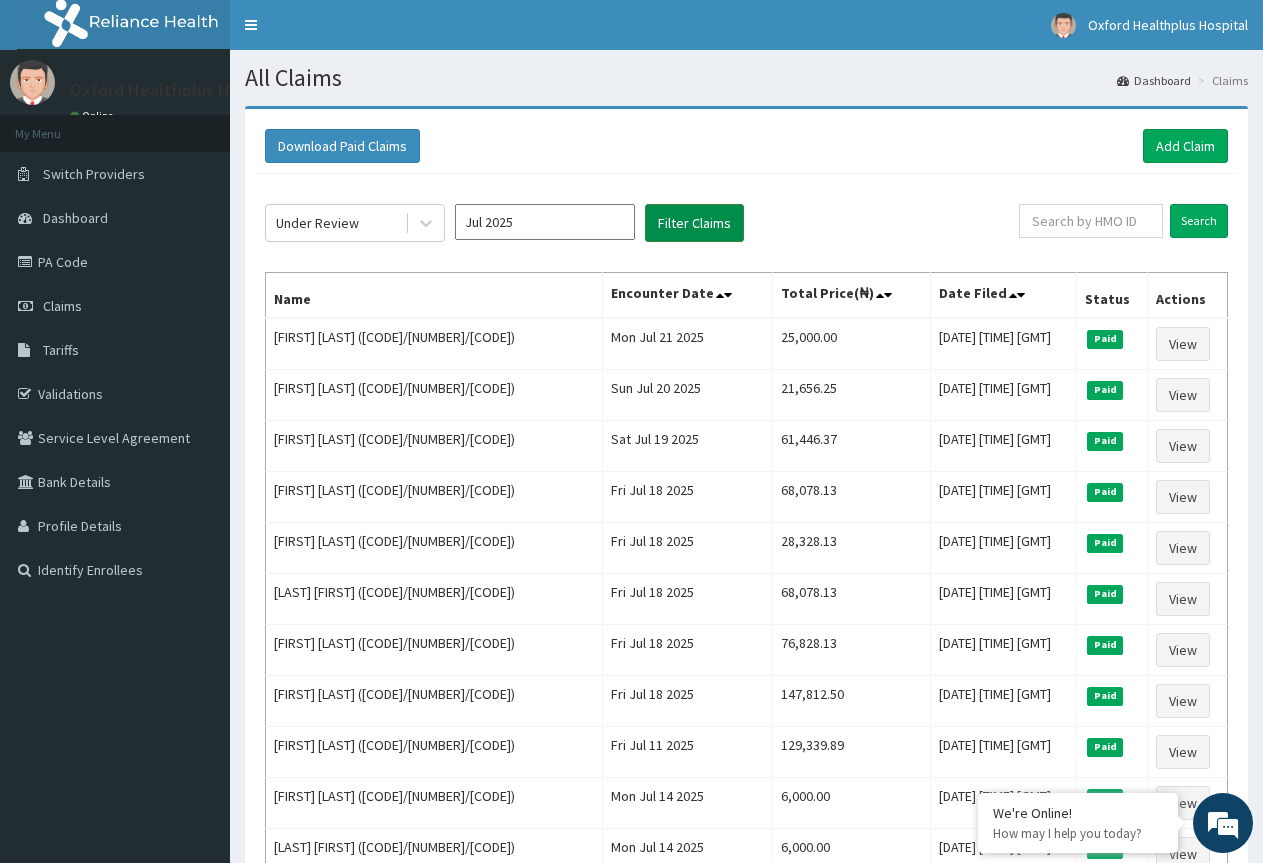 click on "Filter Claims" at bounding box center [694, 223] 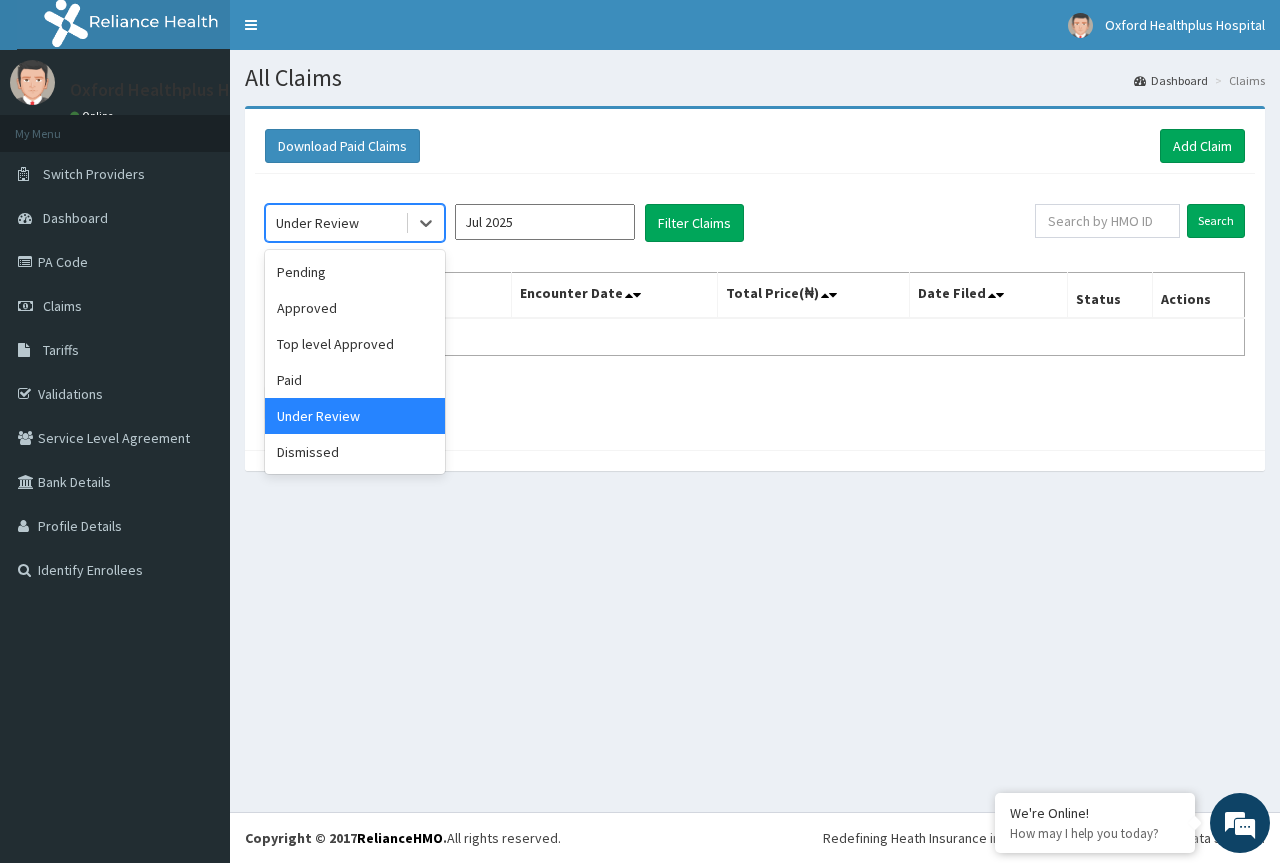 click on "Under Review" at bounding box center (335, 223) 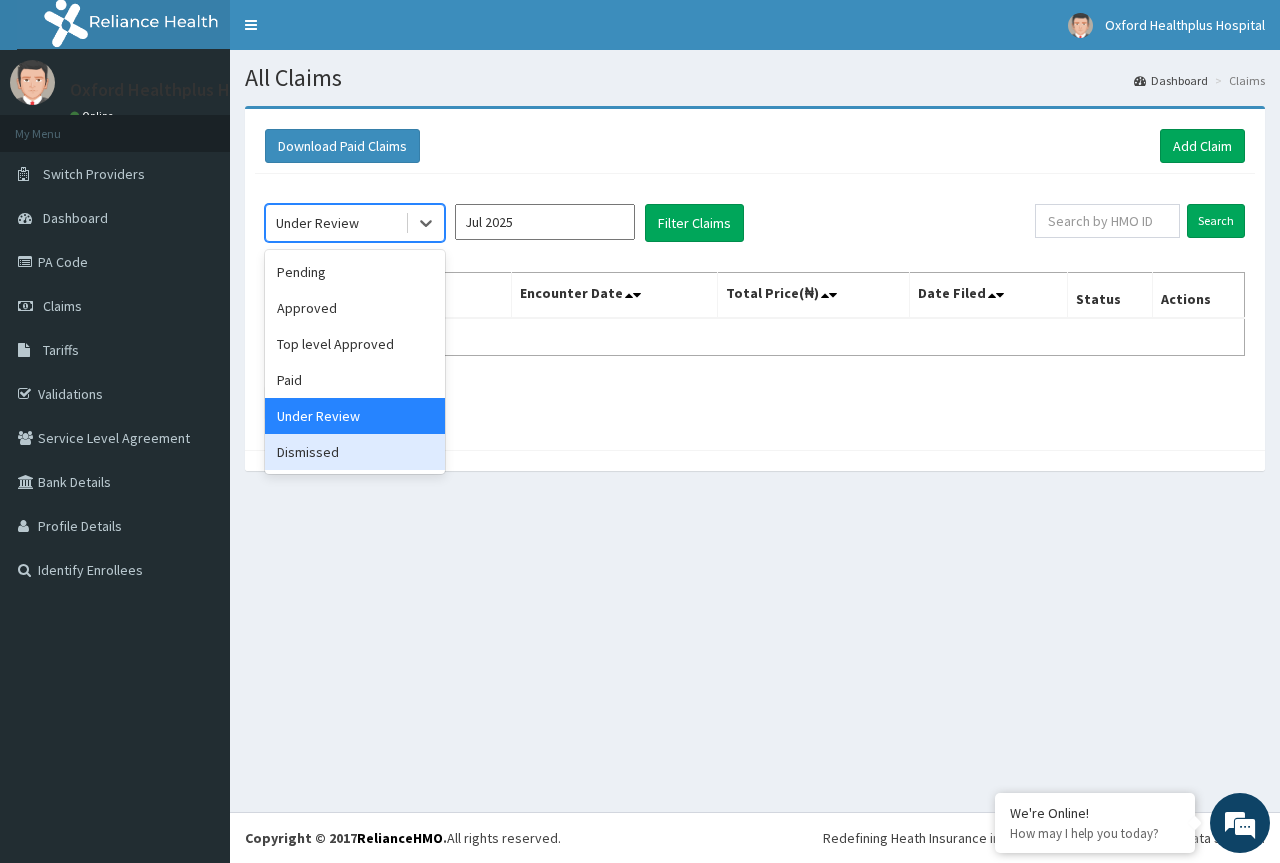 click on "Dismissed" at bounding box center [355, 452] 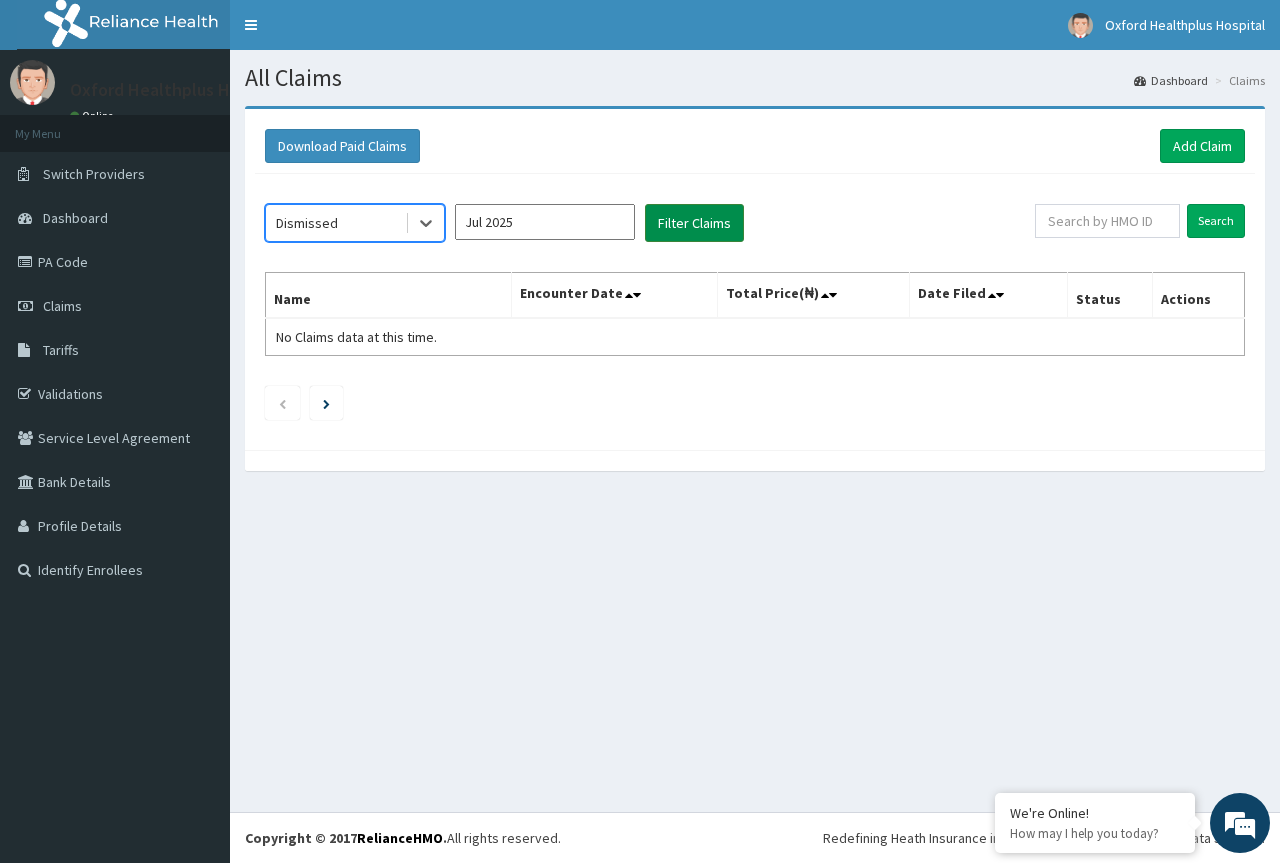 click on "Filter Claims" at bounding box center (694, 223) 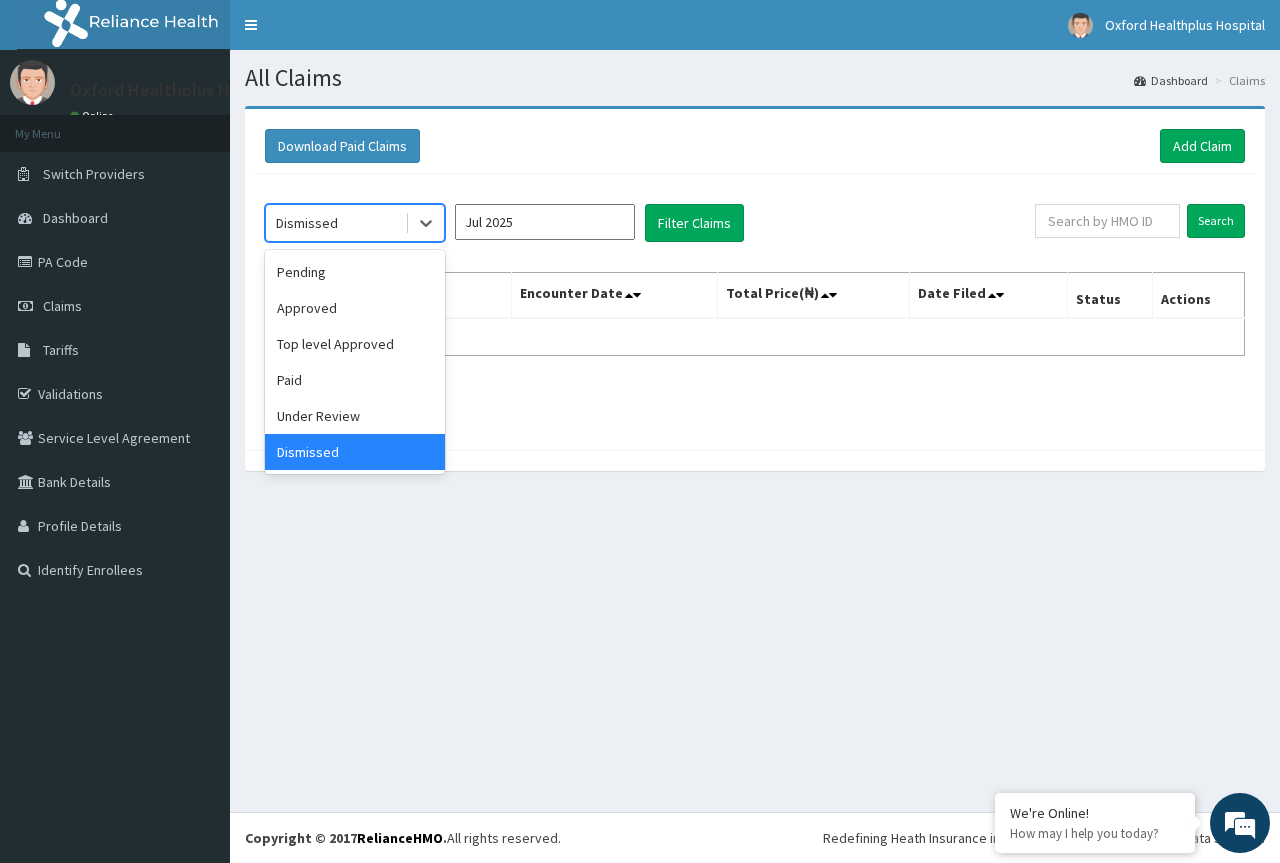 click on "Dismissed" at bounding box center [335, 223] 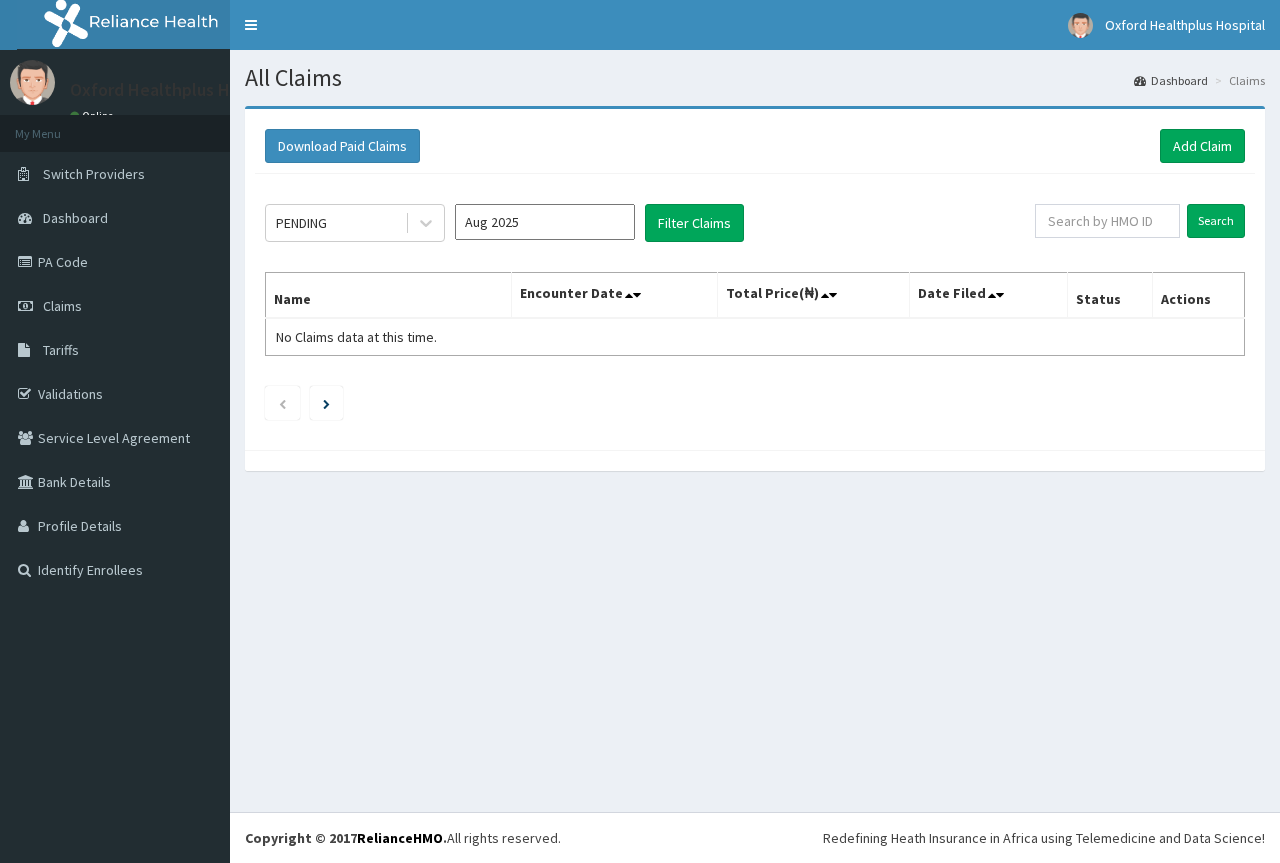 scroll, scrollTop: 0, scrollLeft: 0, axis: both 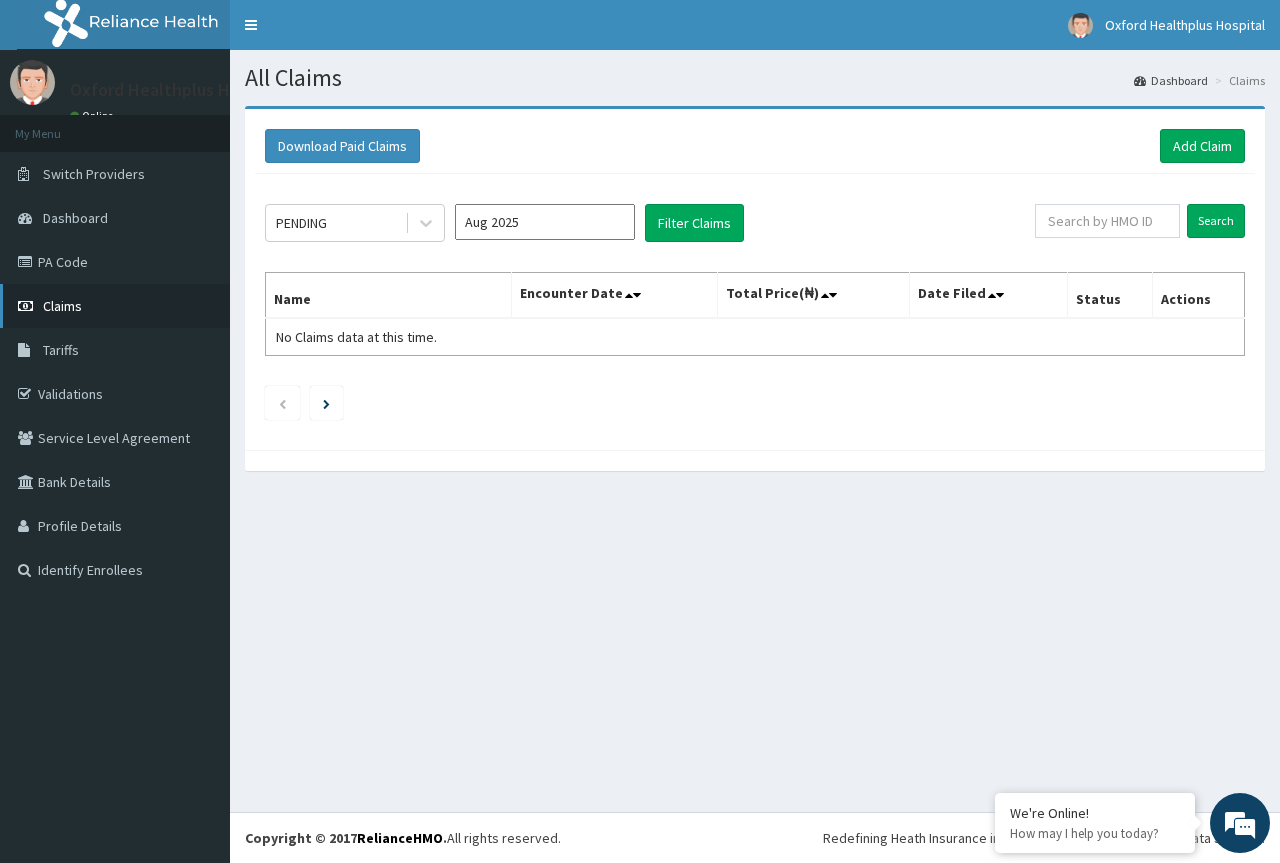 click on "Claims" at bounding box center [115, 306] 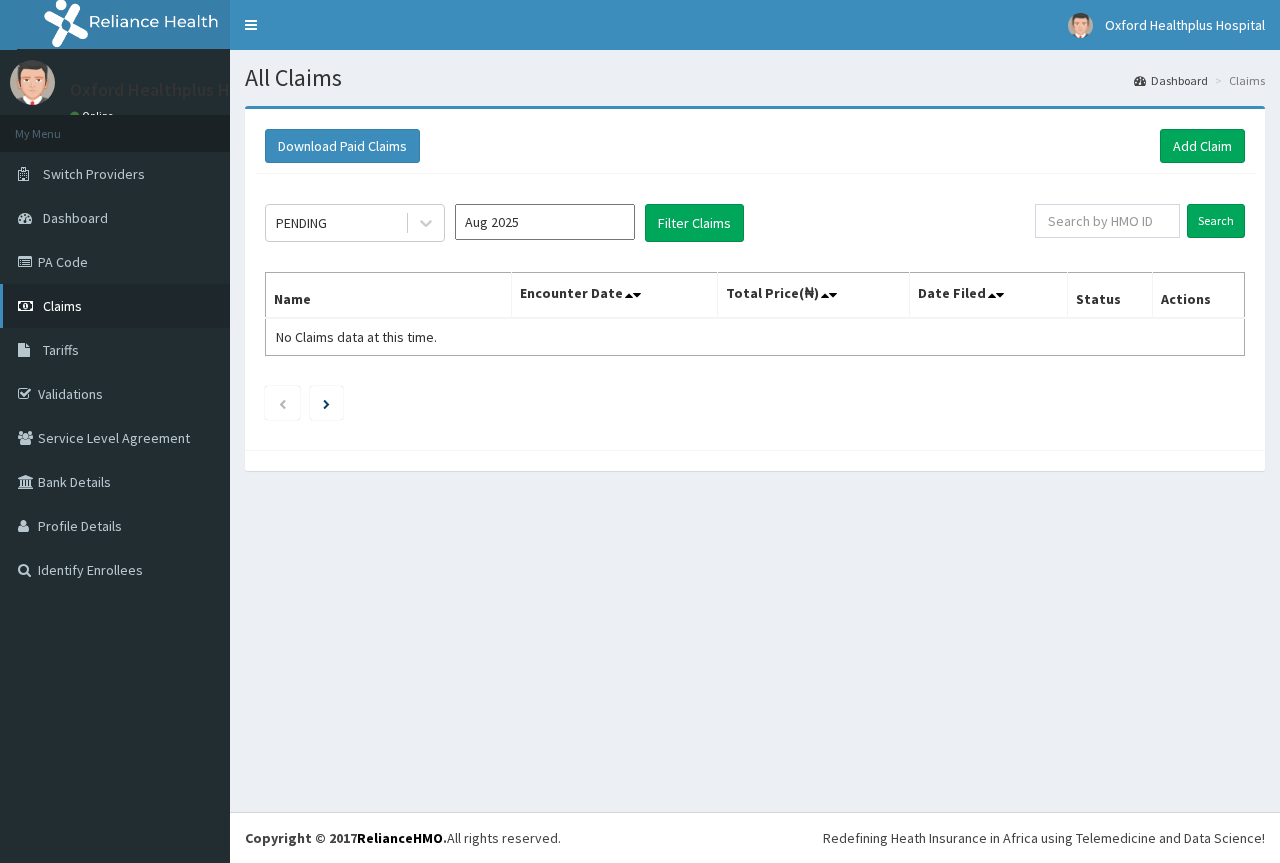 scroll, scrollTop: 0, scrollLeft: 0, axis: both 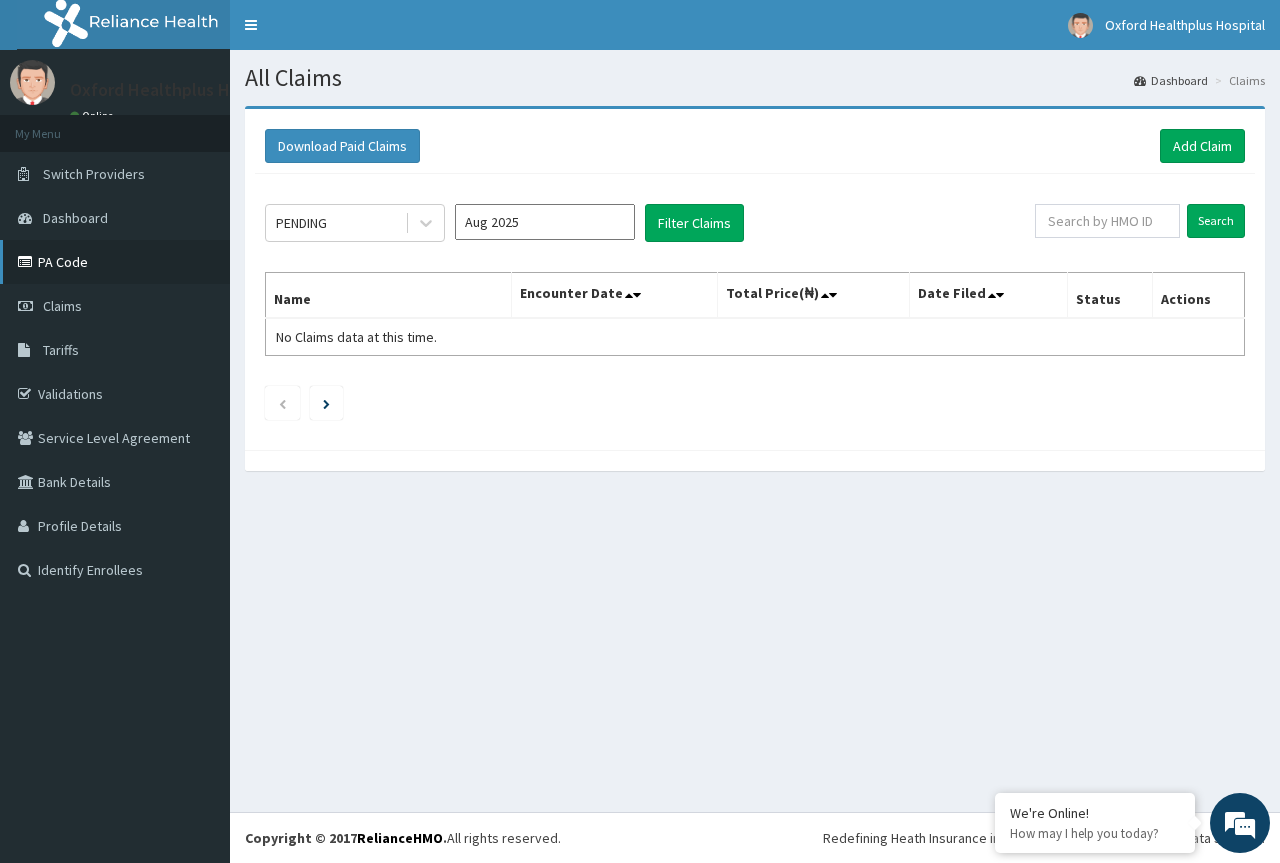 click on "PA Code" at bounding box center [115, 262] 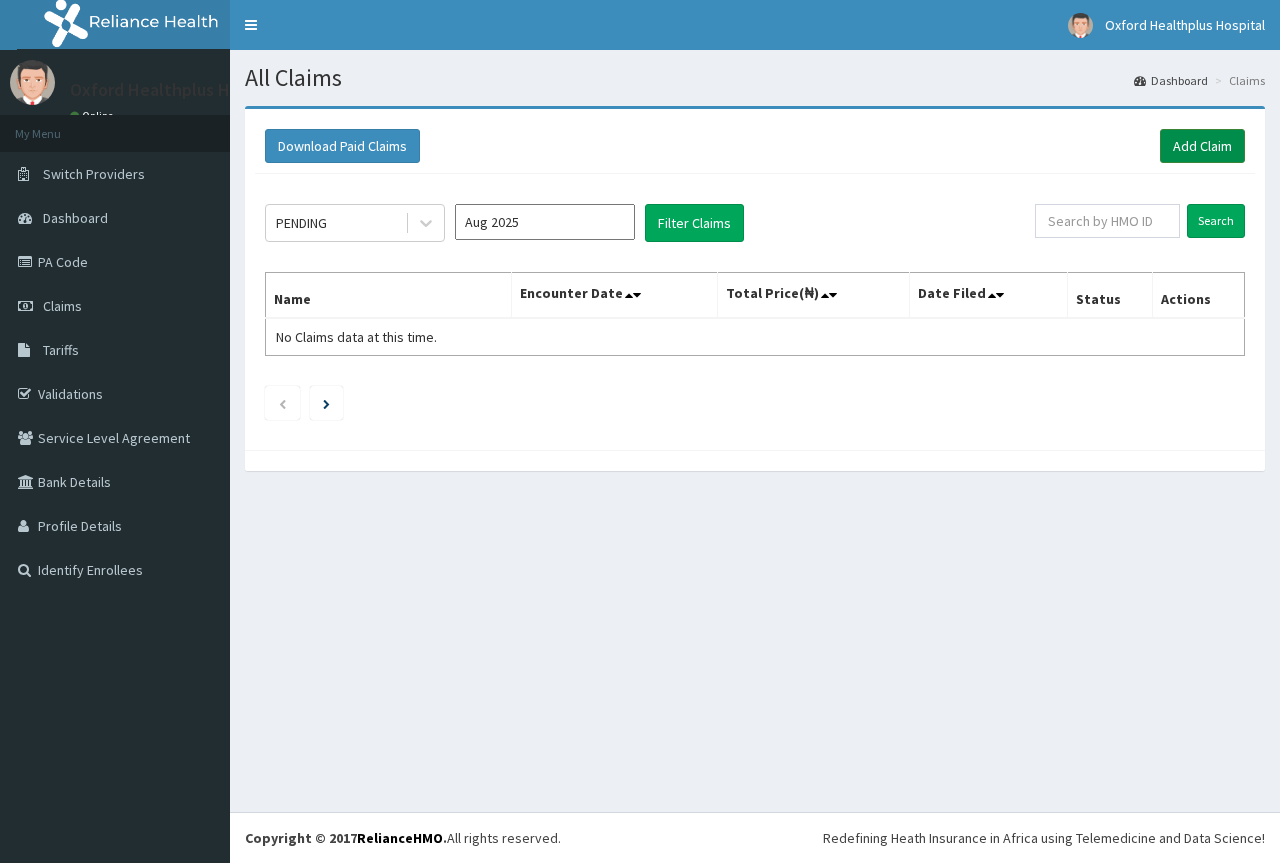 scroll, scrollTop: 0, scrollLeft: 0, axis: both 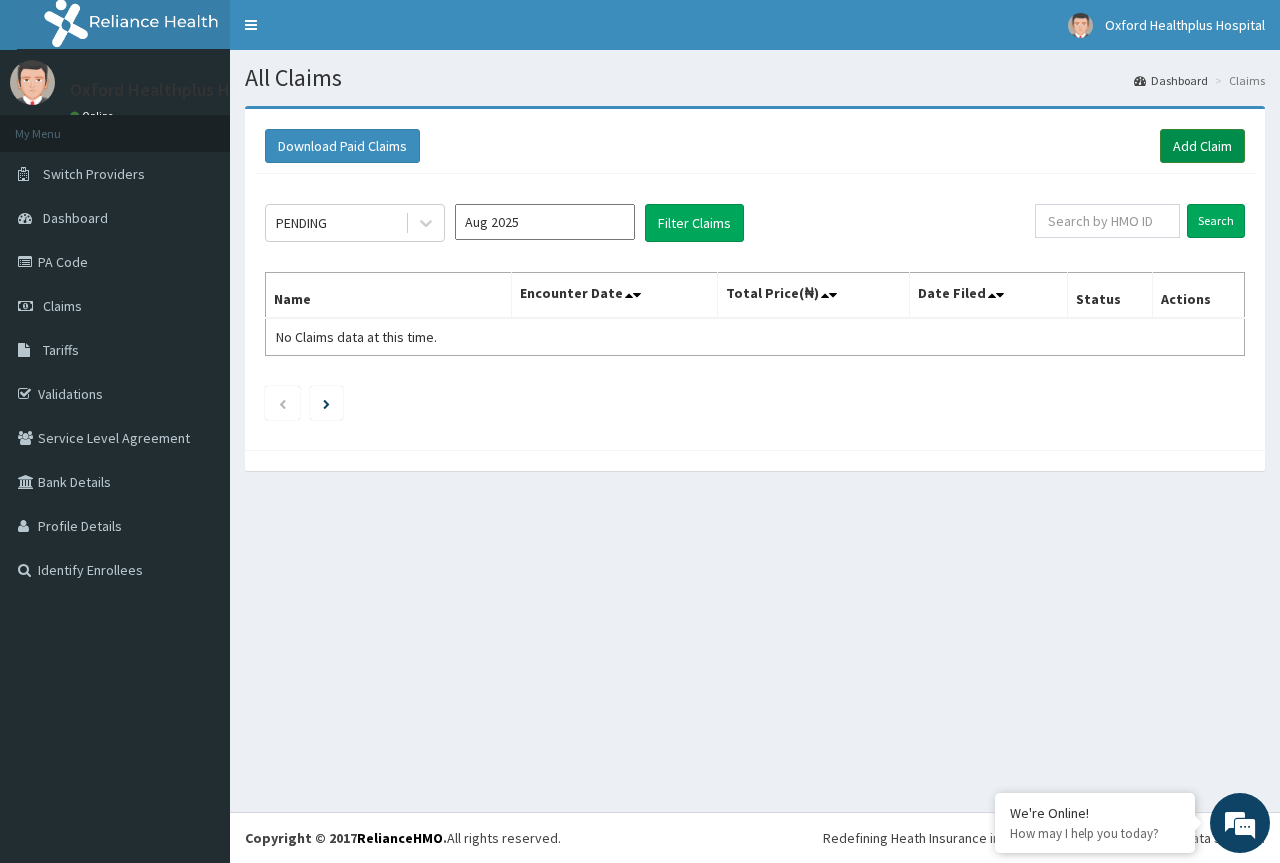 click on "Add Claim" at bounding box center [1202, 146] 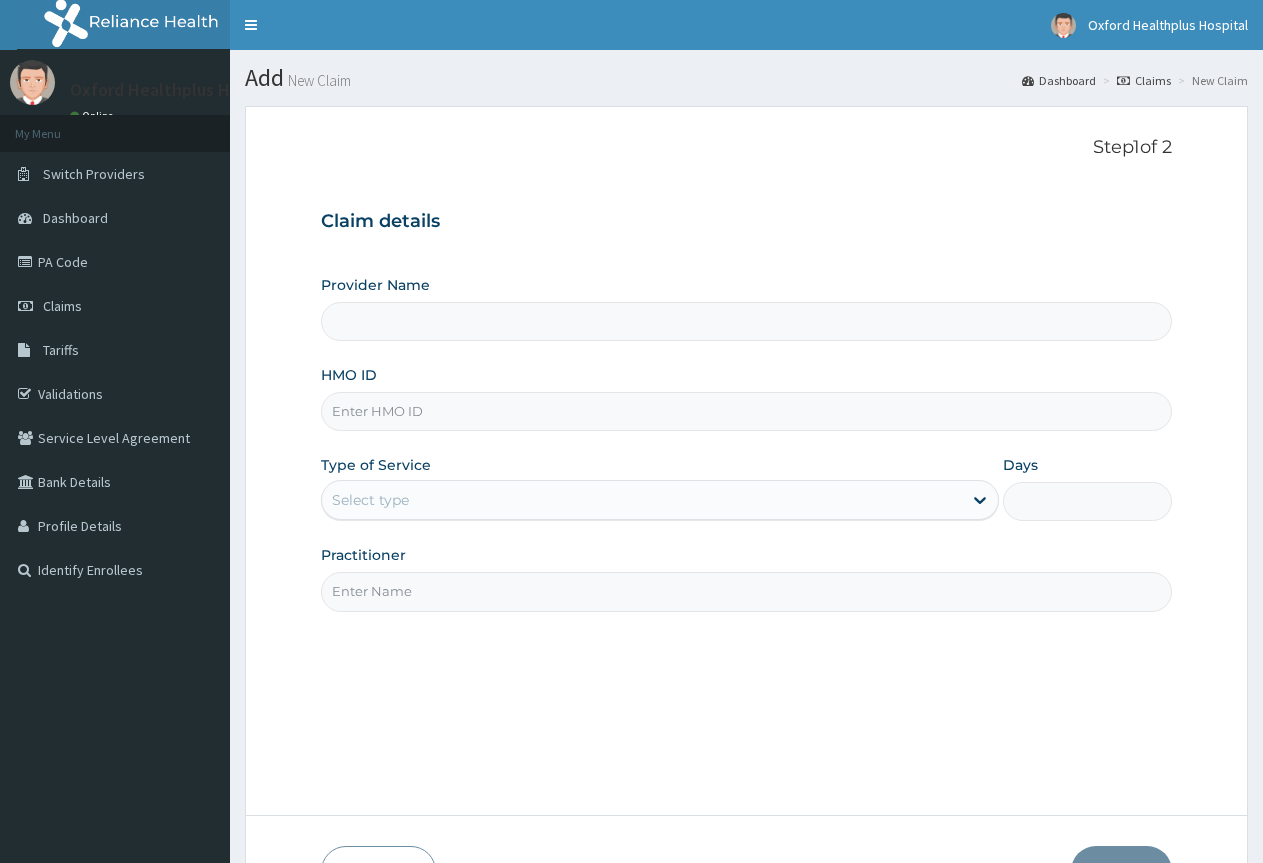 scroll, scrollTop: 0, scrollLeft: 0, axis: both 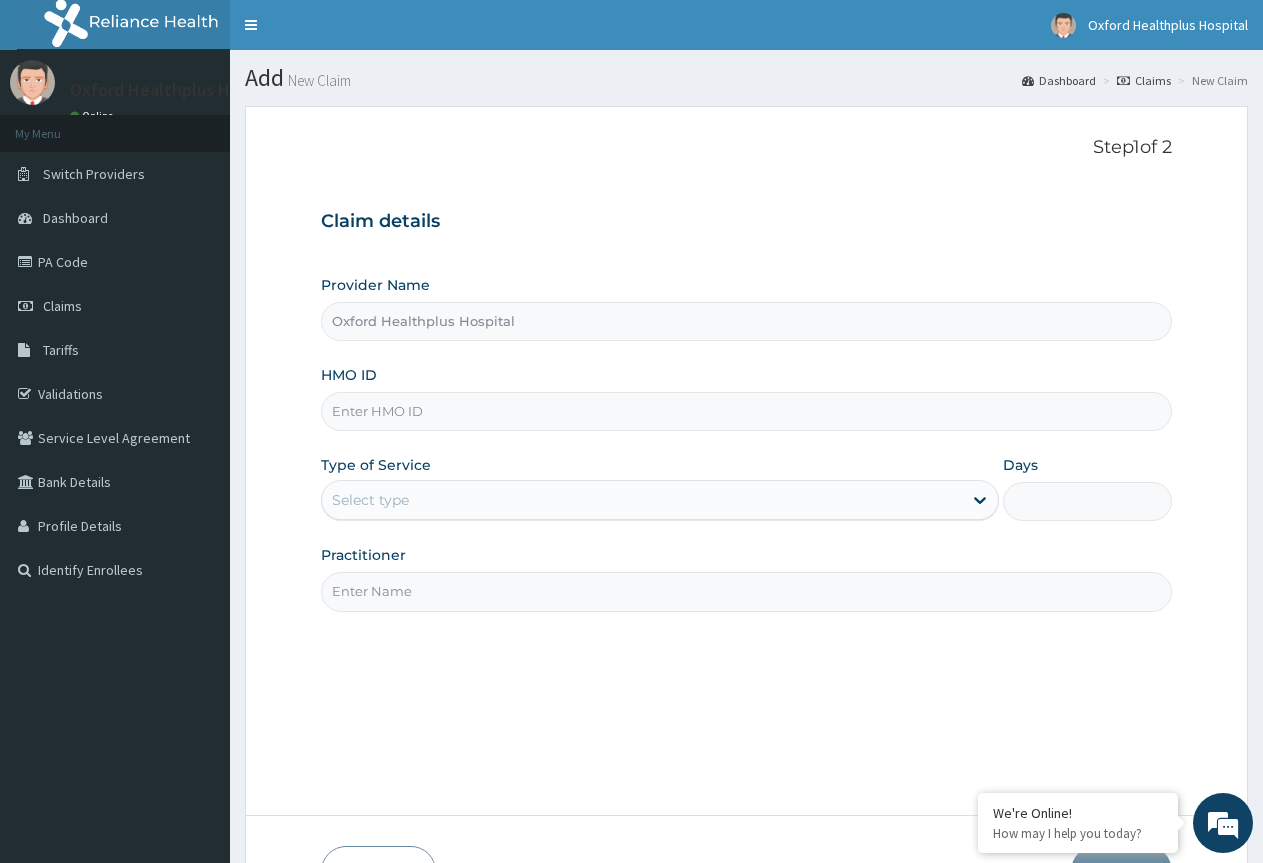 paste on "PIL/10009/D" 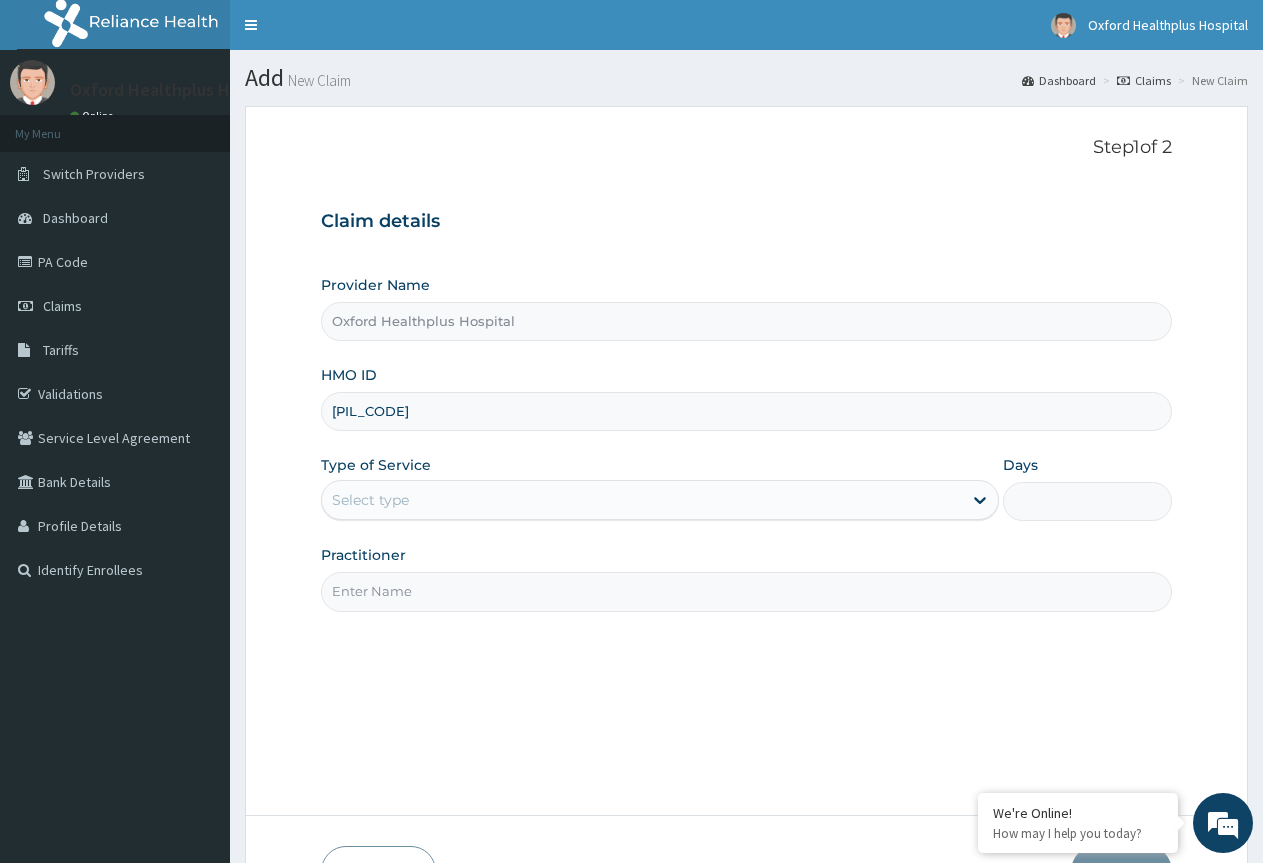 type on "PIL/10009/D" 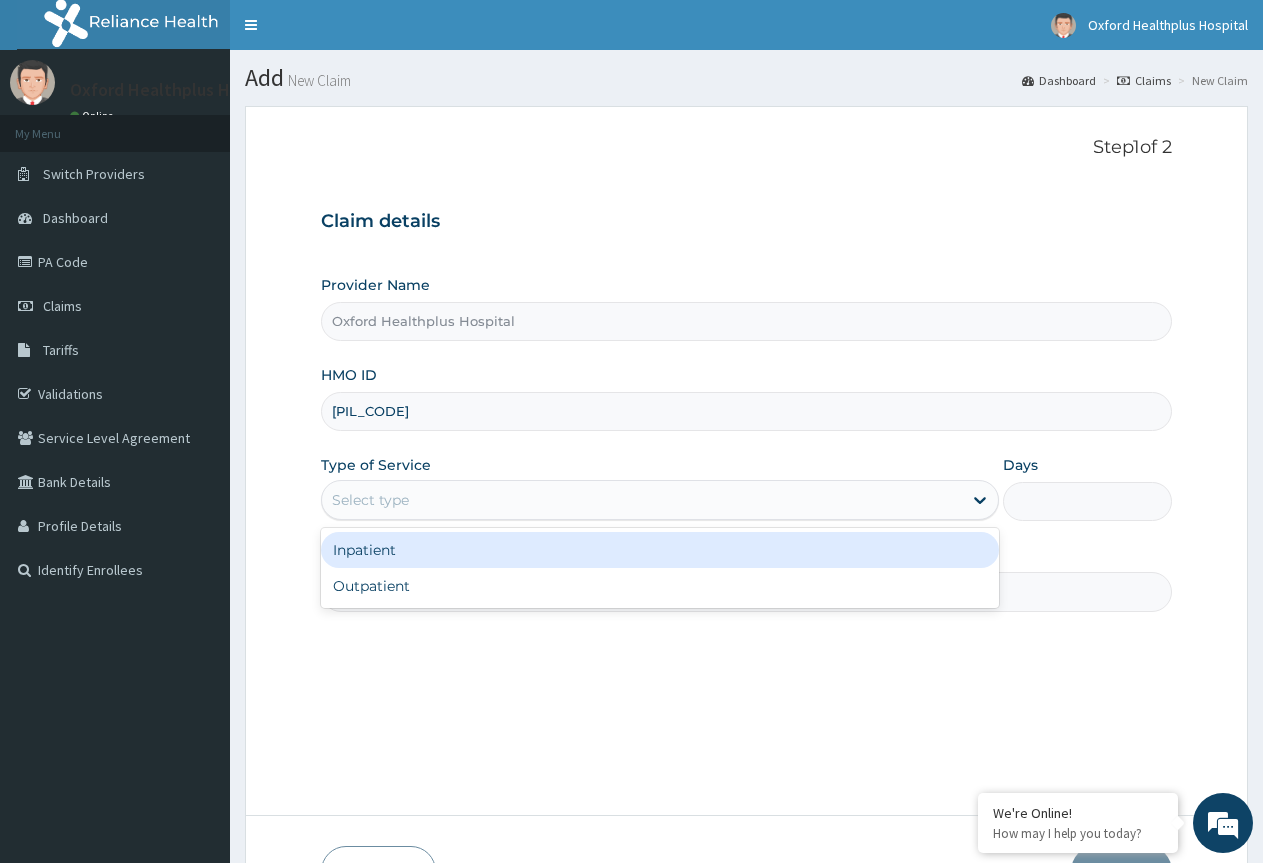 click on "Select type" at bounding box center (641, 500) 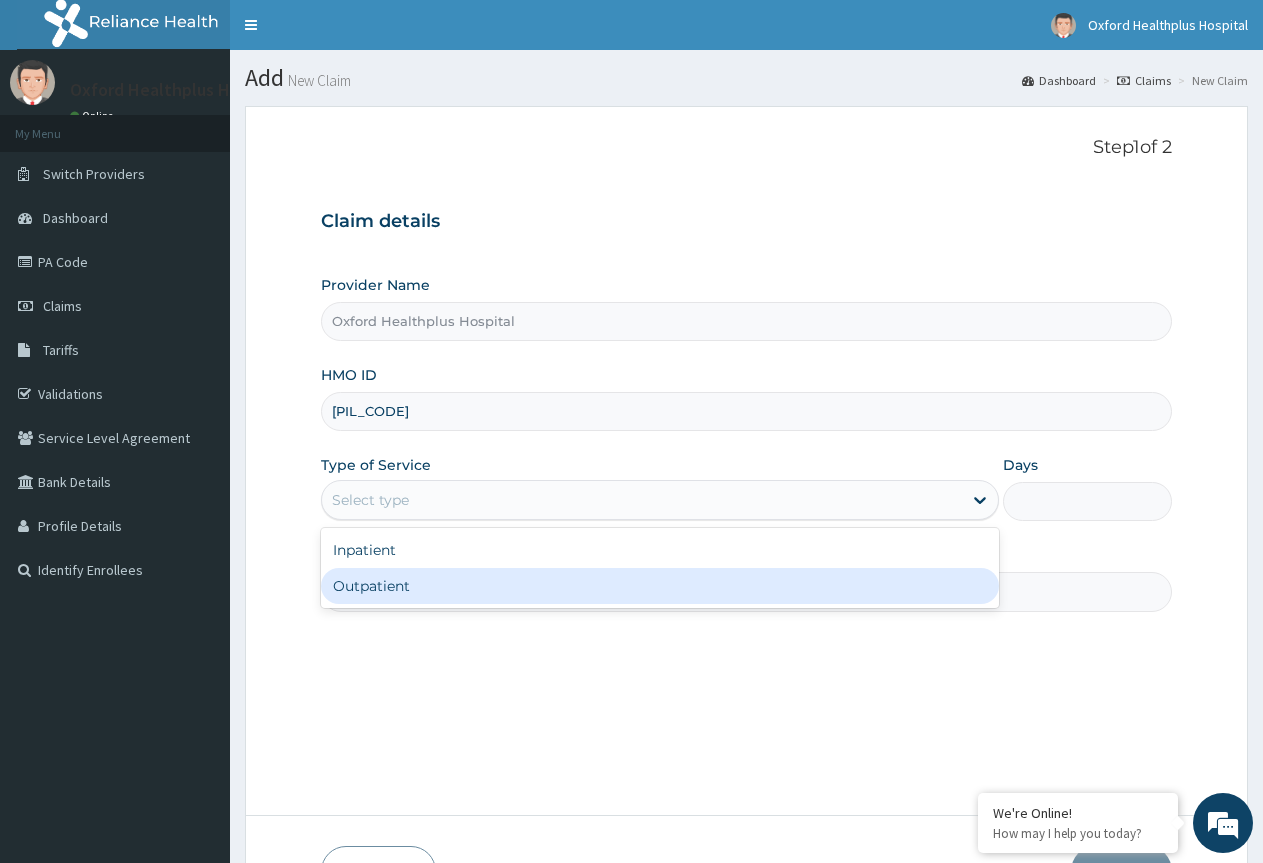 click on "Outpatient" at bounding box center (659, 586) 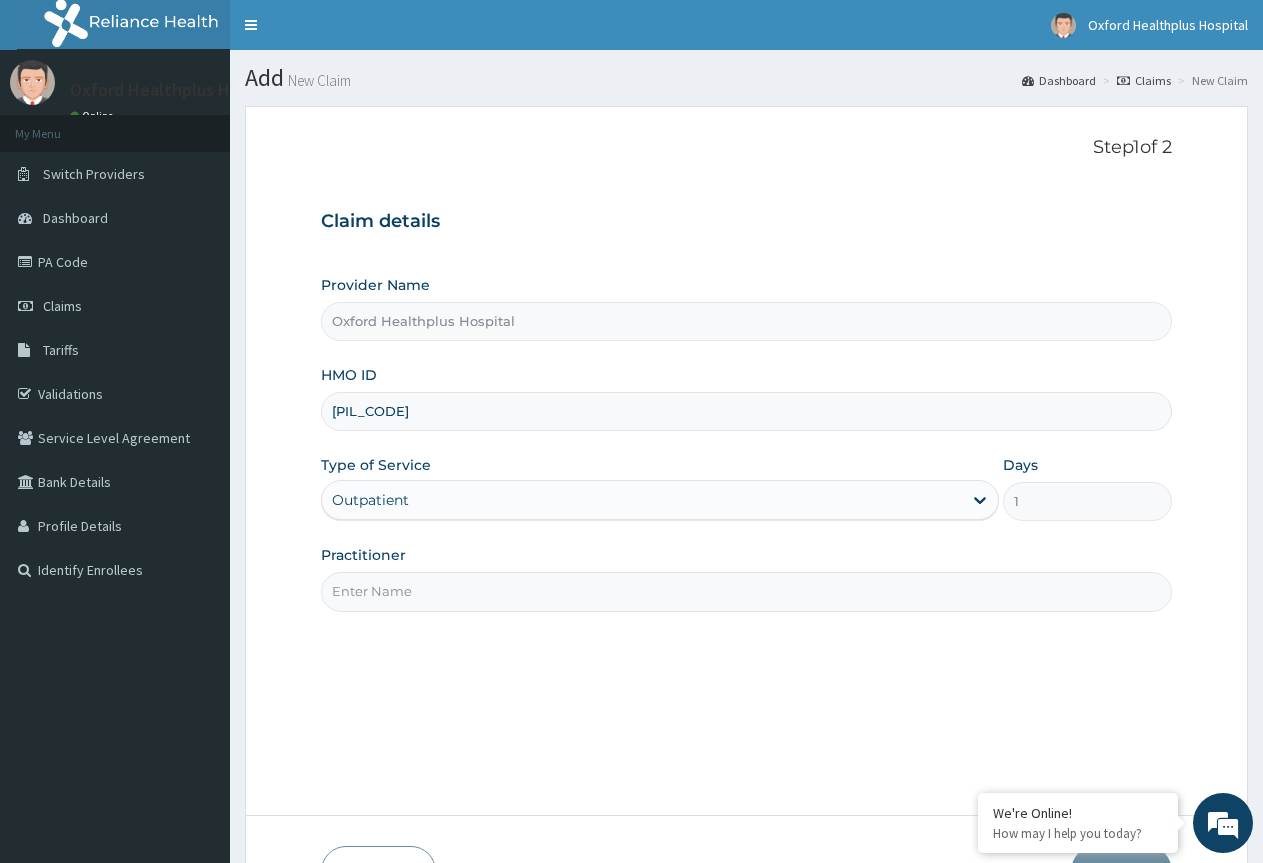 click on "Practitioner" at bounding box center [746, 578] 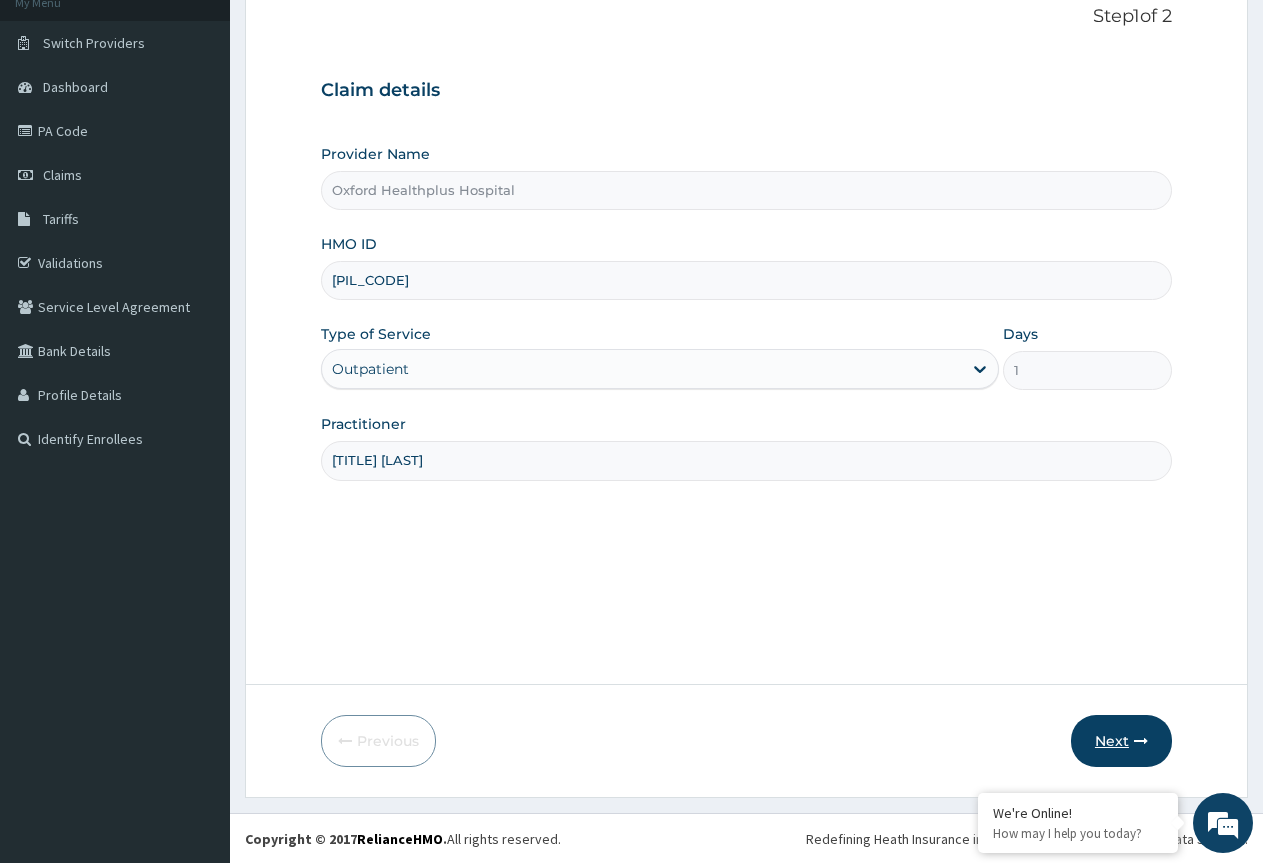 scroll, scrollTop: 132, scrollLeft: 0, axis: vertical 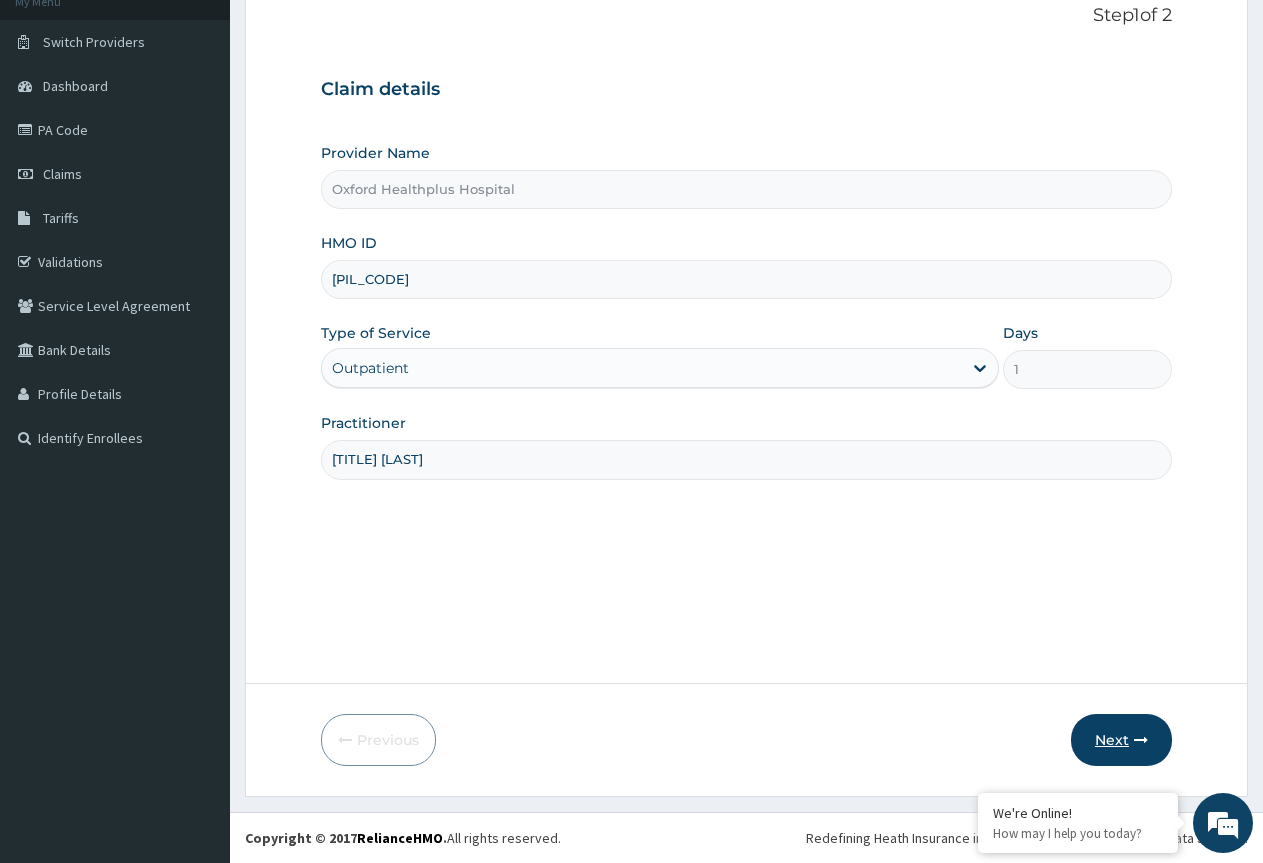 click on "Next" at bounding box center [1121, 740] 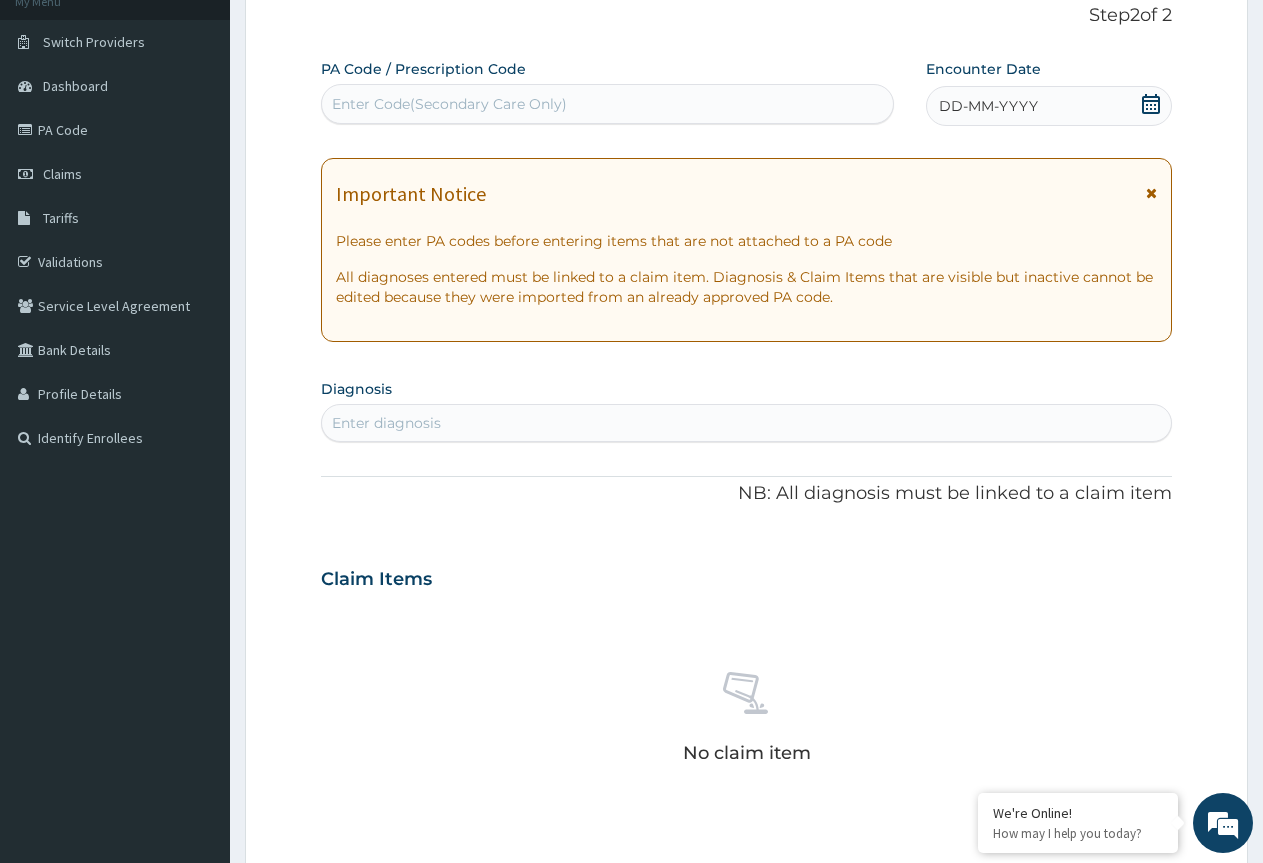 scroll, scrollTop: 0, scrollLeft: 0, axis: both 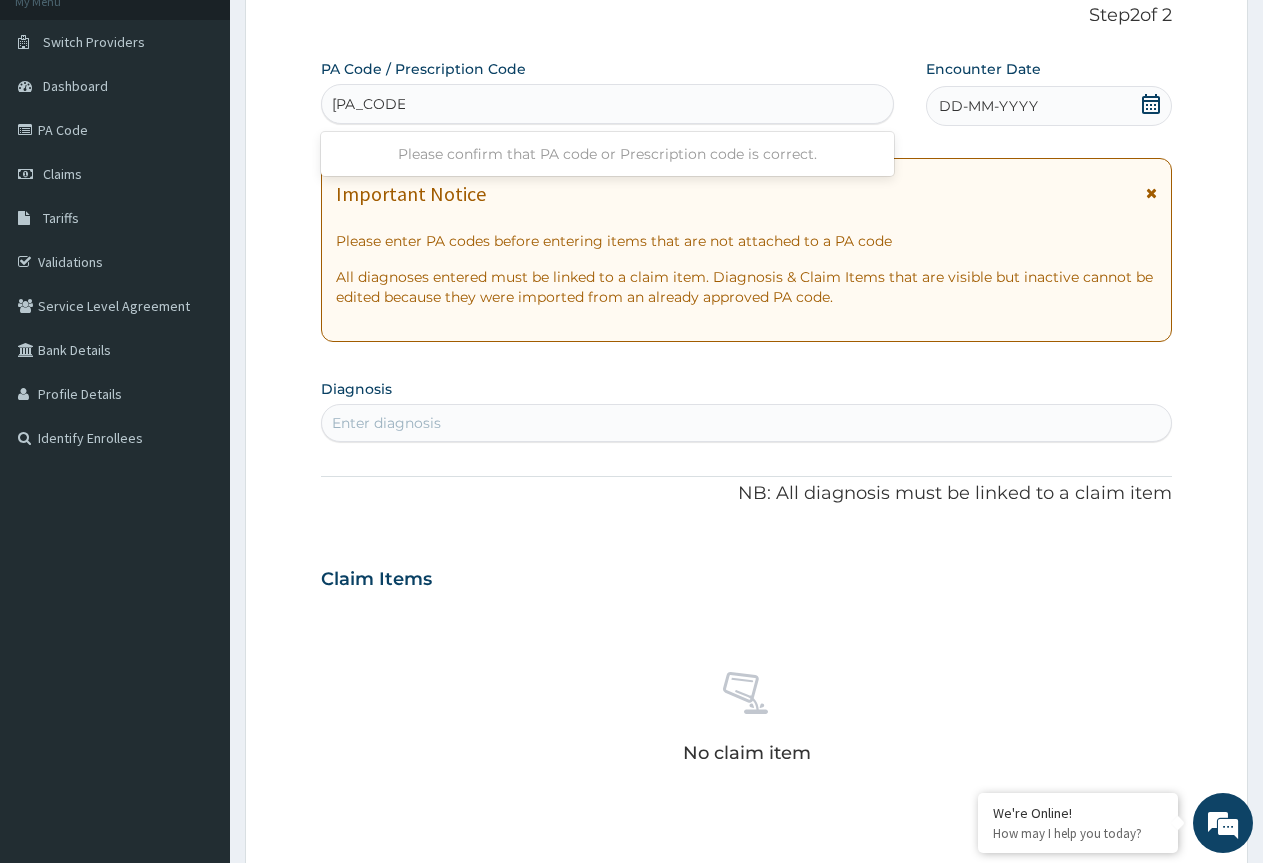 type on "PA/6CC0EA" 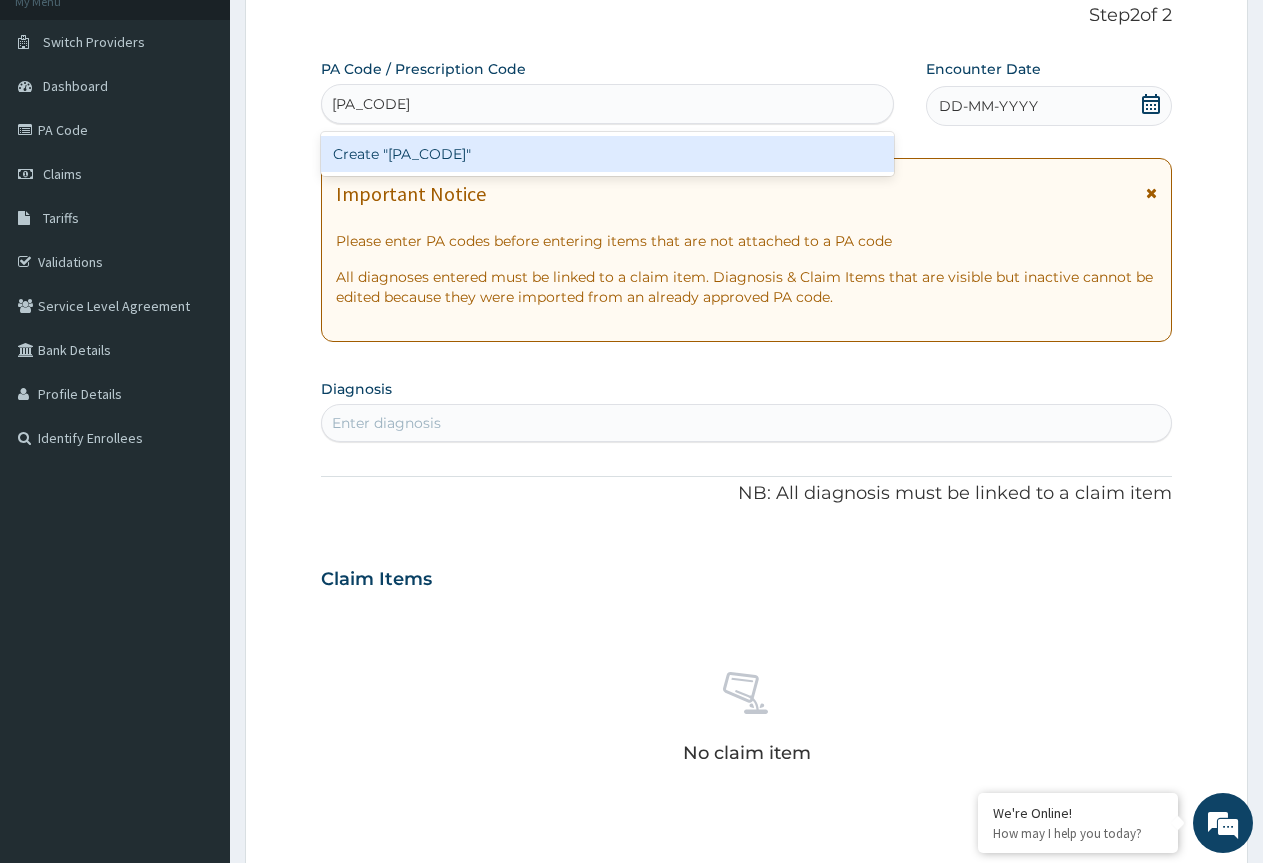 click on "Create "PA/6CC0EA"" at bounding box center [607, 154] 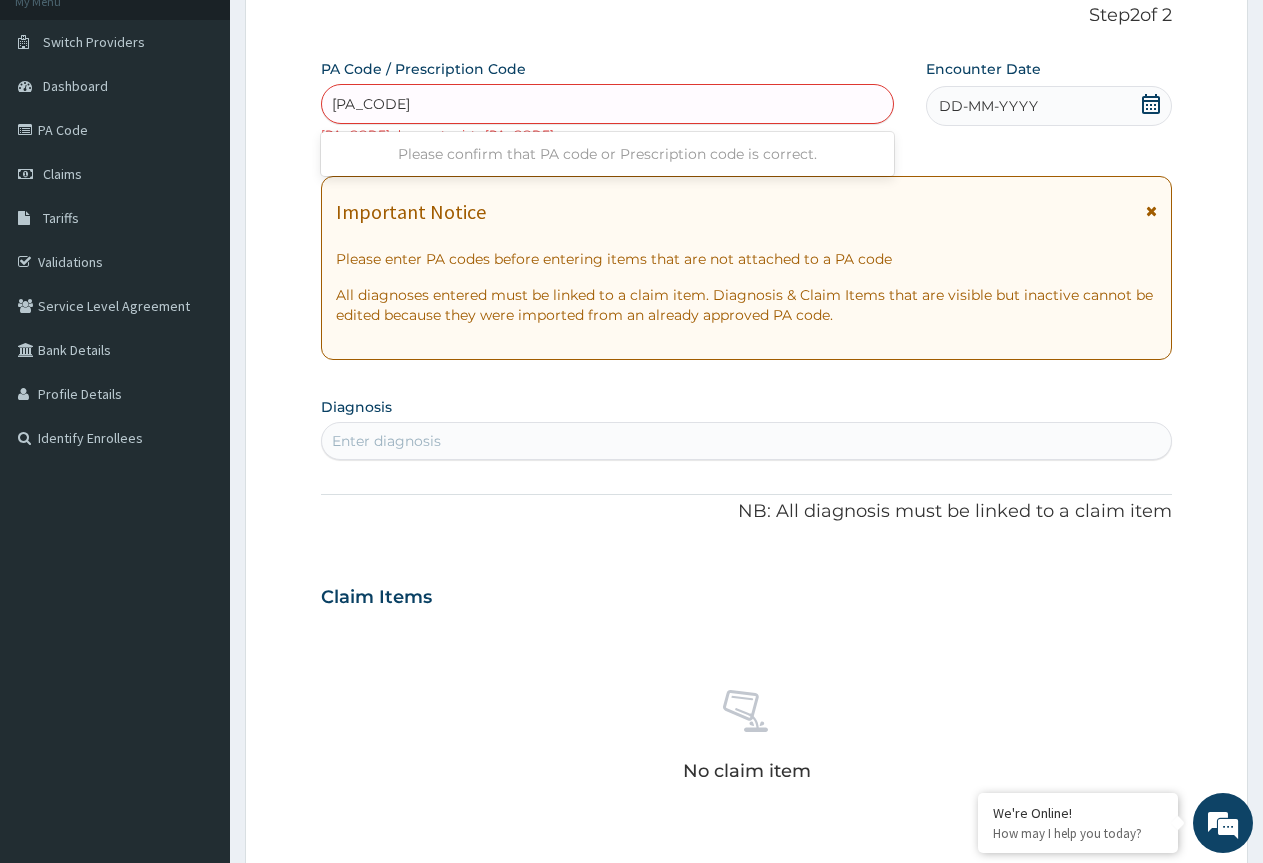 type on "PA/6CEOOA" 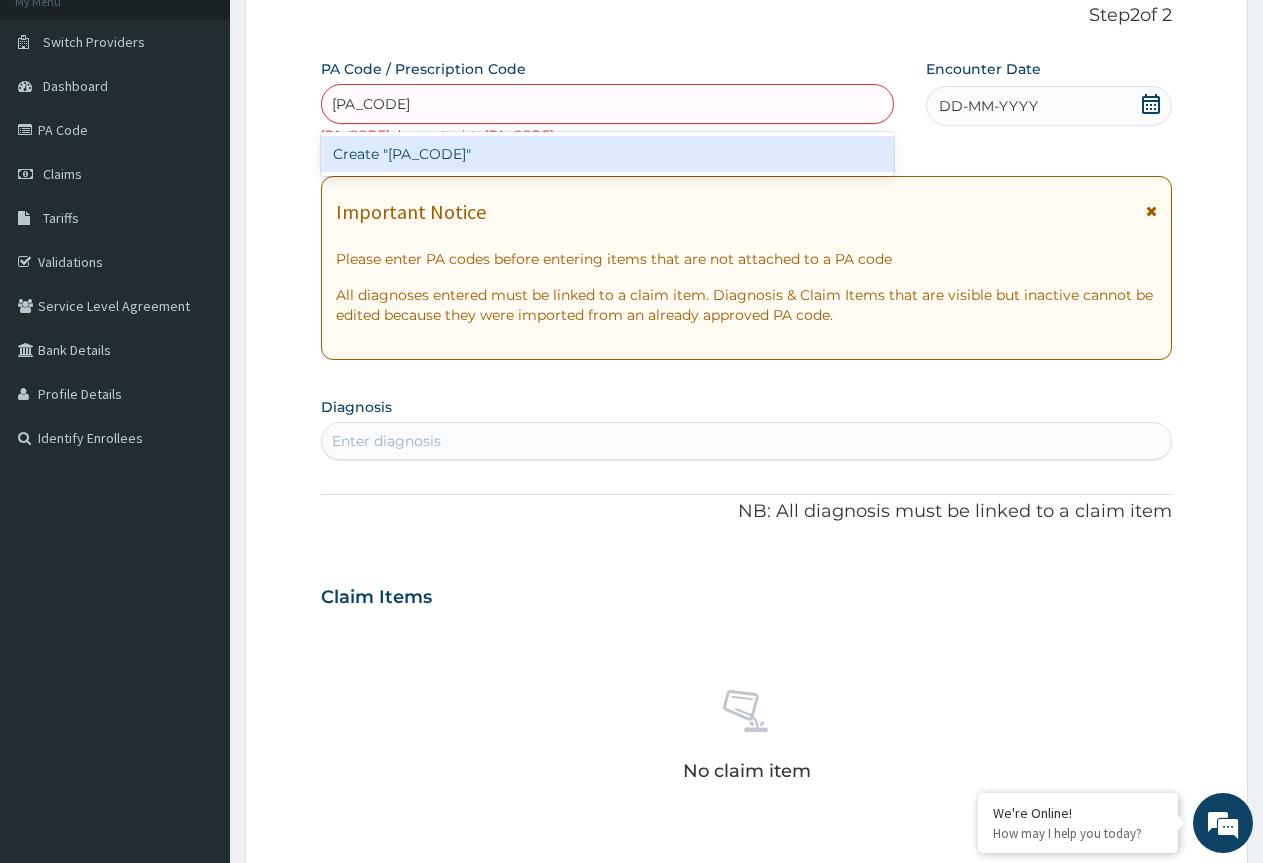 click on "Create "PA/6CEOOA"" at bounding box center [607, 154] 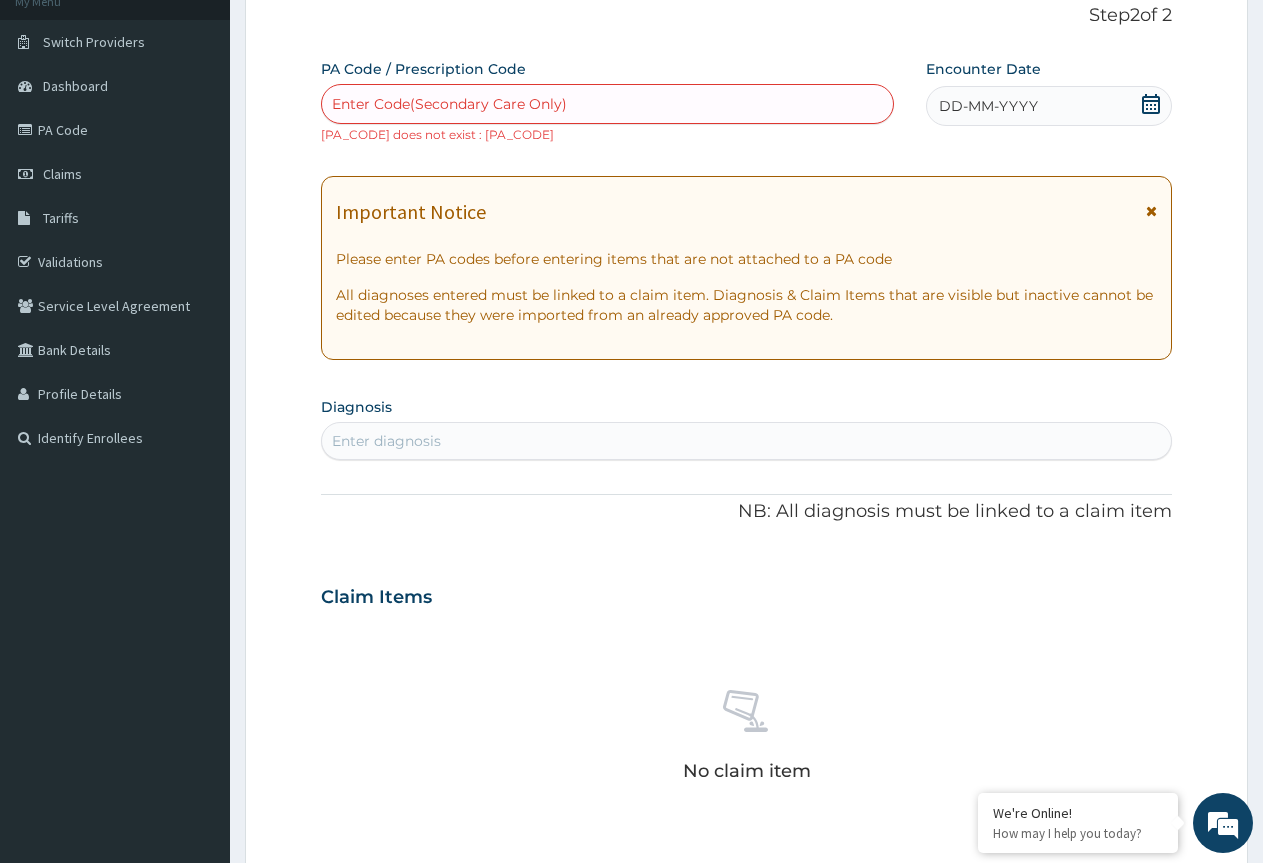 click on "Enter Code(Secondary Care Only)" at bounding box center (607, 104) 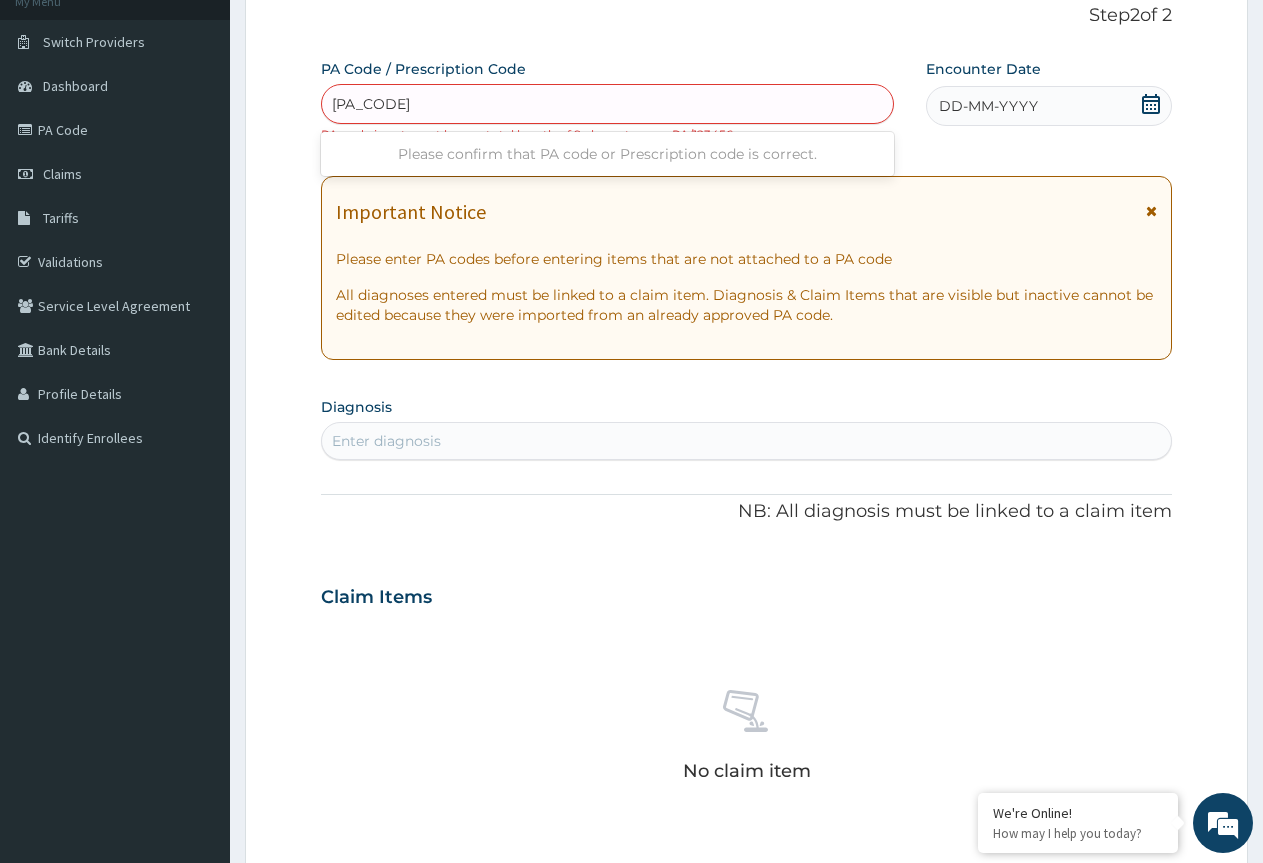 type on "PA/6CEE0OA" 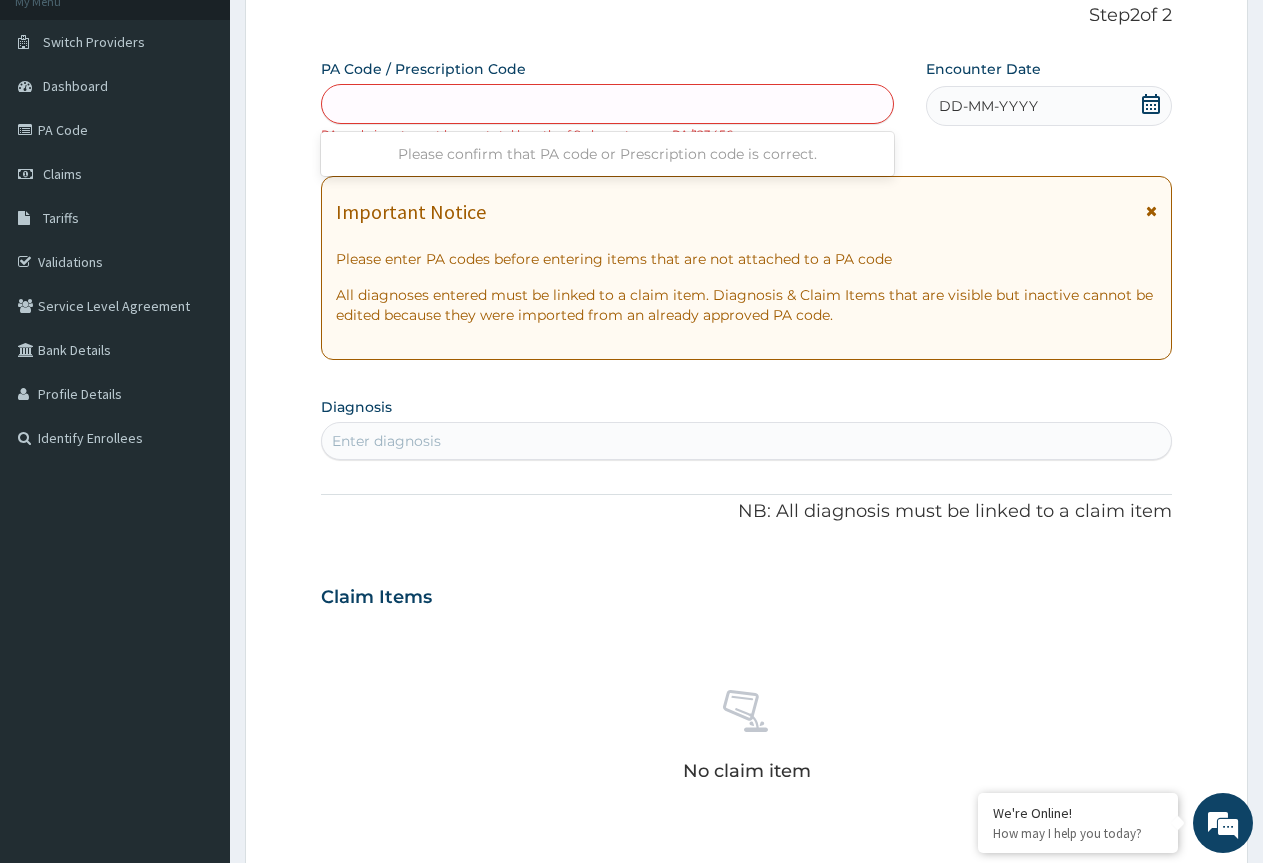 click on "Encounter Date DD-MM-YYYY" at bounding box center (1049, 101) 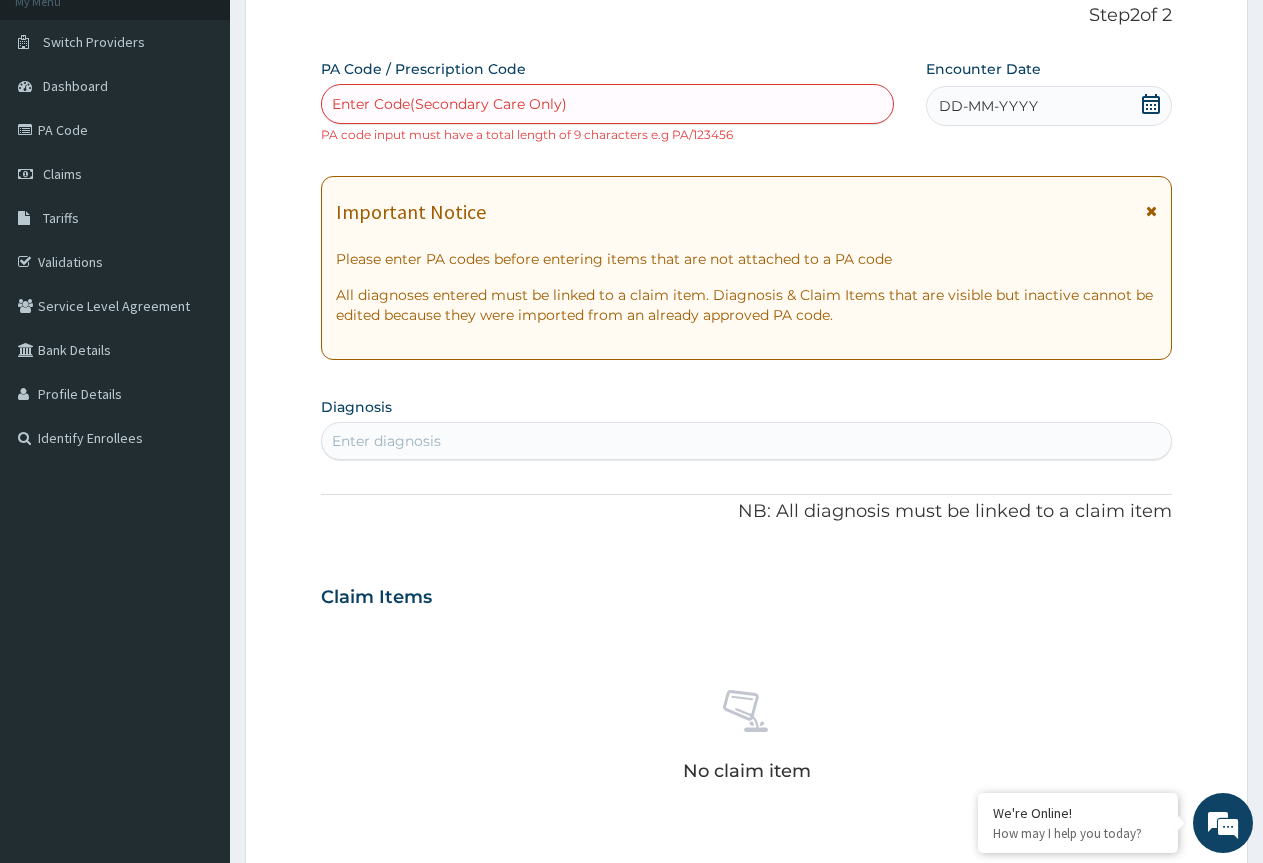 click on "Enter Code(Secondary Care Only)" at bounding box center [449, 104] 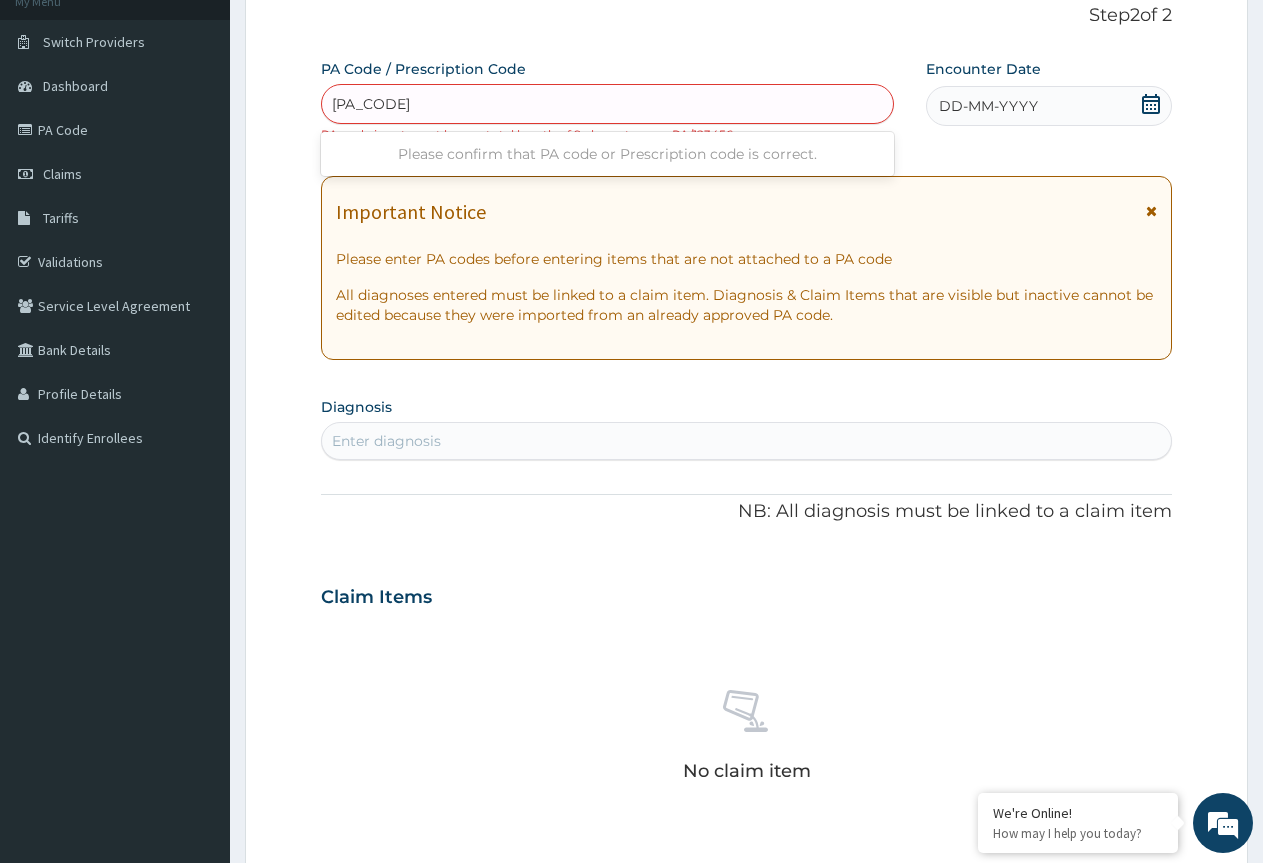 type on "PA/6CEE00A" 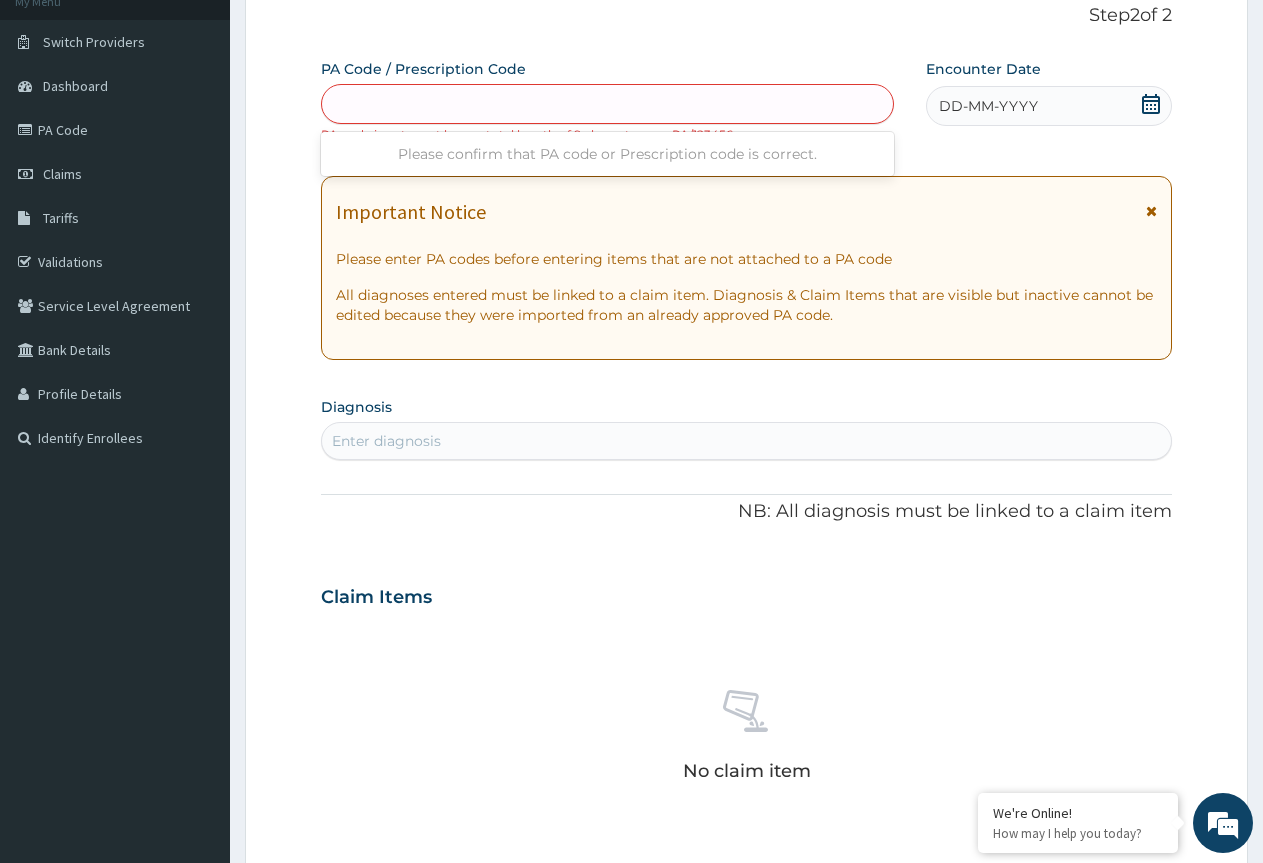 click on "PA Code / Prescription Code option Create "PA/6CEOOA", selected.   Use Up and Down to choose options, press Enter to select the currently focused option, press Escape to exit the menu, press Tab to select the option and exit the menu. PA/6CEE00A Please confirm that PA code or Prescription code is correct. PA code input must have a total length of 9 characters e.g PA/123456 Encounter Date DD-MM-YYYY Important Notice Please enter PA codes before entering items that are not attached to a PA code   All diagnoses entered must be linked to a claim item. Diagnosis & Claim Items that are visible but inactive cannot be edited because they were imported from an already approved PA code. Diagnosis Enter diagnosis NB: All diagnosis must be linked to a claim item Claim Items No claim item Types Select Type Item Select Item Pair Diagnosis Select Diagnosis Unit Price 0 Add Comment" at bounding box center (746, 585) 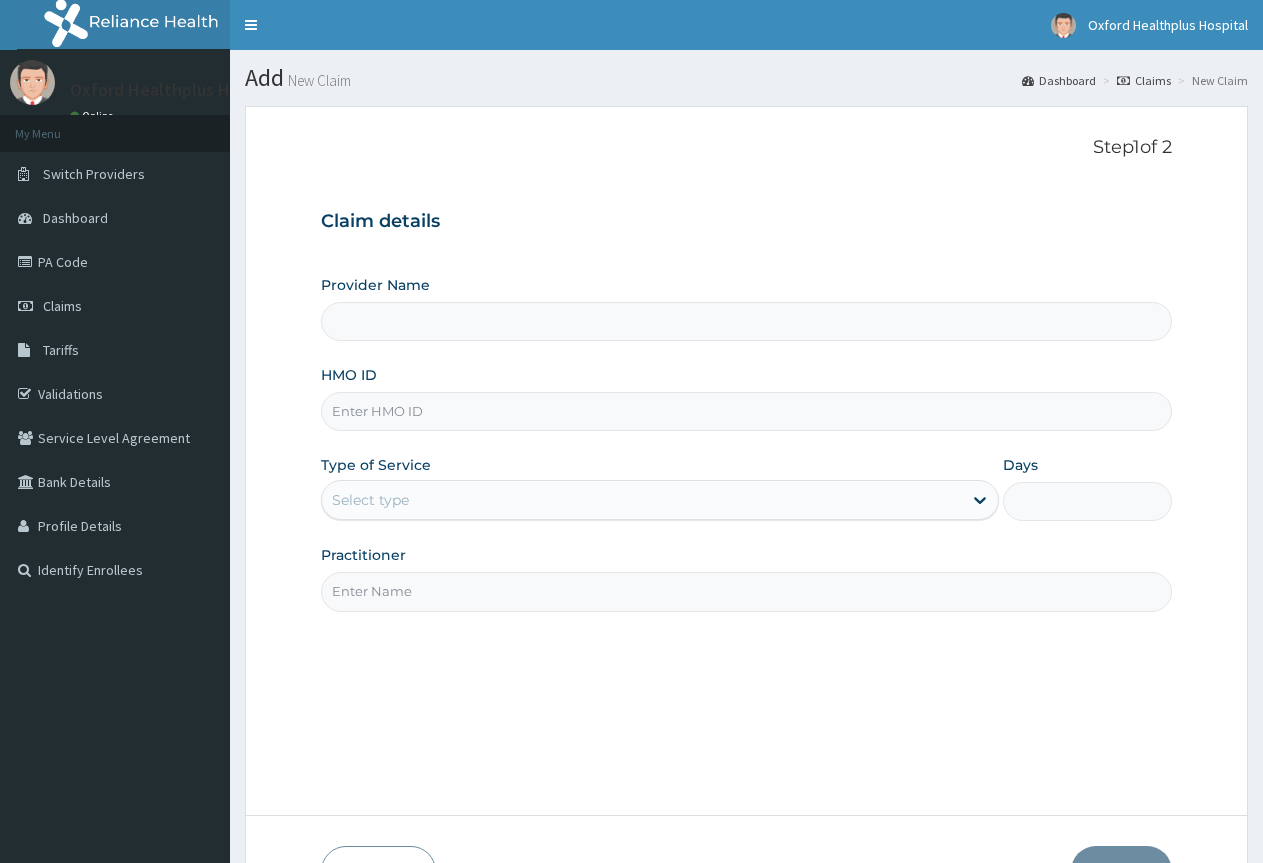 scroll, scrollTop: 121, scrollLeft: 0, axis: vertical 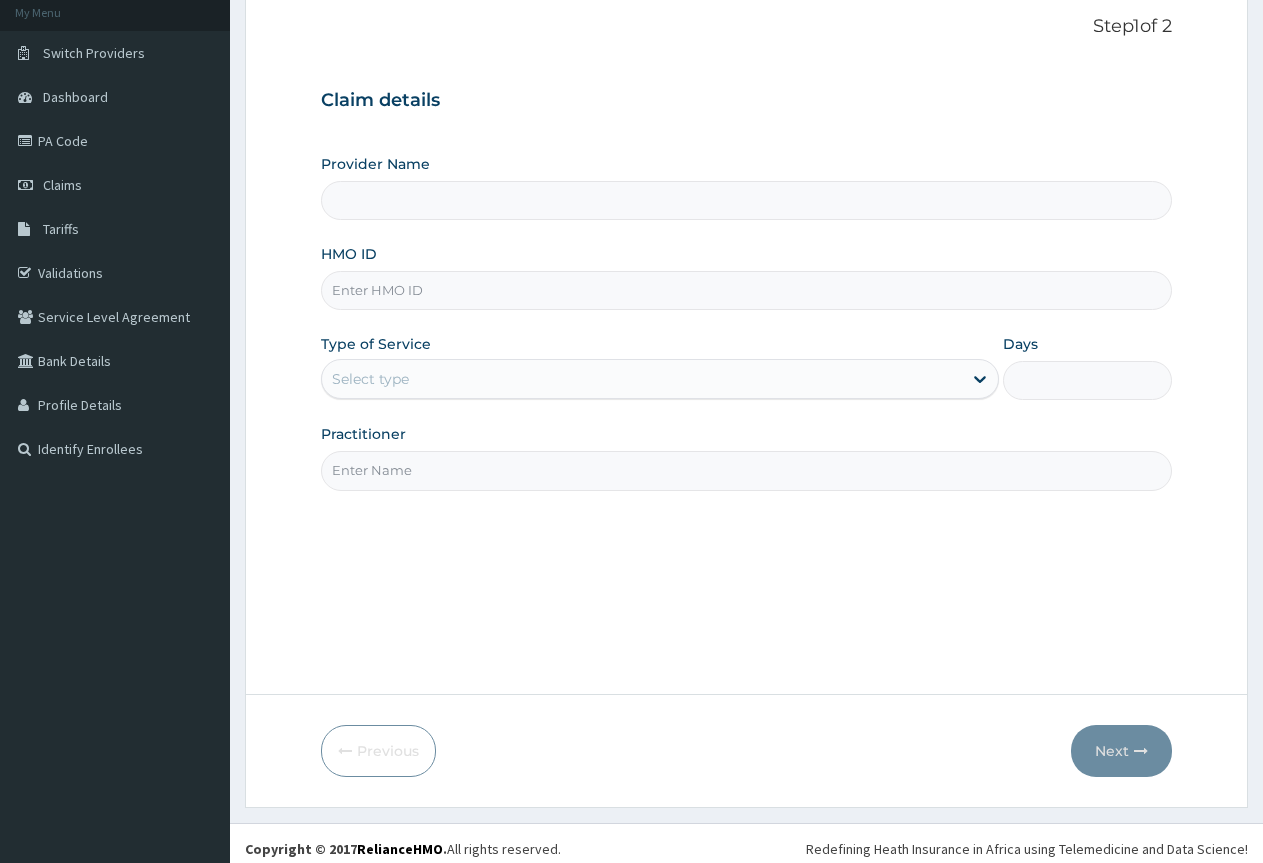 click on "Provider Name" at bounding box center [746, 200] 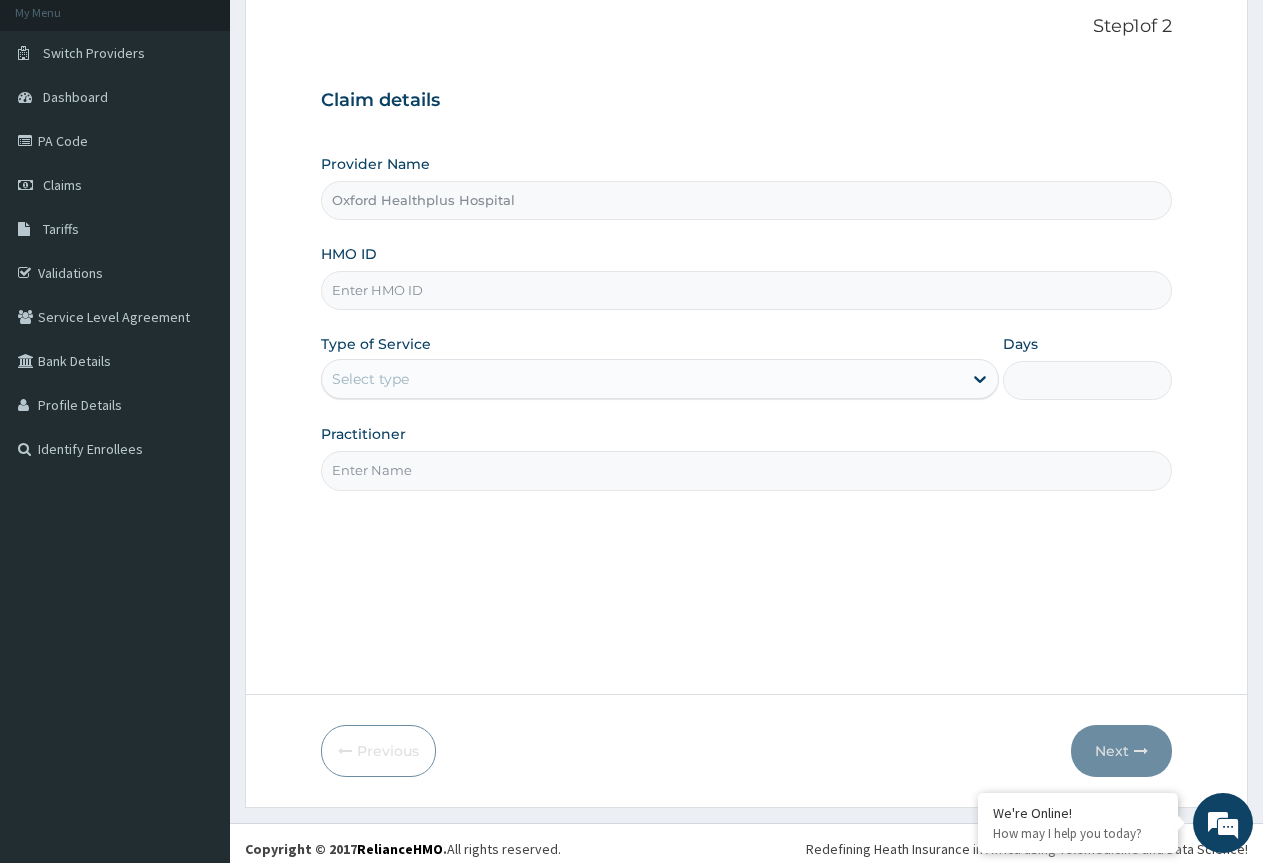 click on "HMO ID" at bounding box center [746, 290] 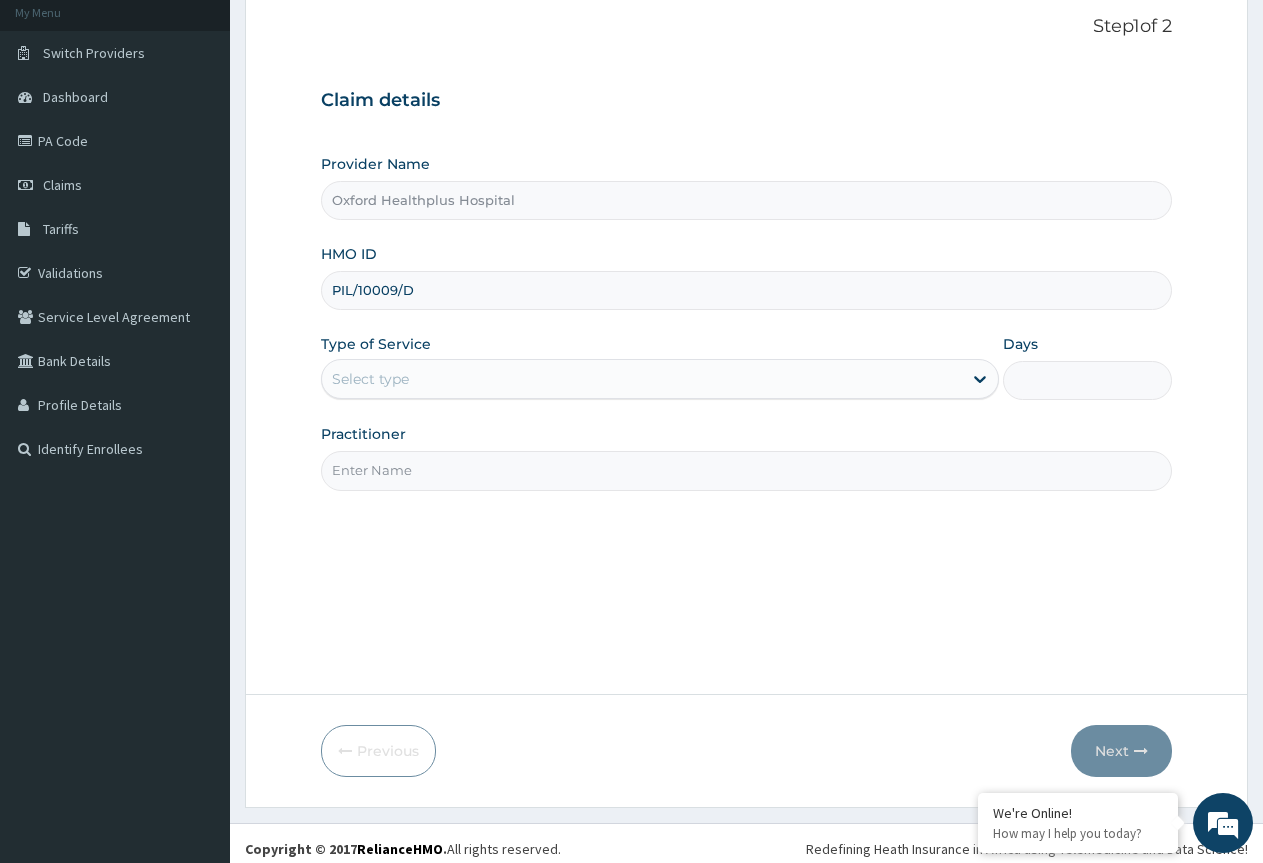 type on "PIL/10009/D" 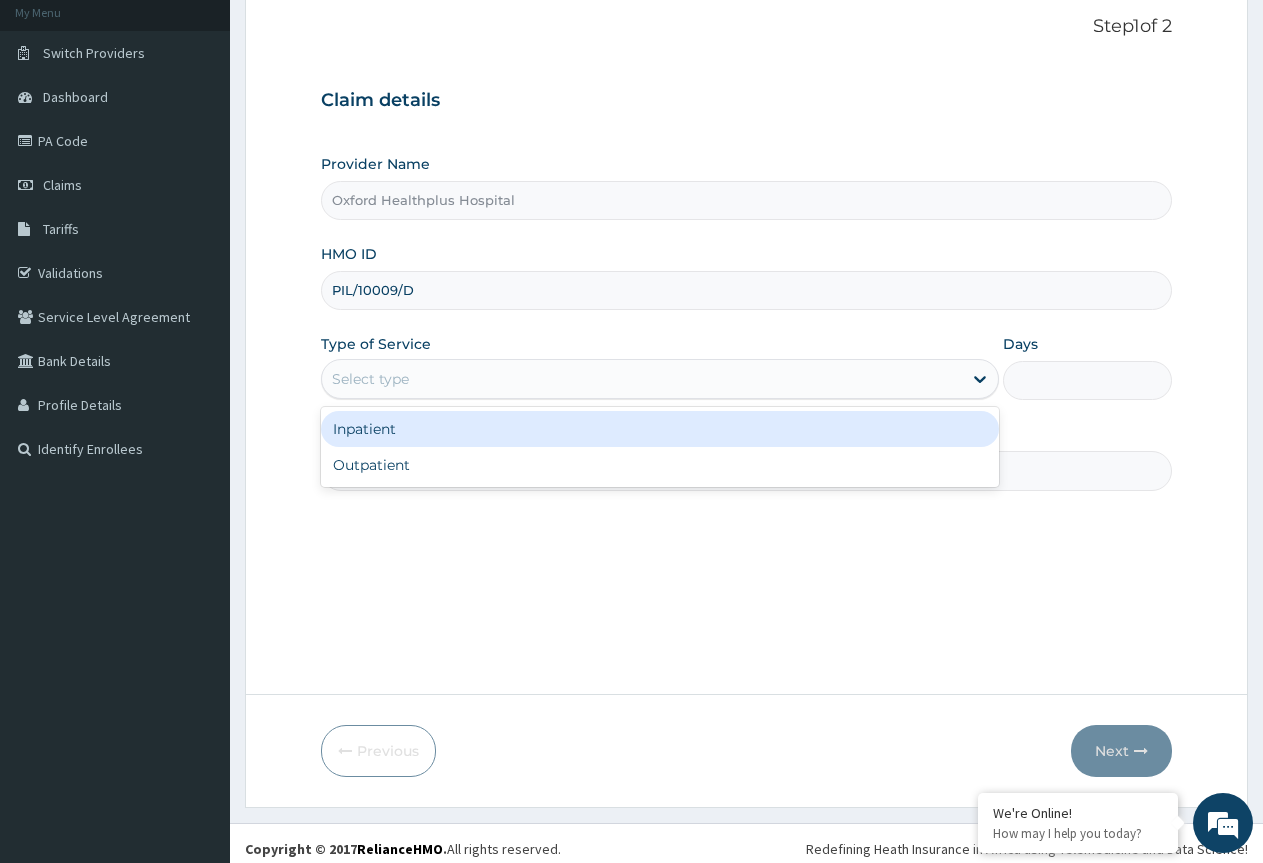click on "Select type" at bounding box center (641, 379) 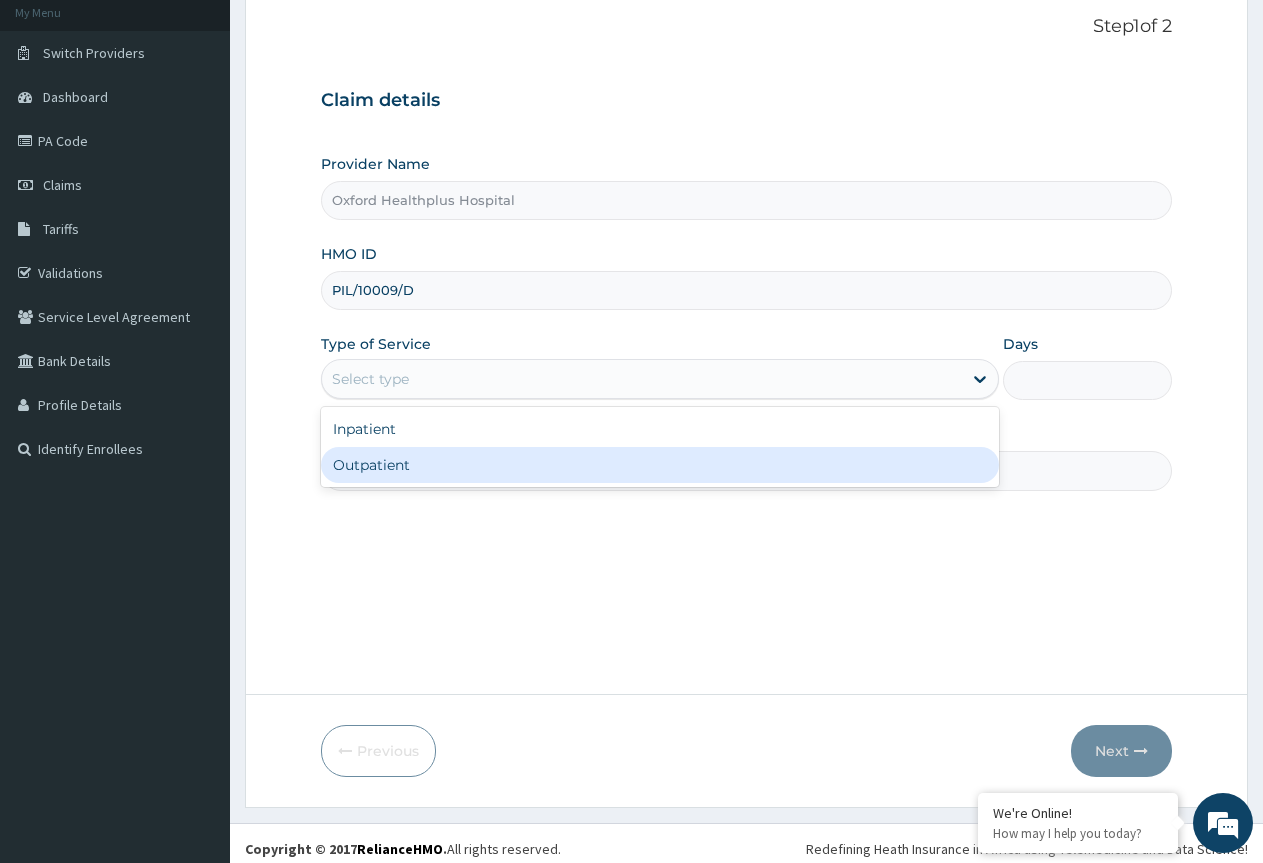 click on "Outpatient" at bounding box center (659, 465) 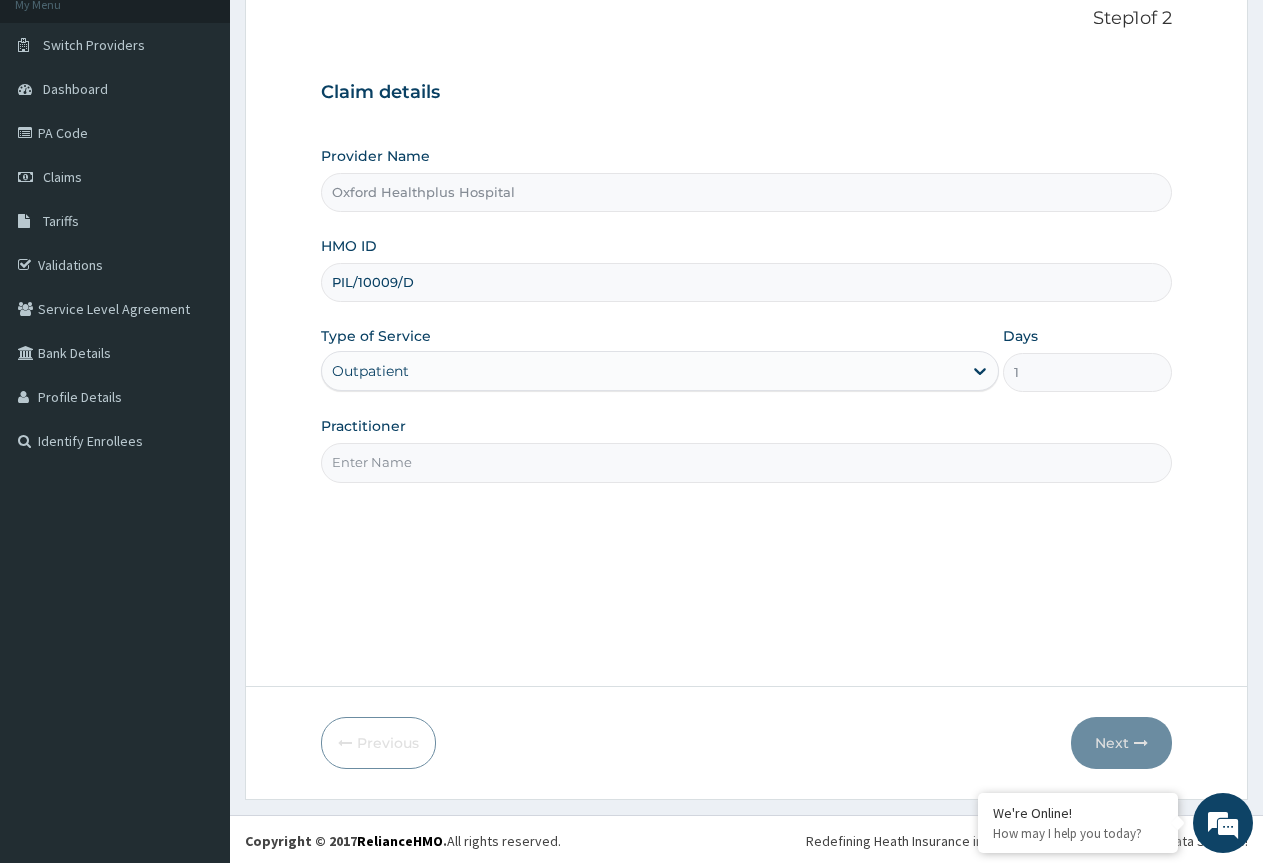 scroll, scrollTop: 132, scrollLeft: 0, axis: vertical 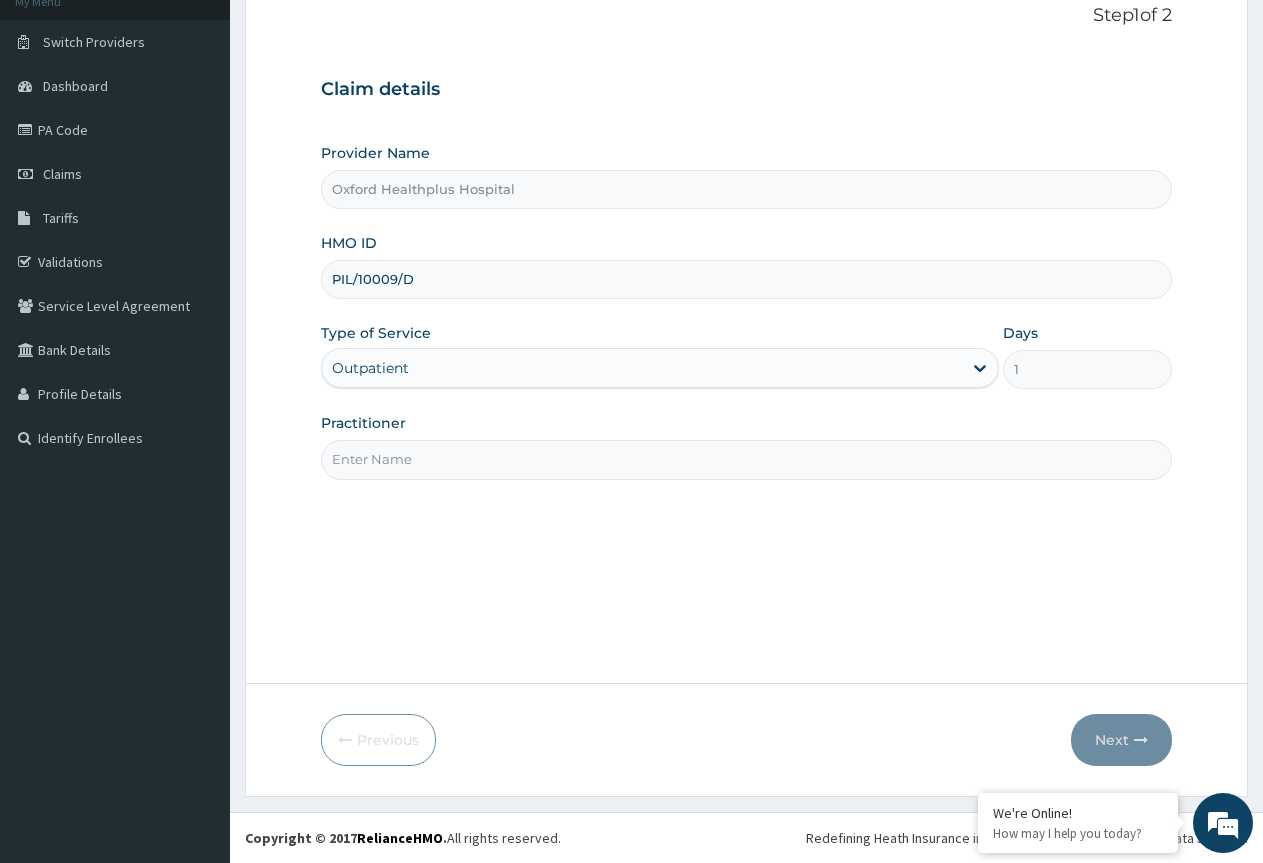click on "Practitioner" at bounding box center (746, 459) 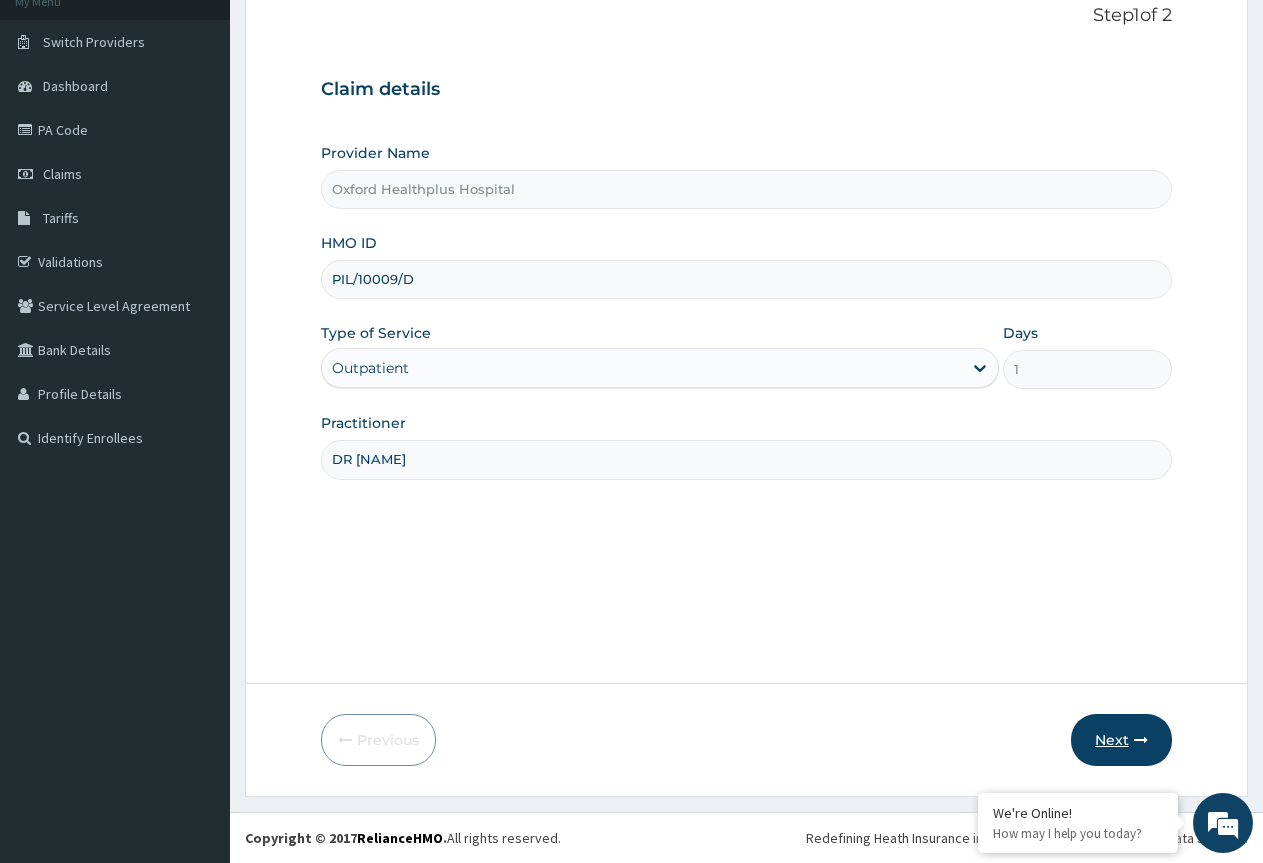 click on "Next" at bounding box center (1121, 740) 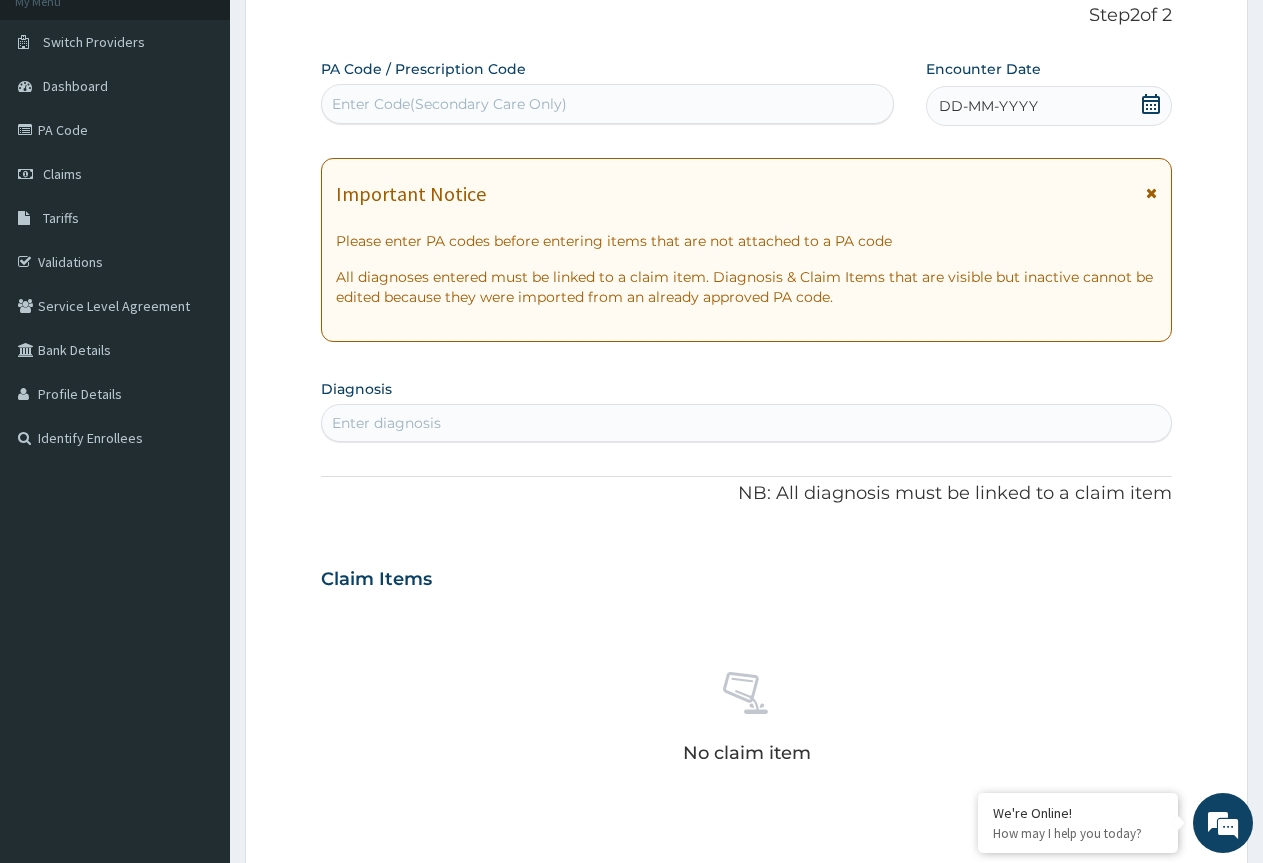 click on "No claim item" at bounding box center (746, 721) 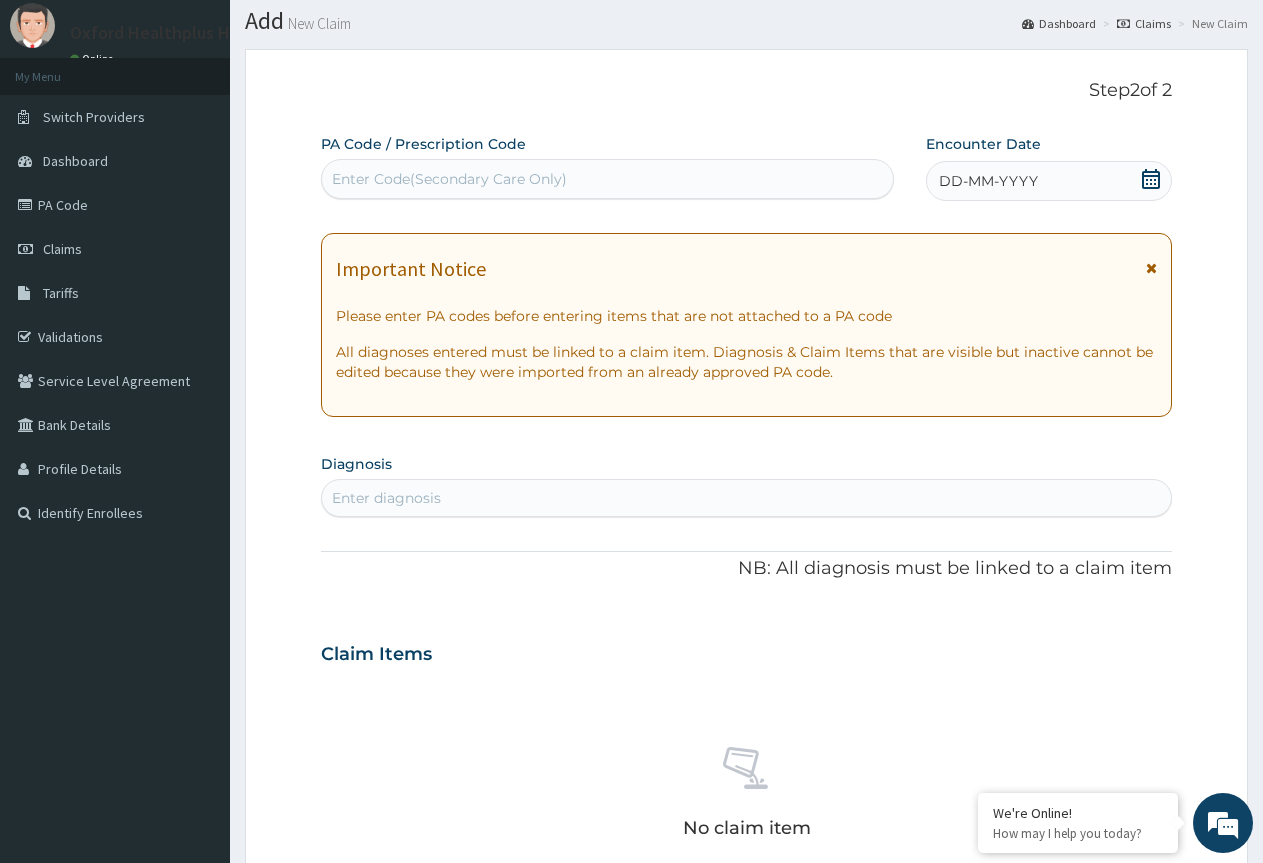 scroll, scrollTop: 0, scrollLeft: 0, axis: both 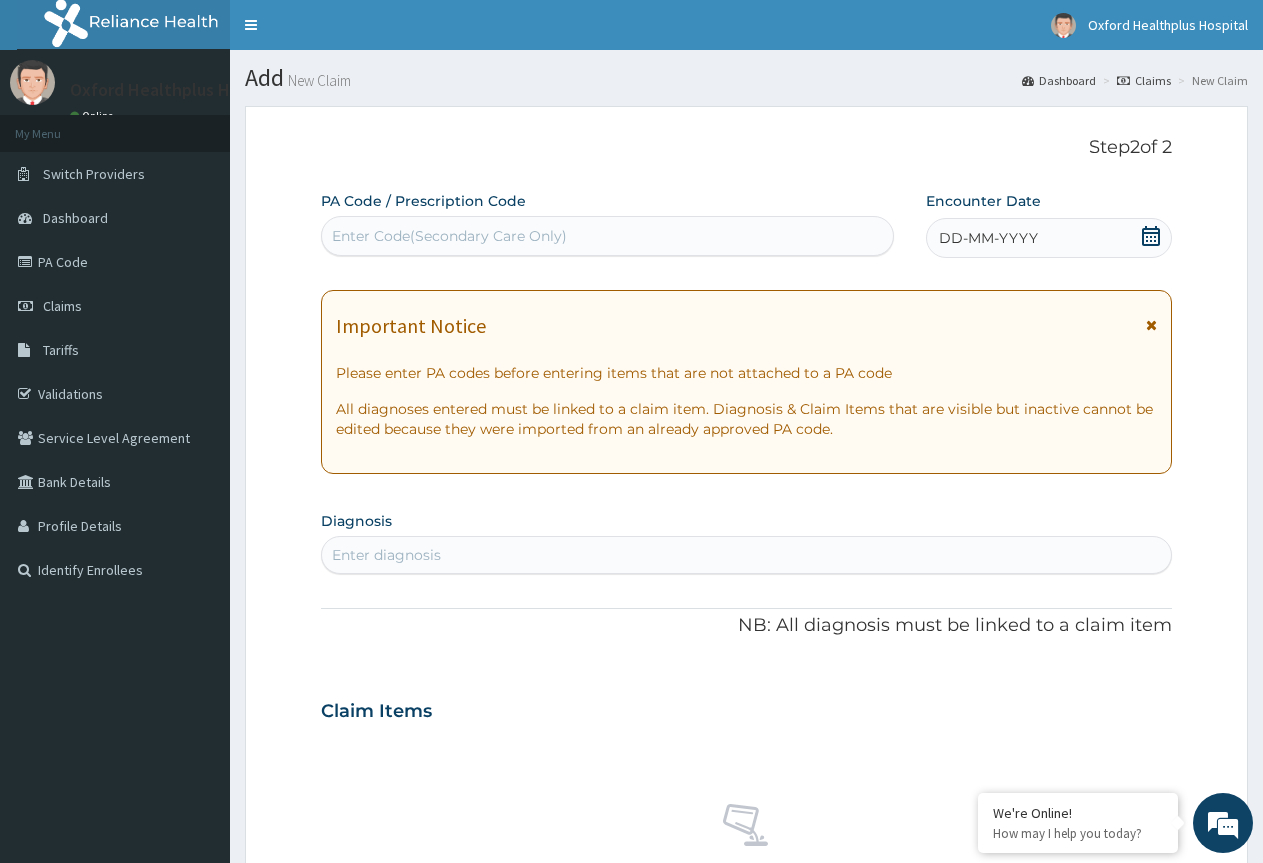 click on "Enter Code(Secondary Care Only)" at bounding box center [449, 236] 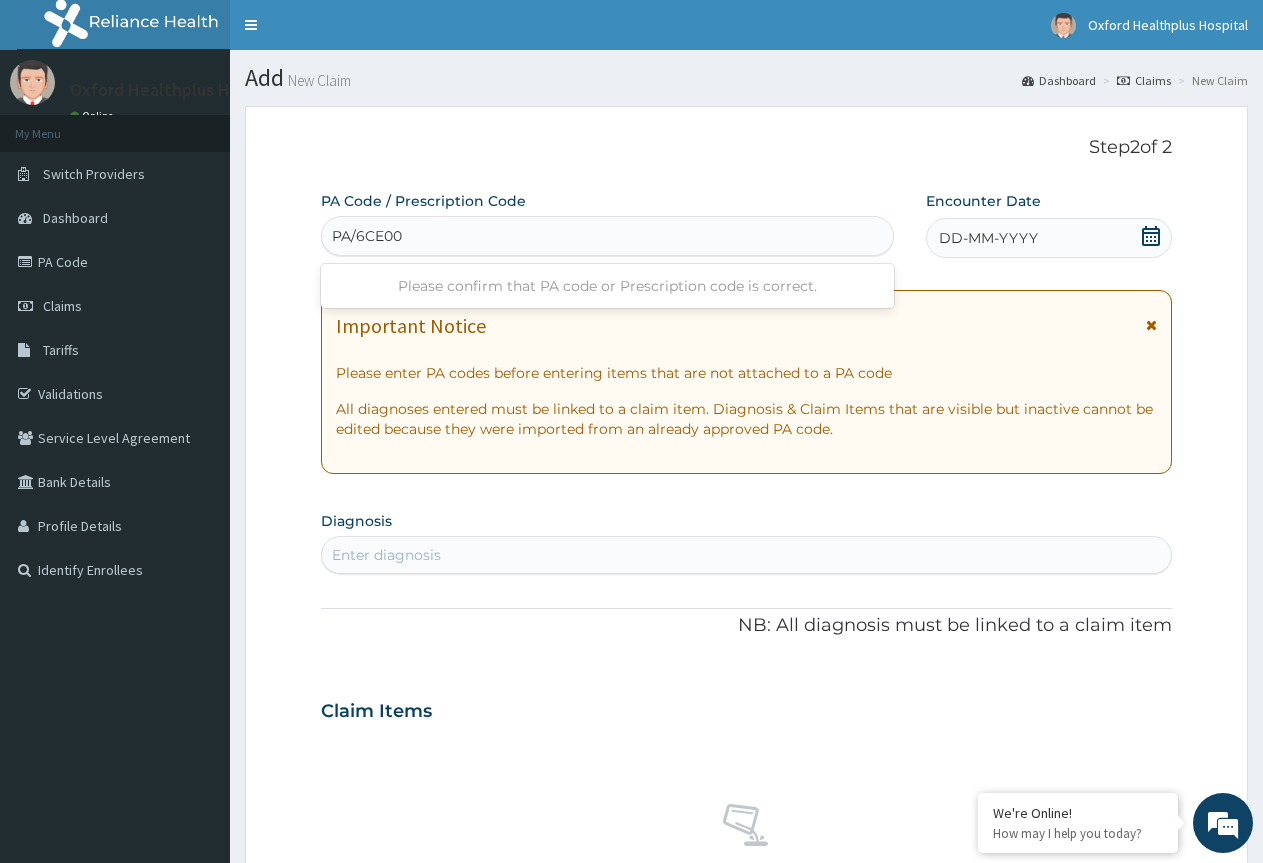 type on "PA/6CE00A" 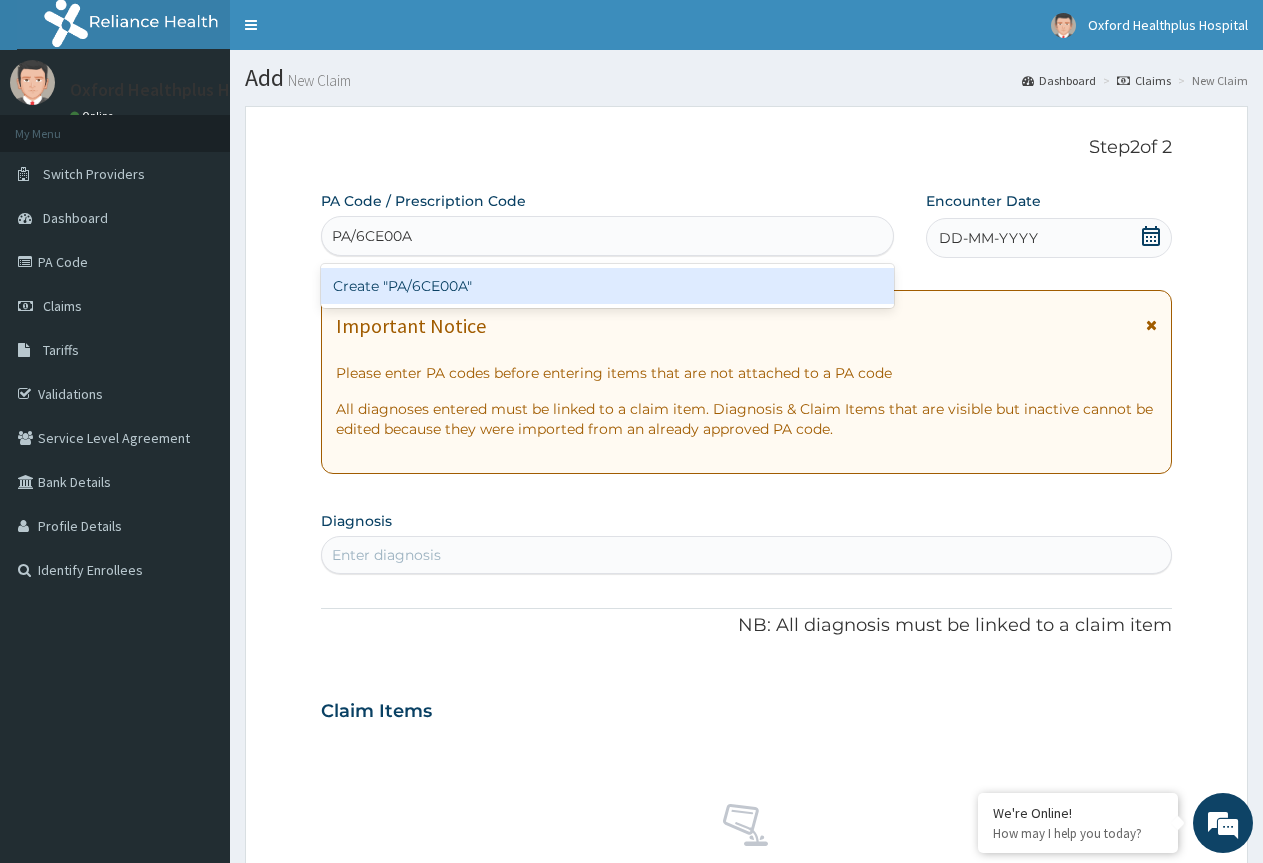 click on "Create "PA/6CE00A"" at bounding box center (607, 286) 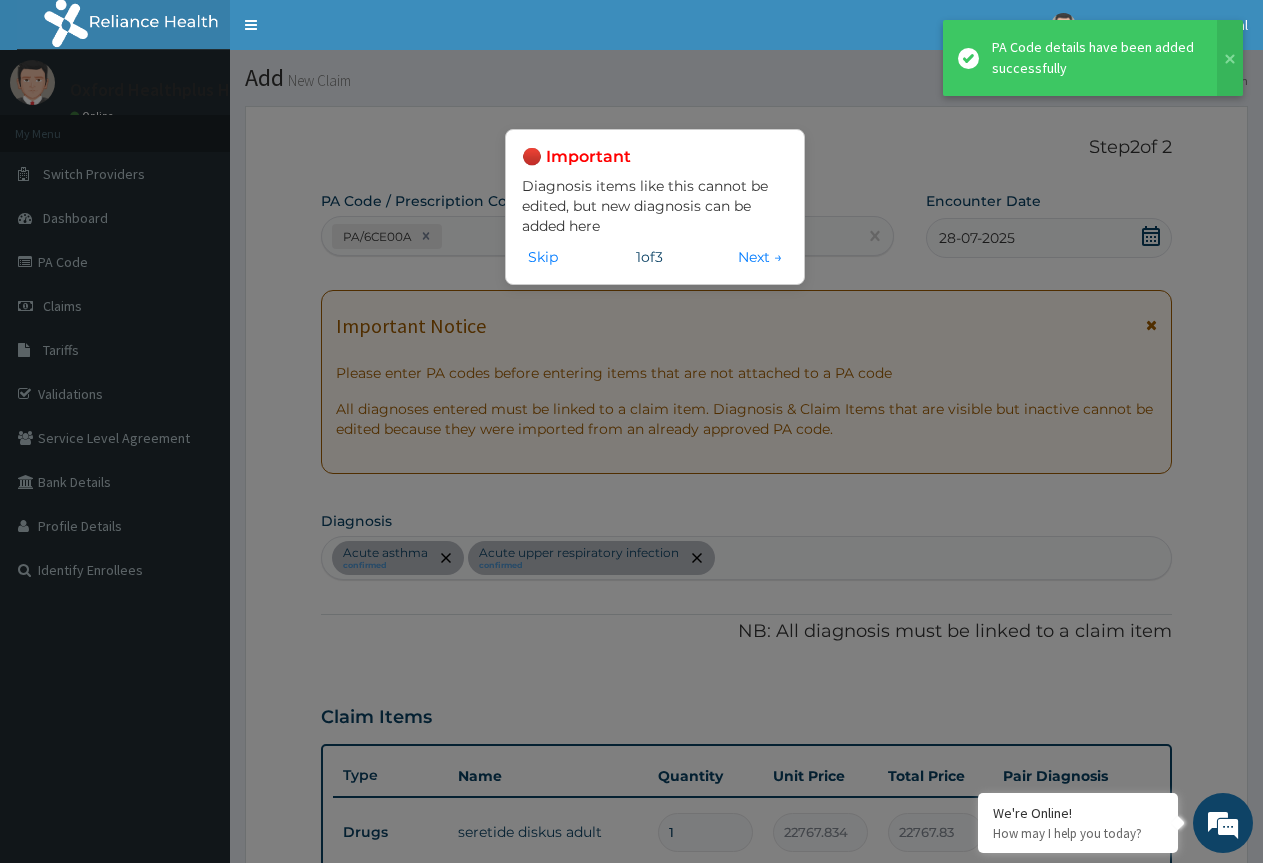 scroll, scrollTop: 547, scrollLeft: 0, axis: vertical 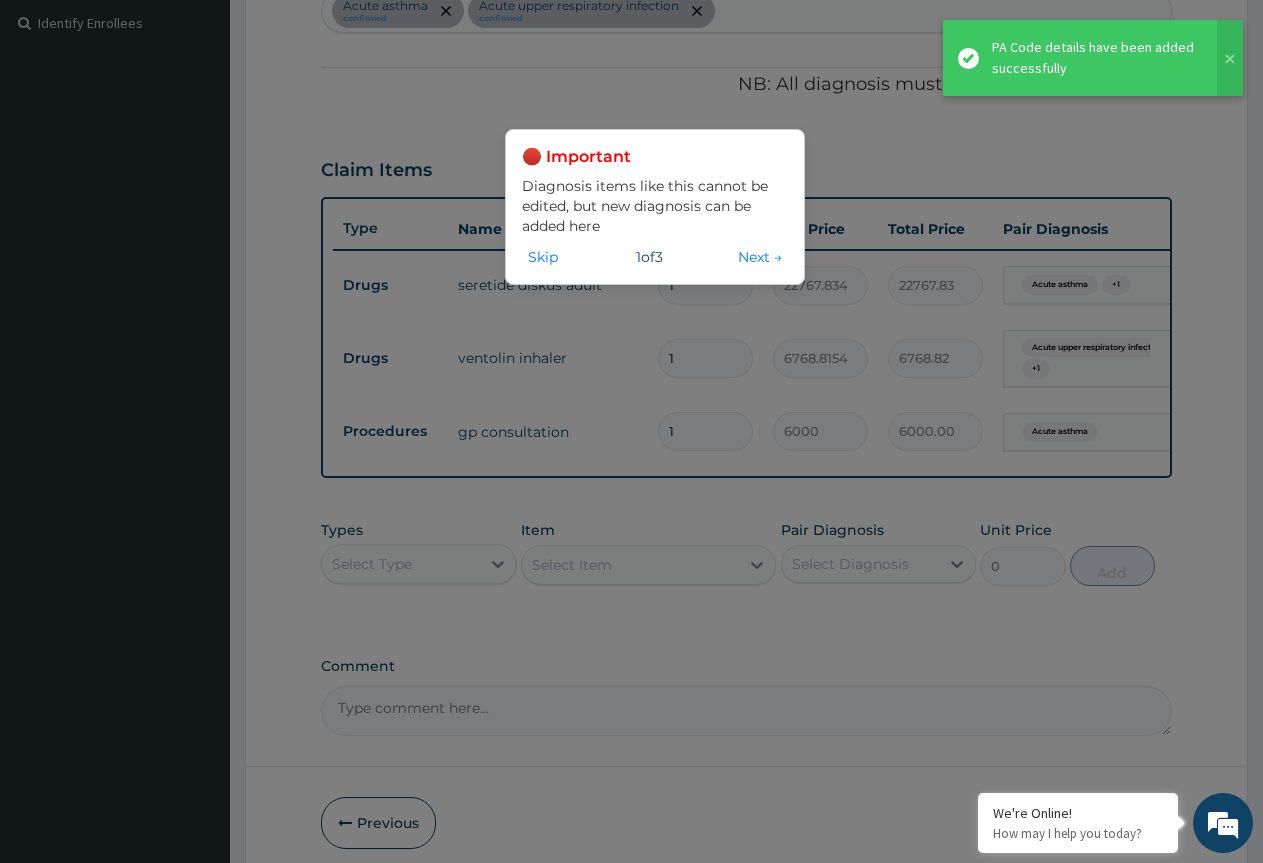 click on "🔴 Important Diagnosis items like this cannot be edited, but new diagnosis can be added here Skip 1  of  3 Next →" at bounding box center (655, 207) 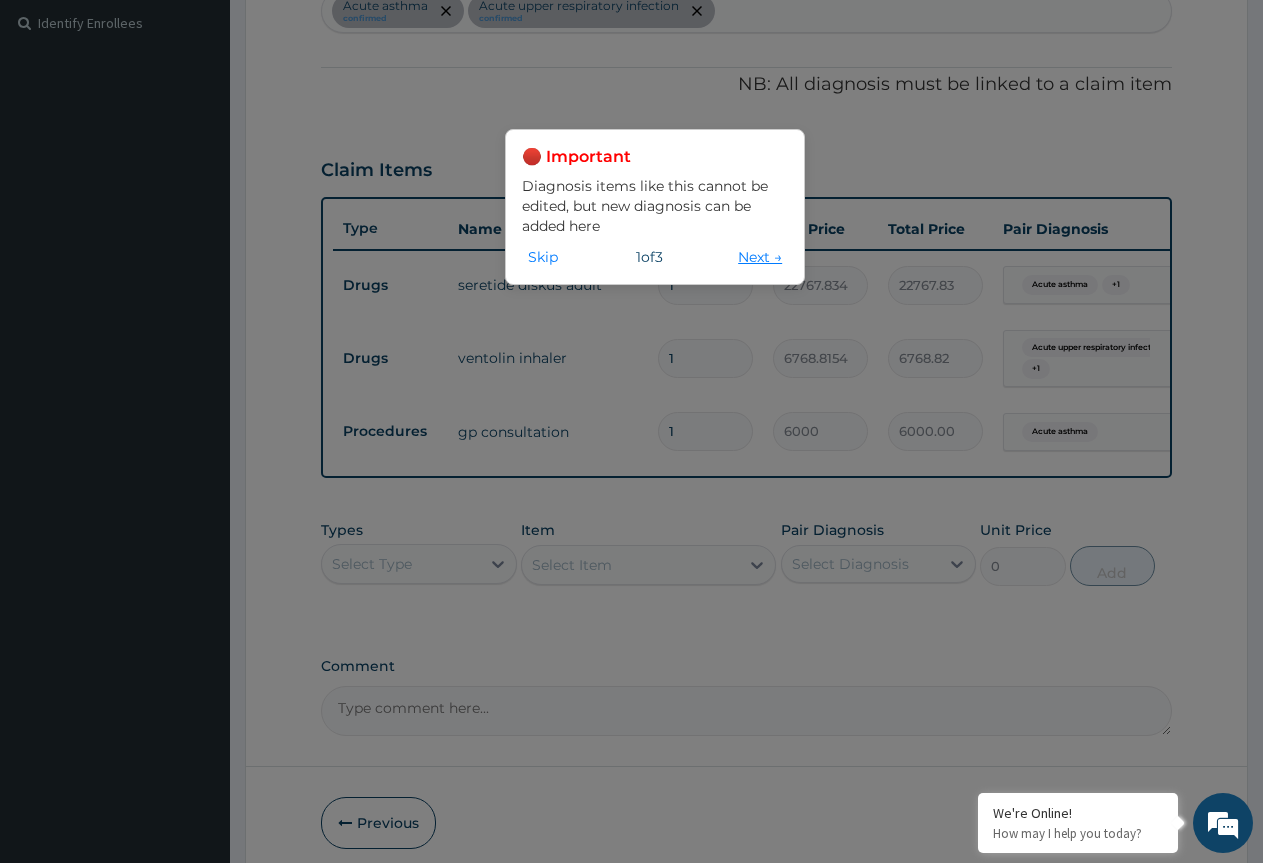 click on "Next →" at bounding box center [760, 257] 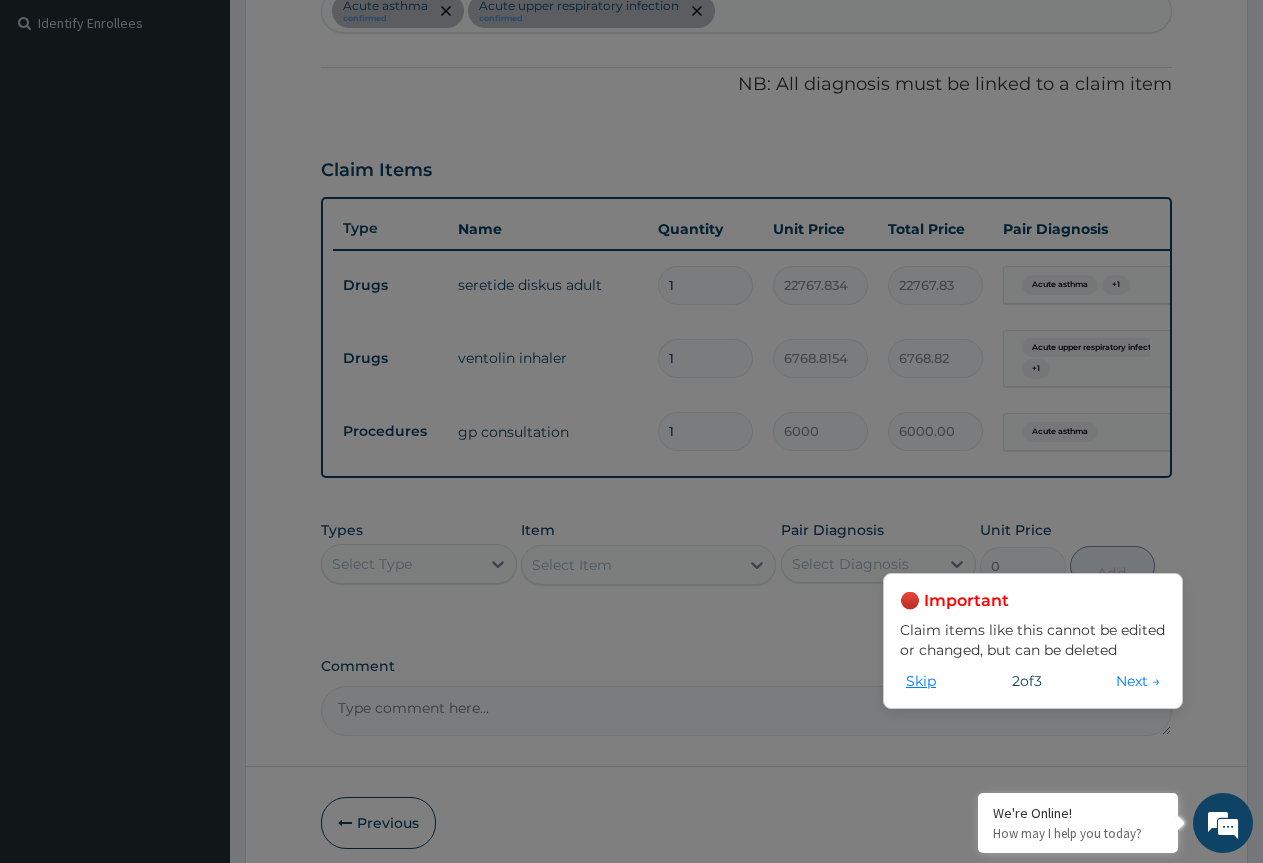 click on "Skip" at bounding box center [921, 681] 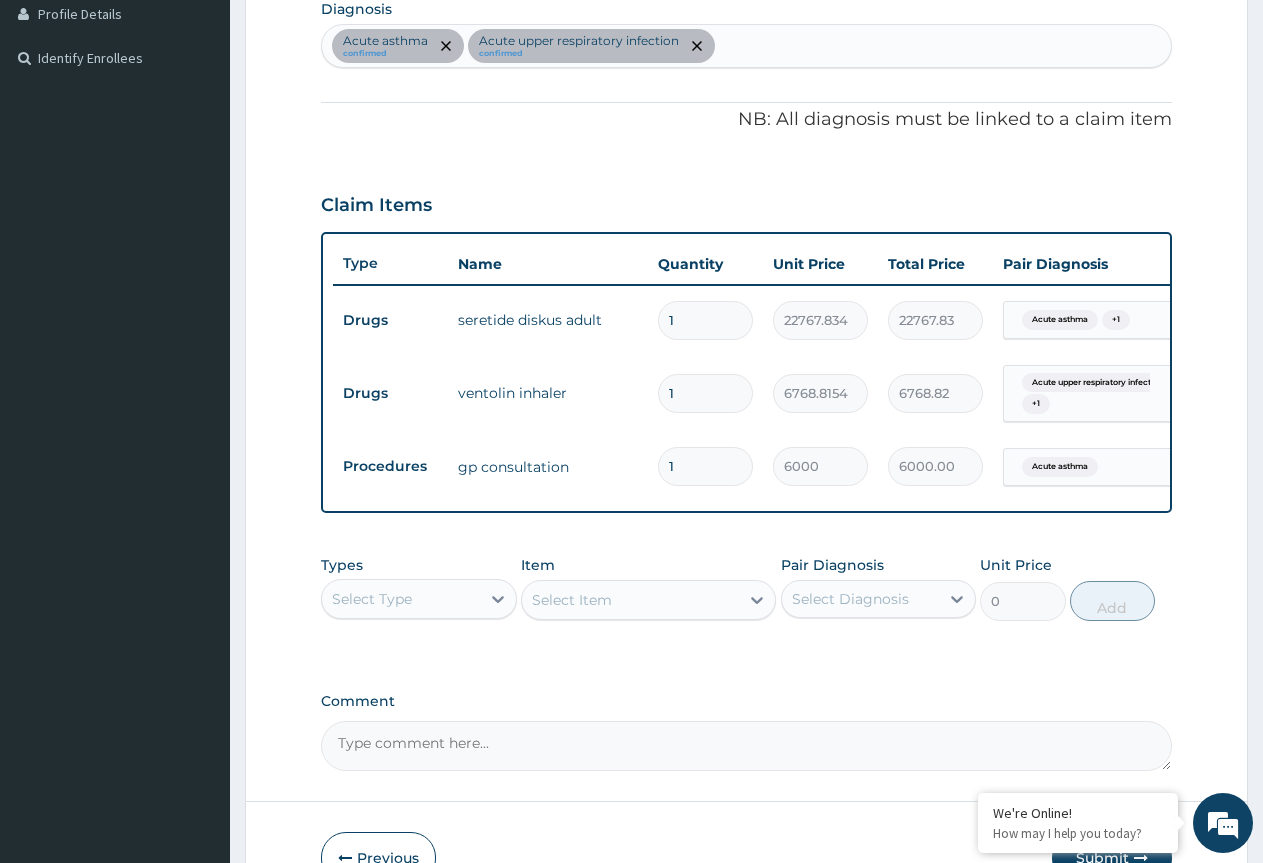 scroll, scrollTop: 647, scrollLeft: 0, axis: vertical 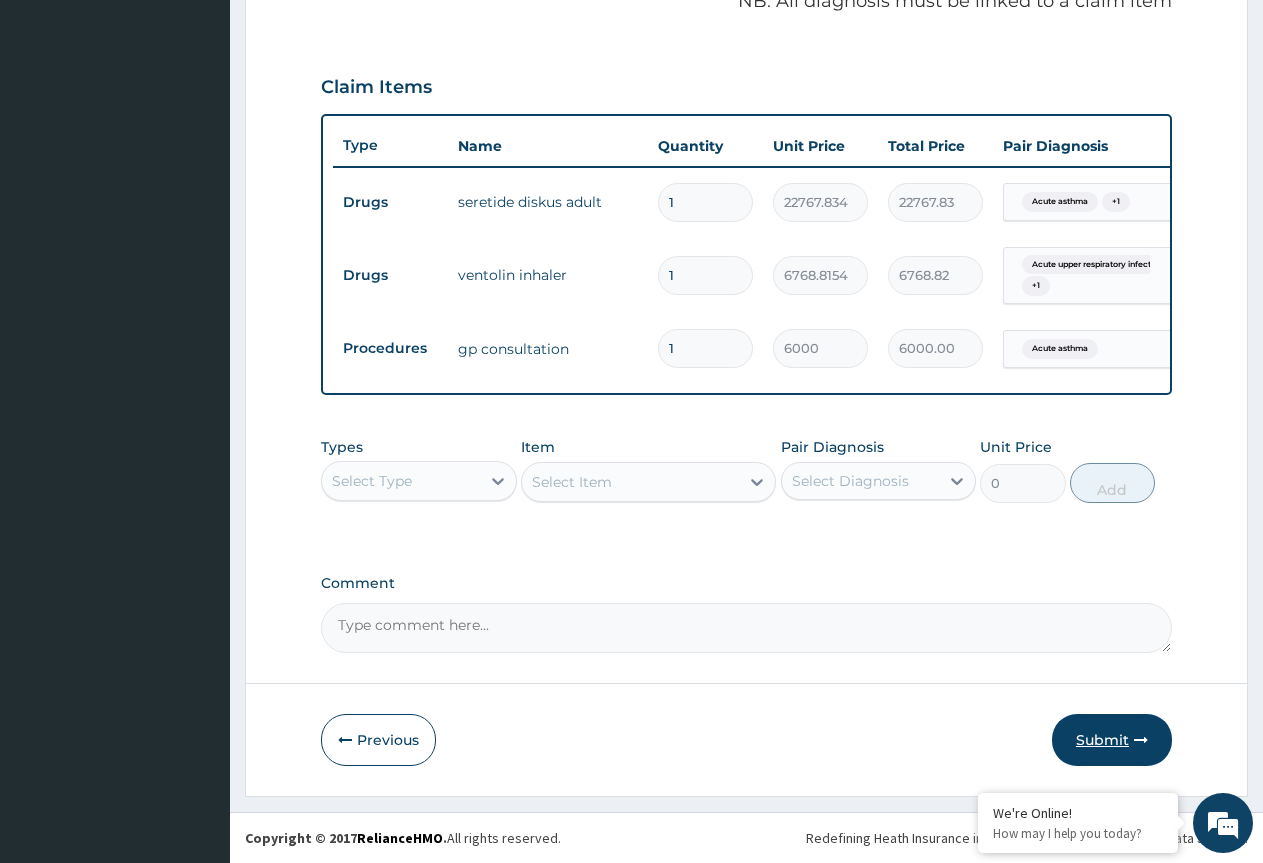 click on "Submit" at bounding box center [1112, 740] 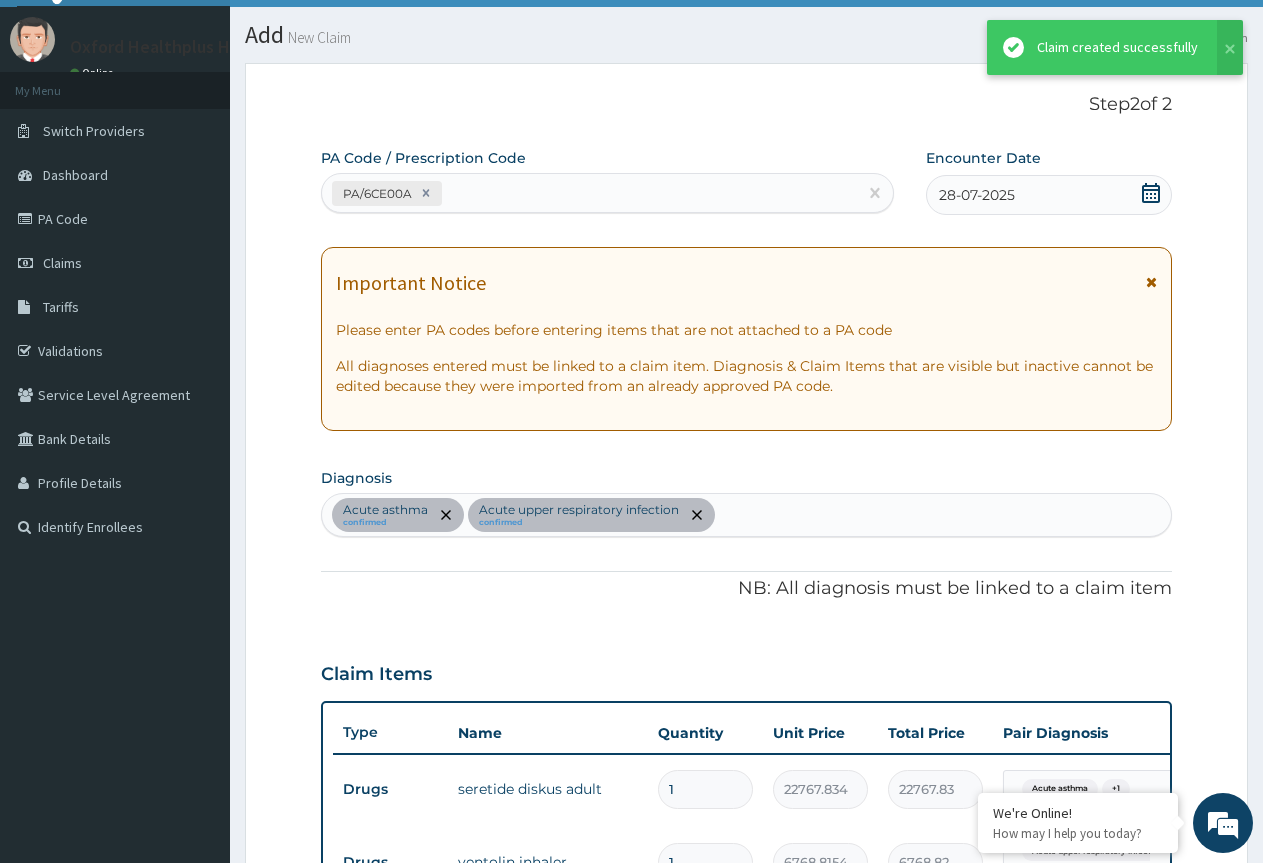 scroll, scrollTop: 647, scrollLeft: 0, axis: vertical 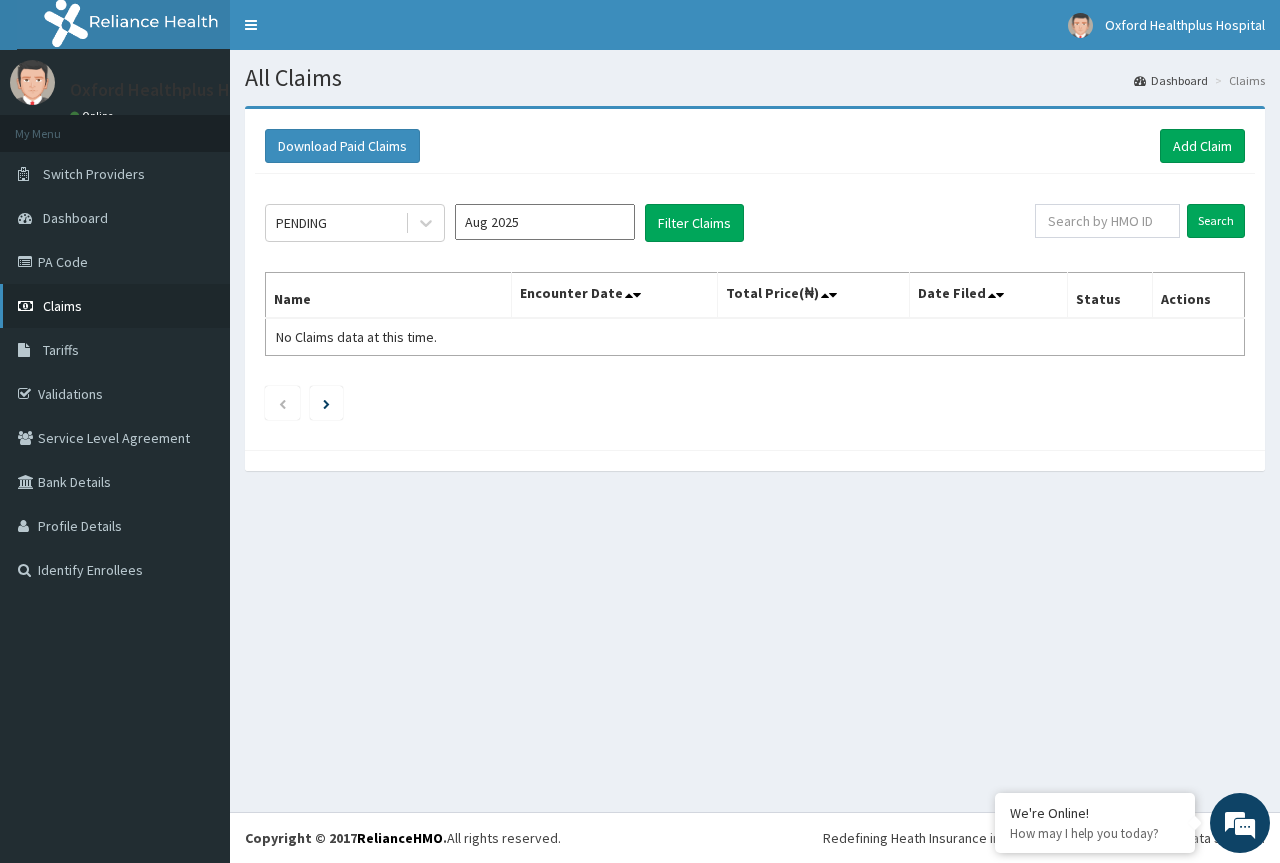 click on "Claims" at bounding box center (115, 306) 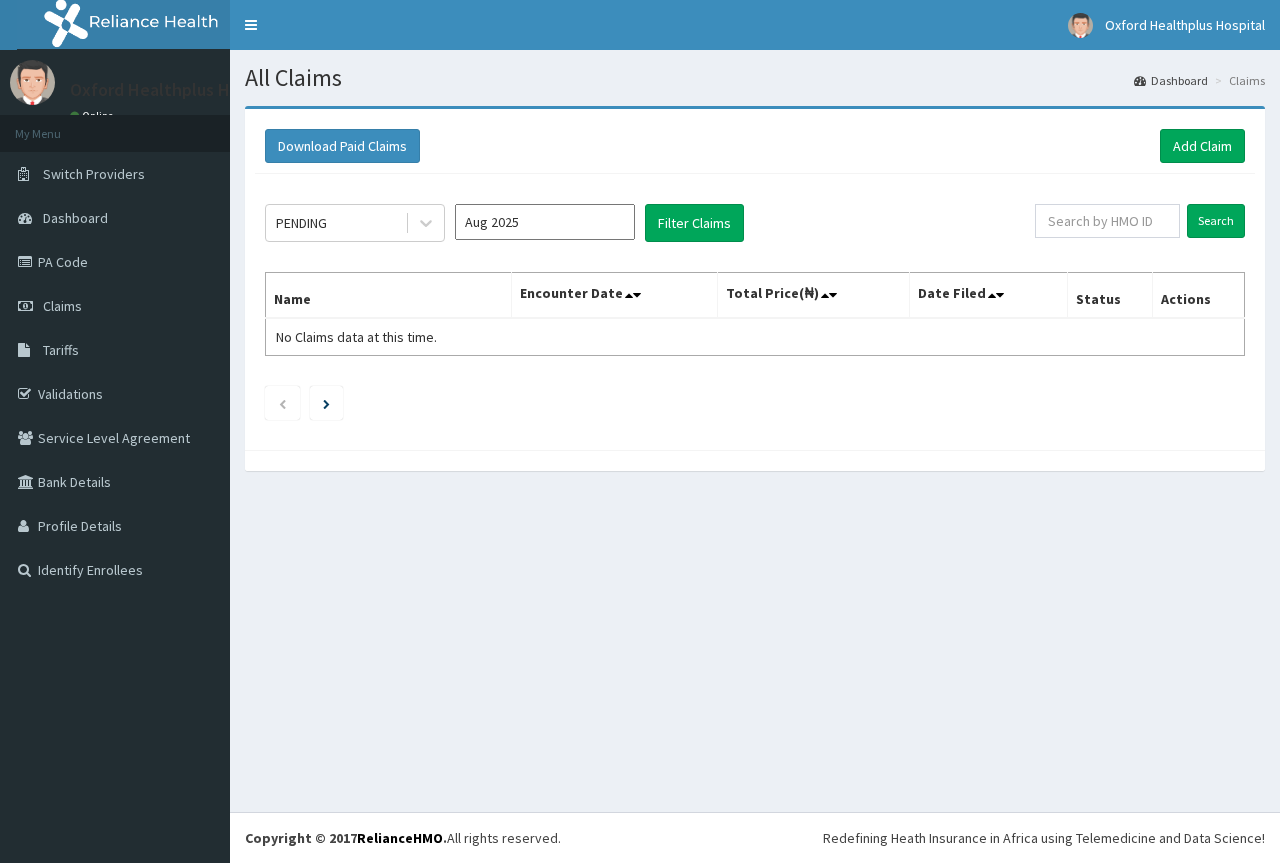 scroll, scrollTop: 0, scrollLeft: 0, axis: both 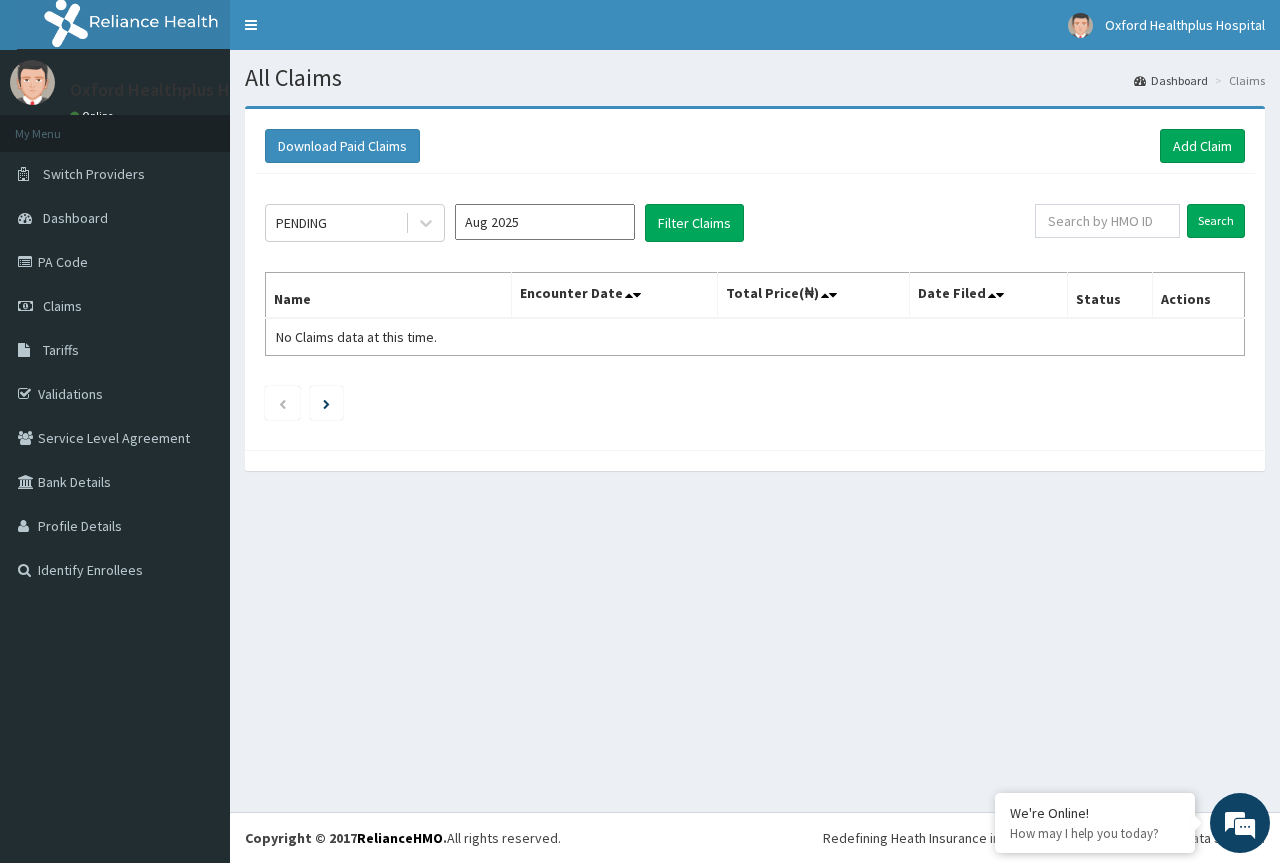 click on "Aug 2025" at bounding box center [545, 222] 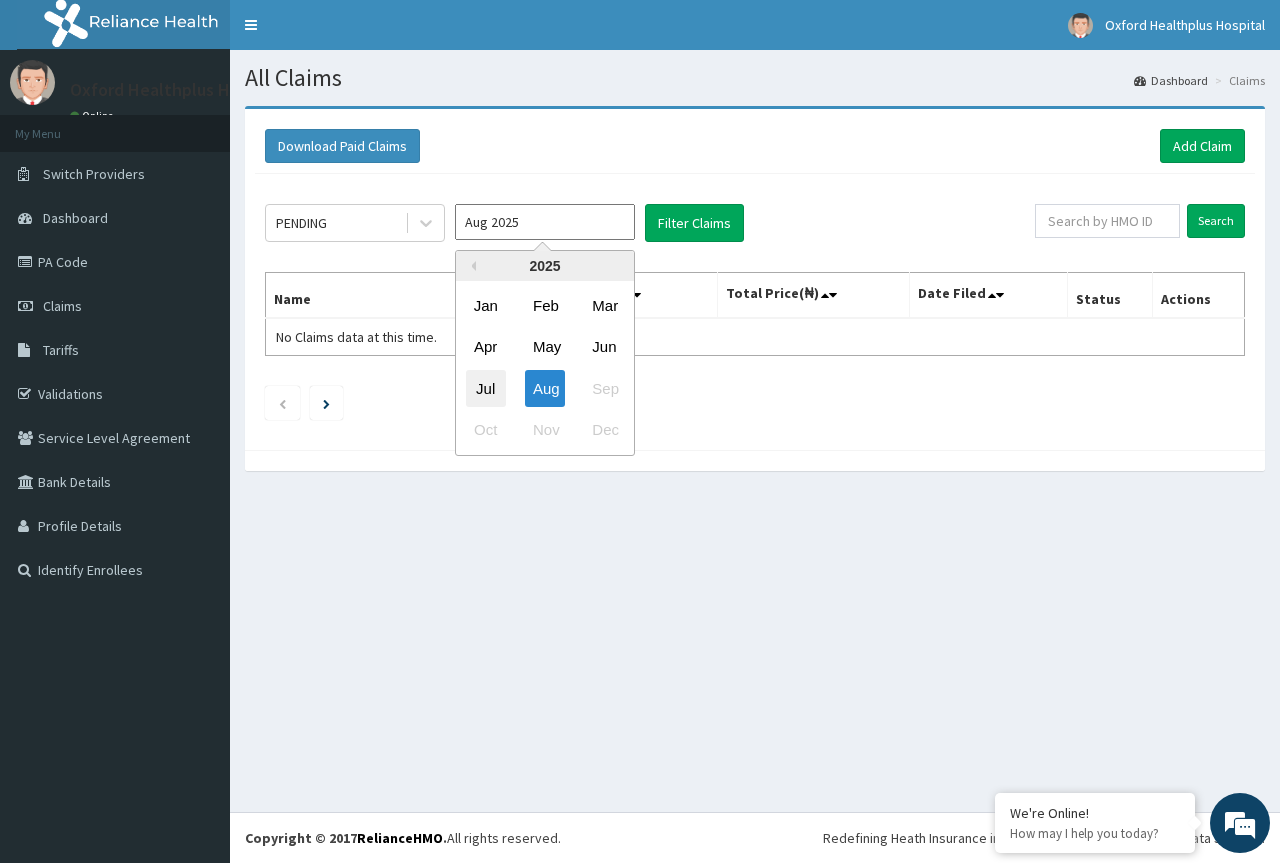click on "Jul" at bounding box center [486, 388] 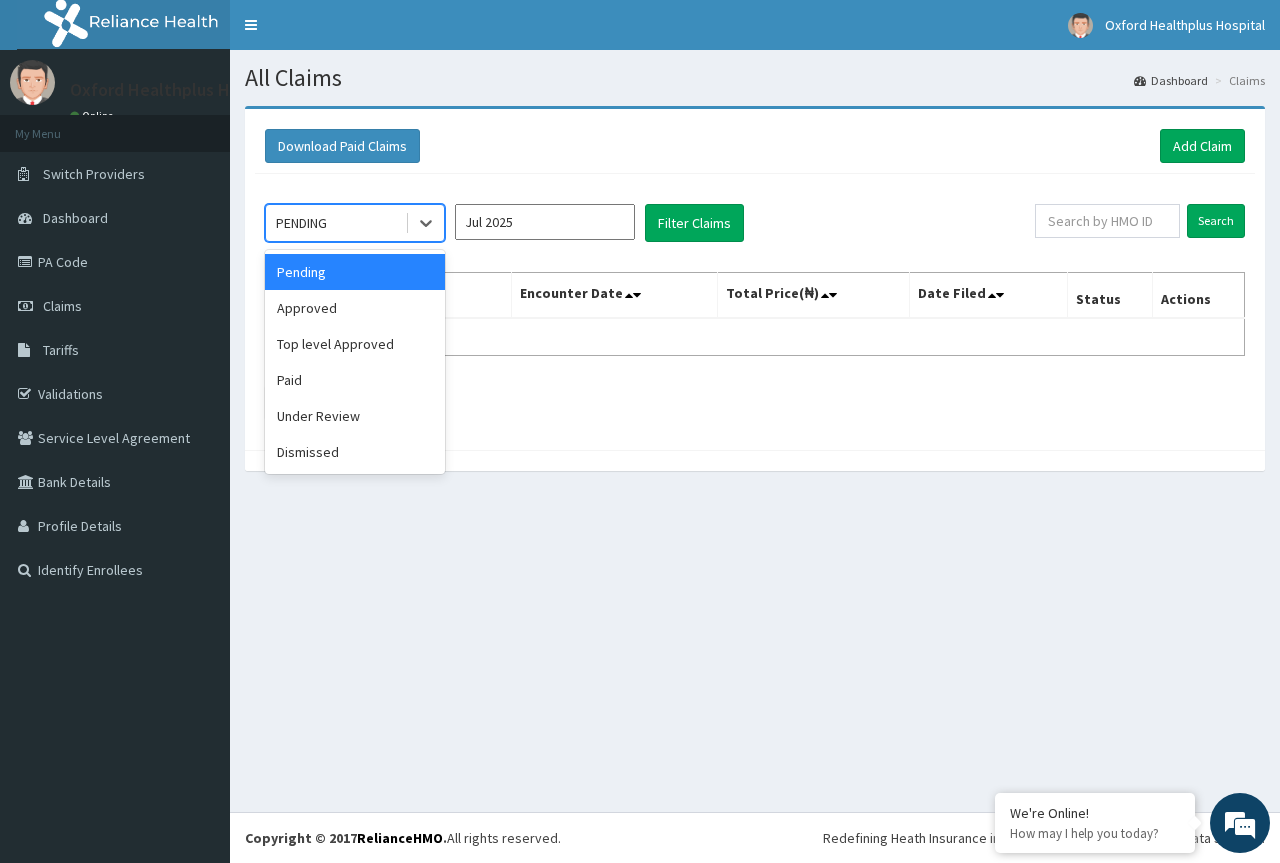 click at bounding box center (424, 223) 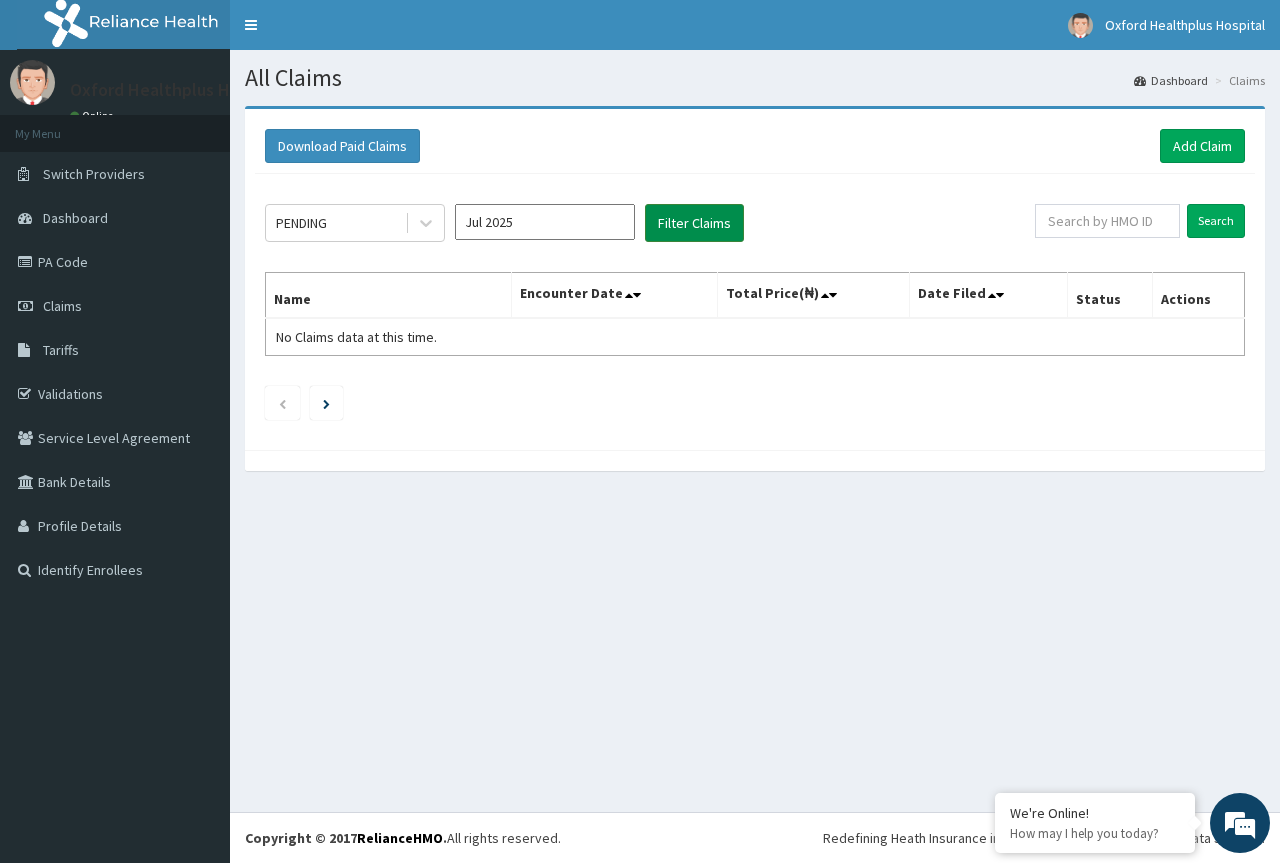 click on "Filter Claims" at bounding box center [694, 223] 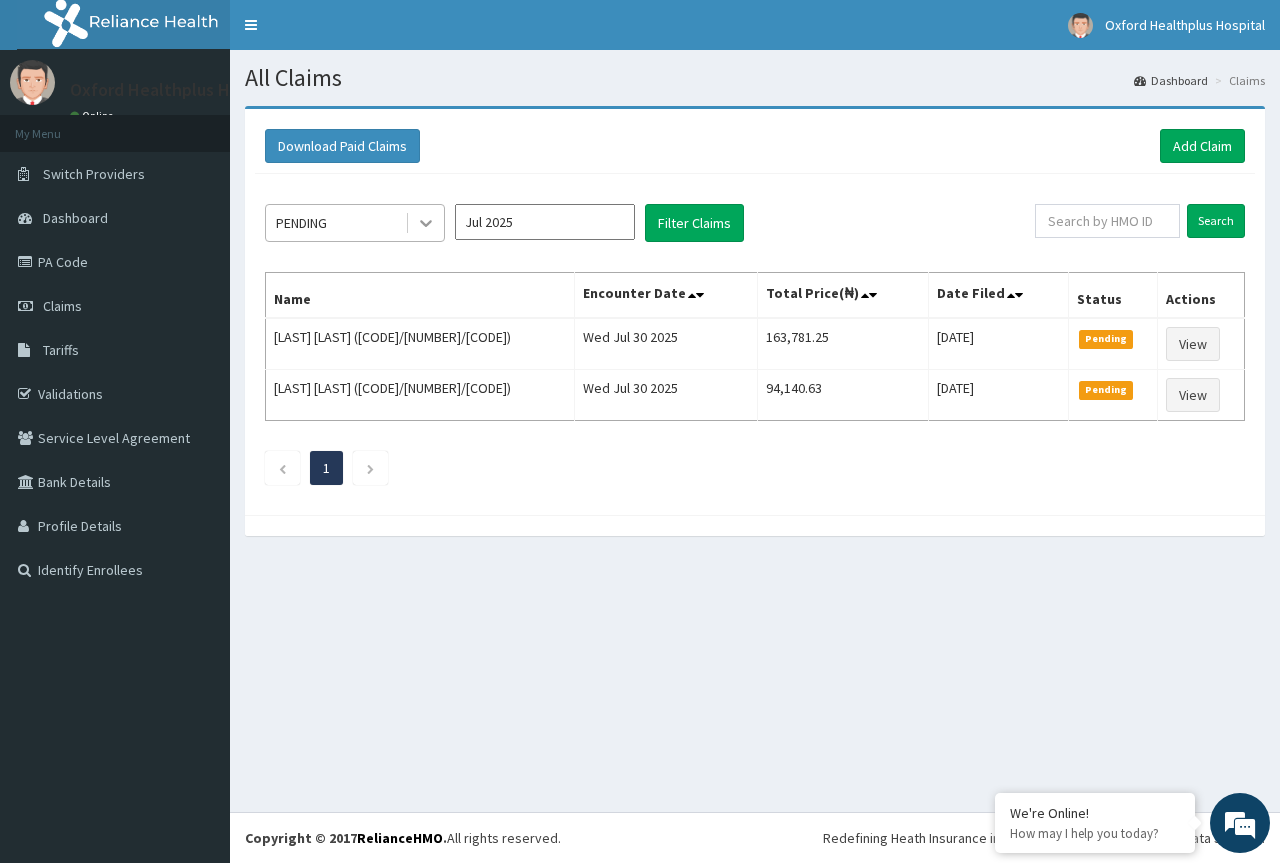 click 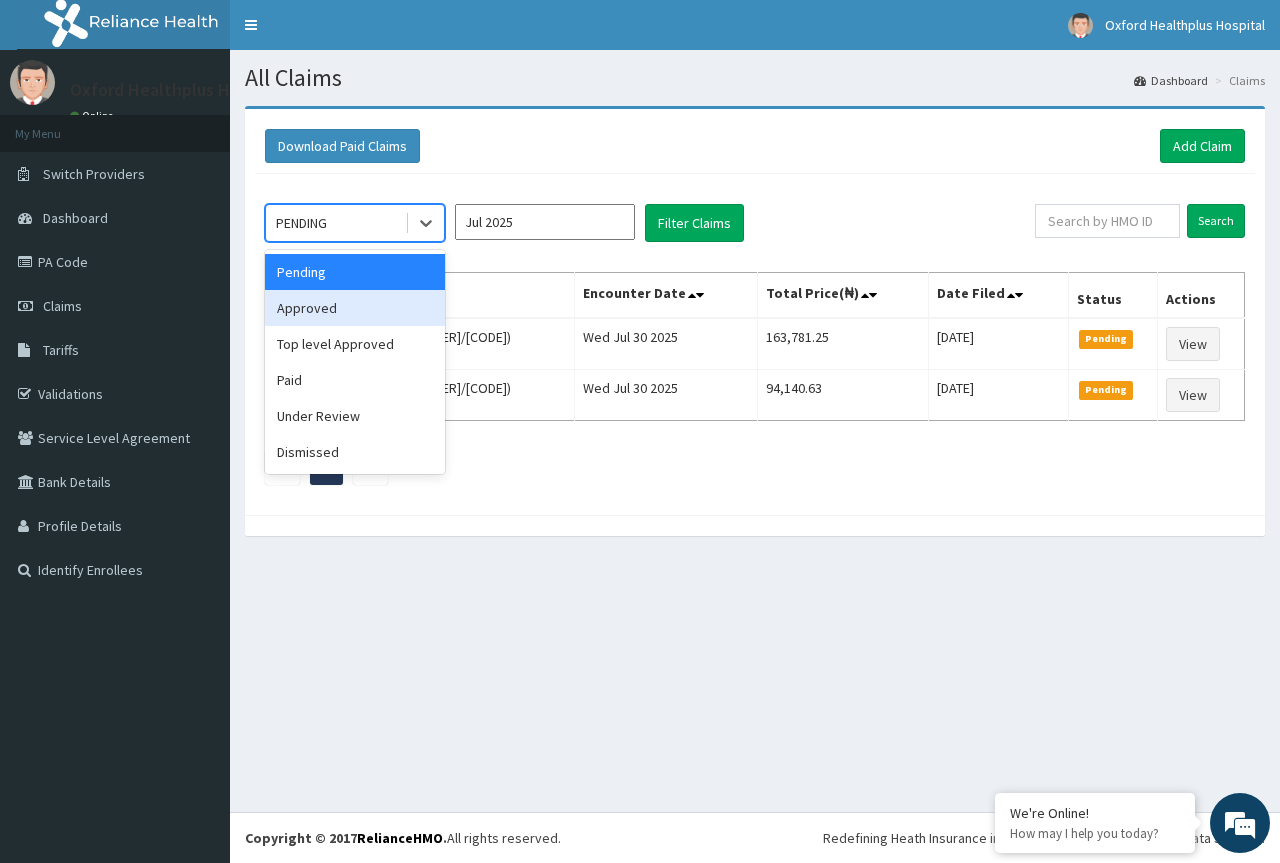 click on "Approved" at bounding box center [355, 308] 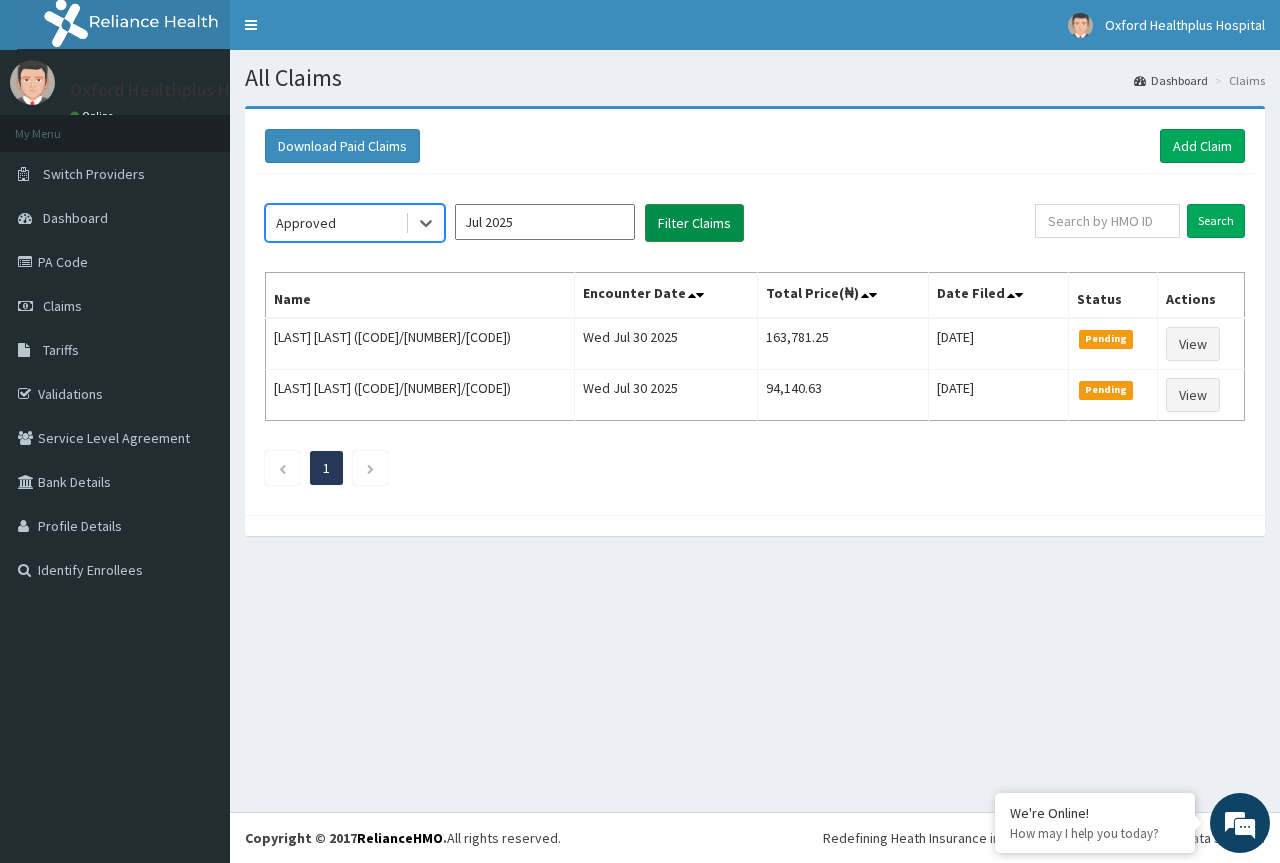 click on "Filter Claims" at bounding box center [694, 223] 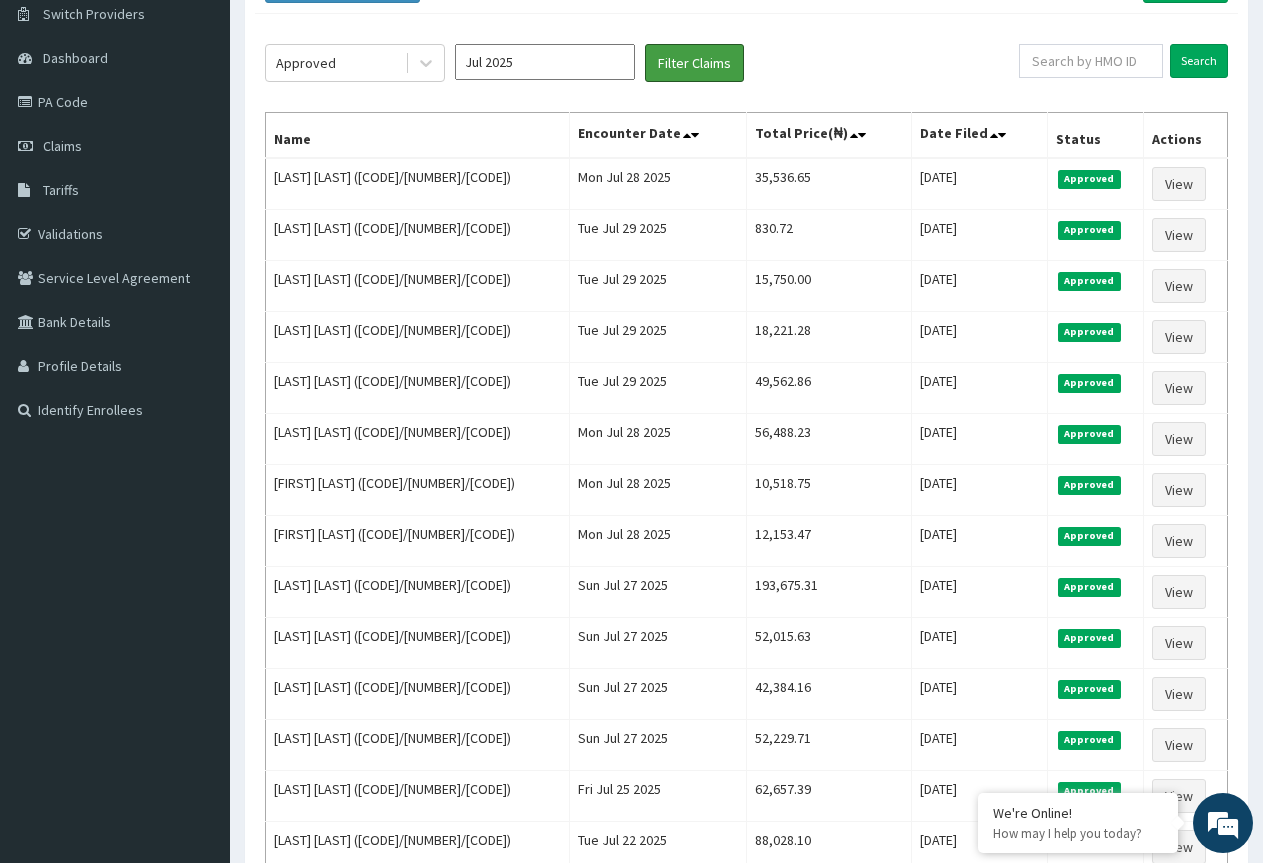 scroll, scrollTop: 200, scrollLeft: 0, axis: vertical 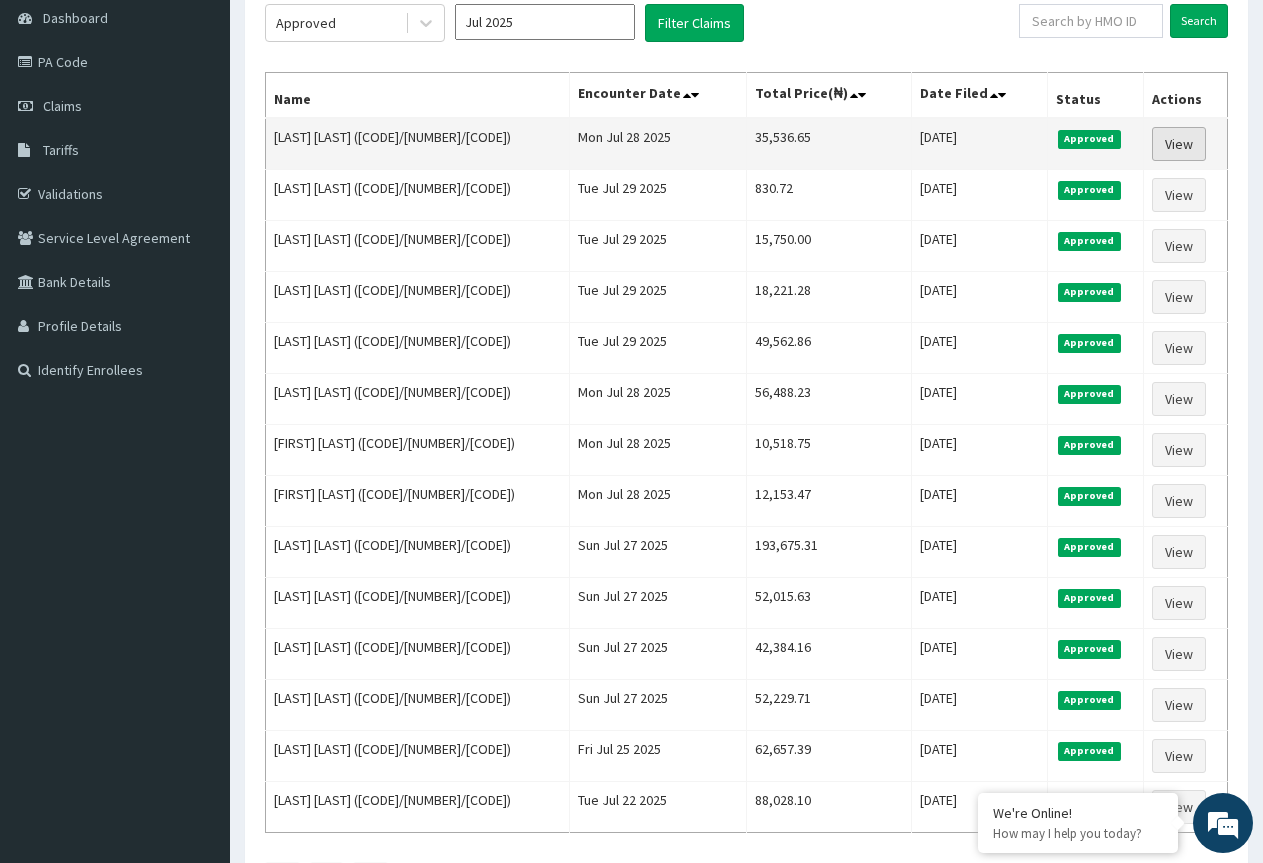 click on "View" at bounding box center [1179, 144] 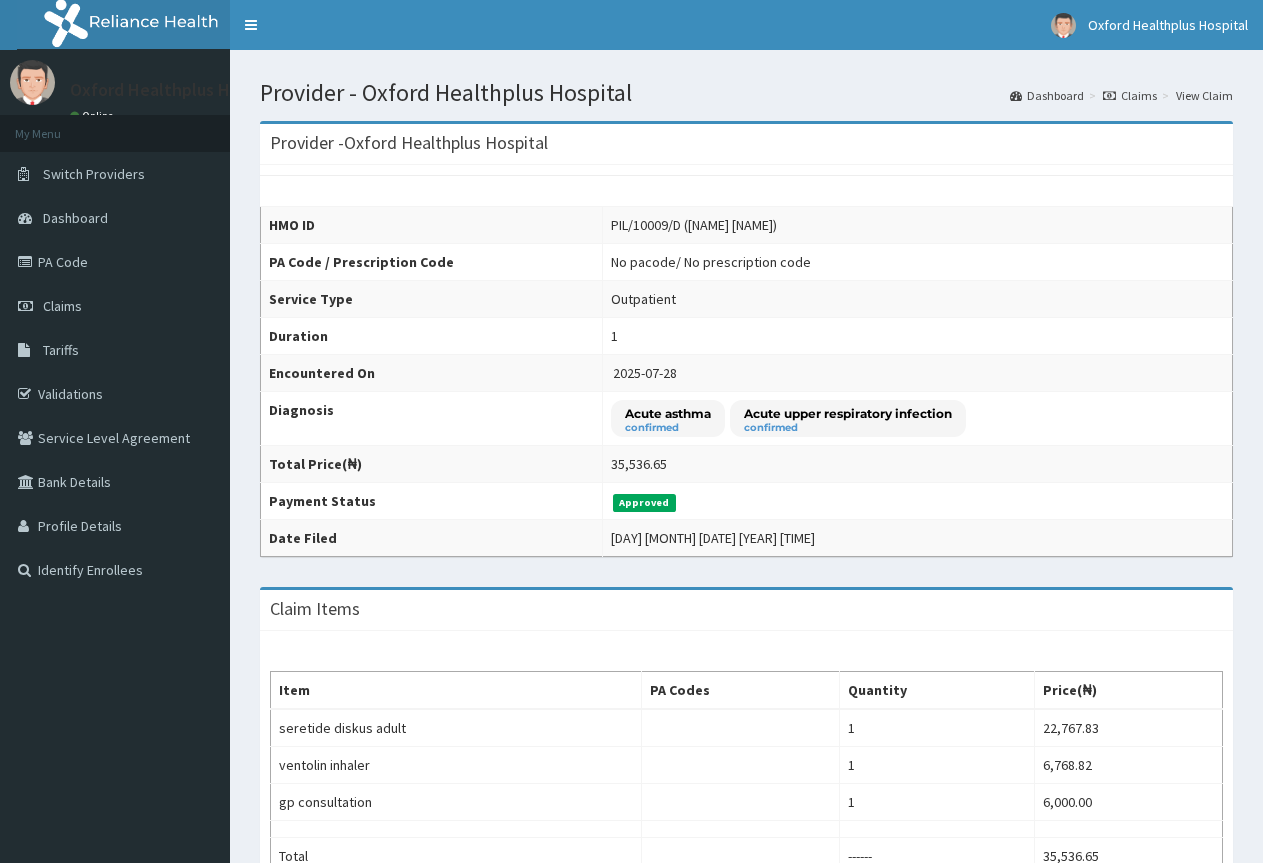 scroll, scrollTop: 0, scrollLeft: 0, axis: both 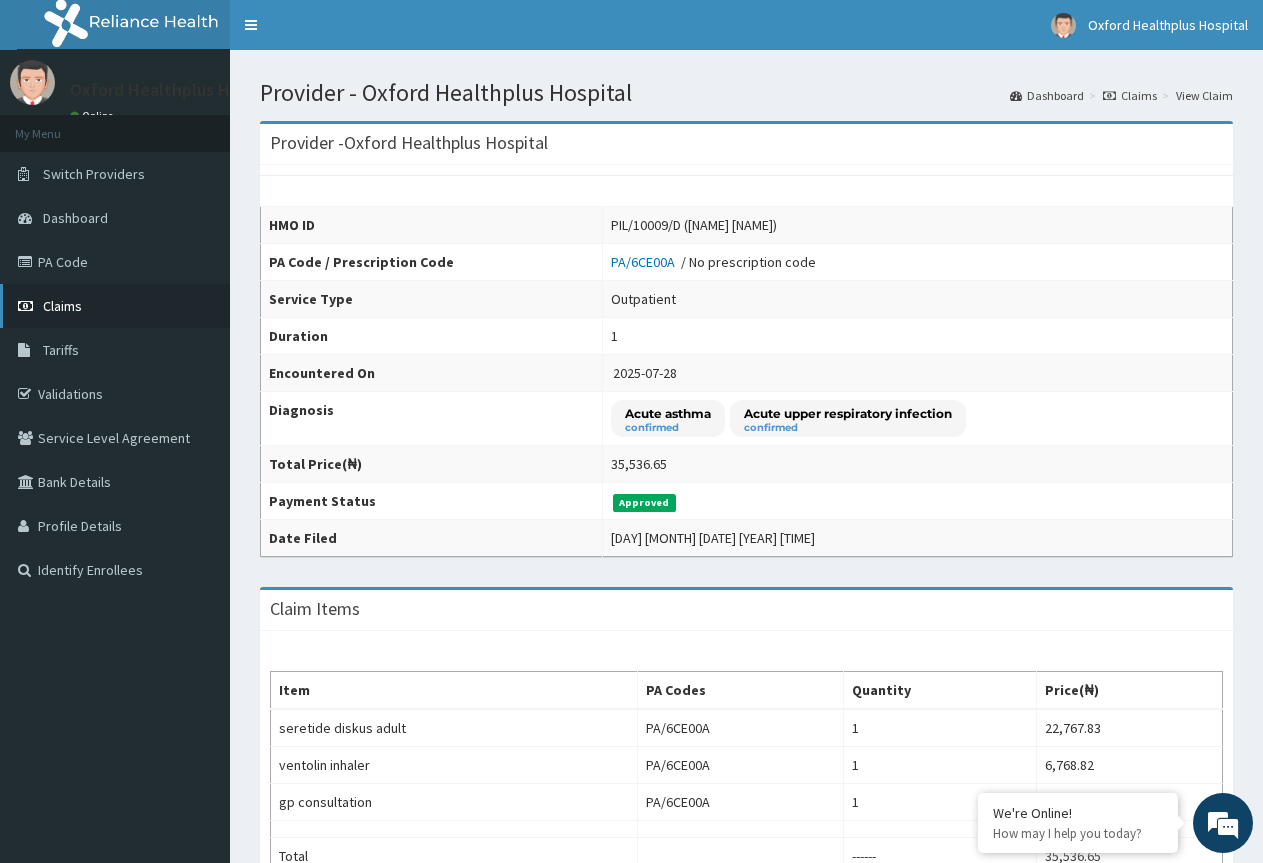 click on "Claims" at bounding box center [62, 306] 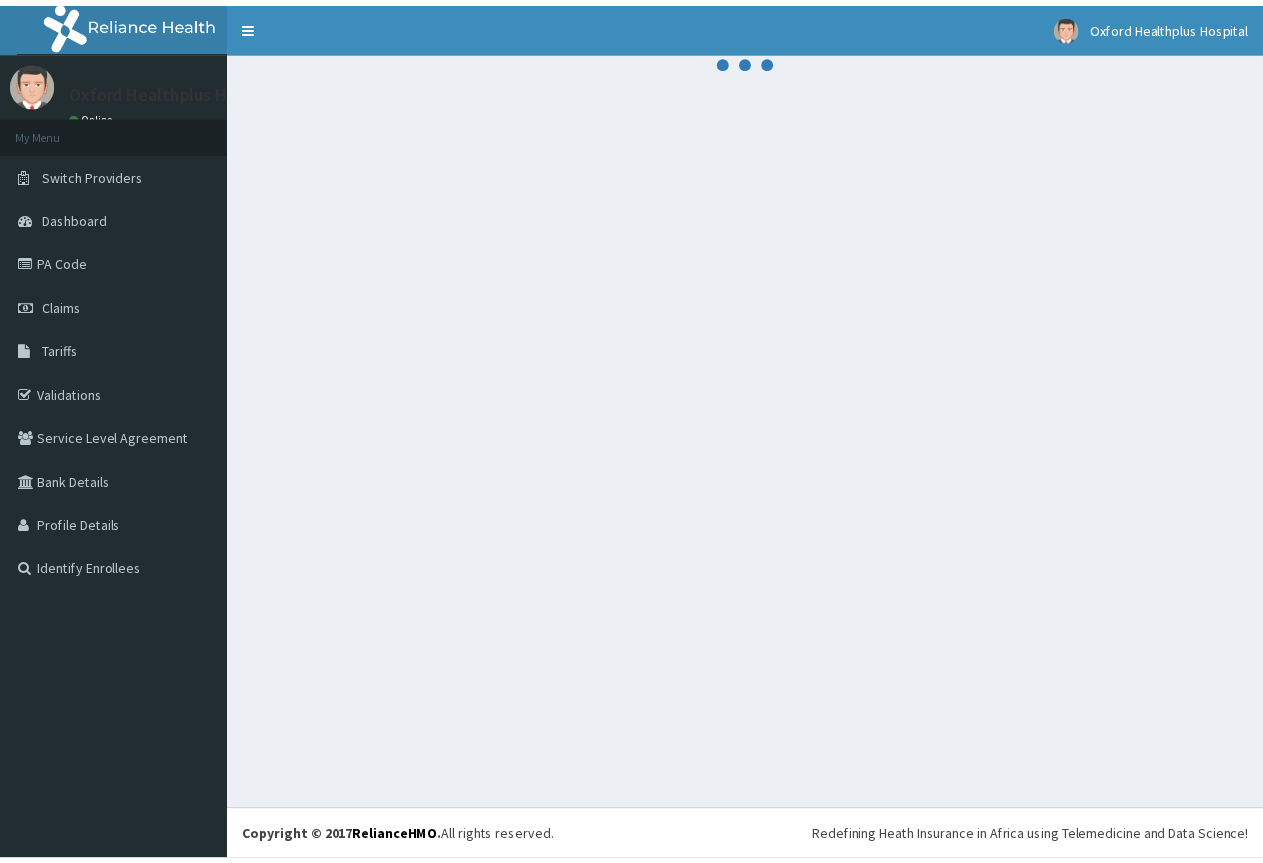 scroll, scrollTop: 0, scrollLeft: 0, axis: both 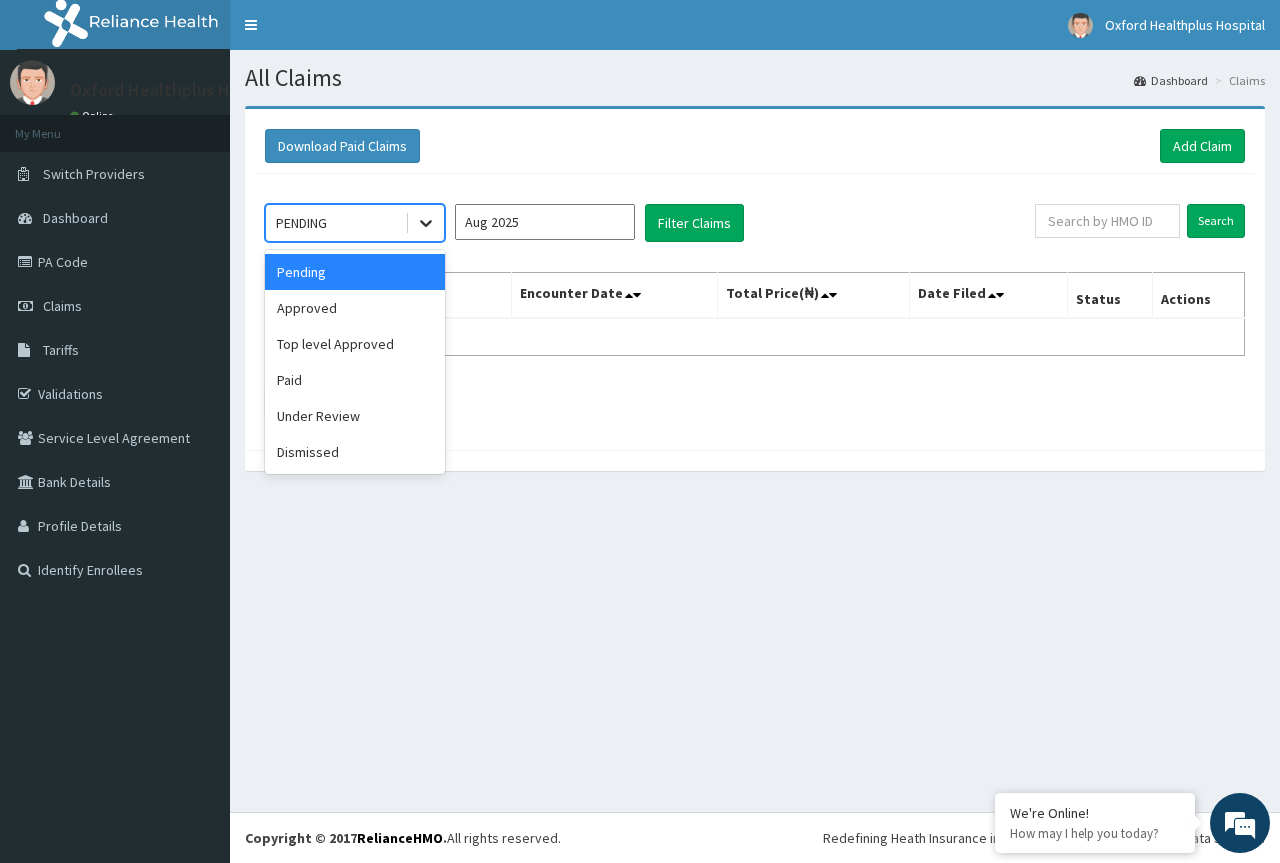 click 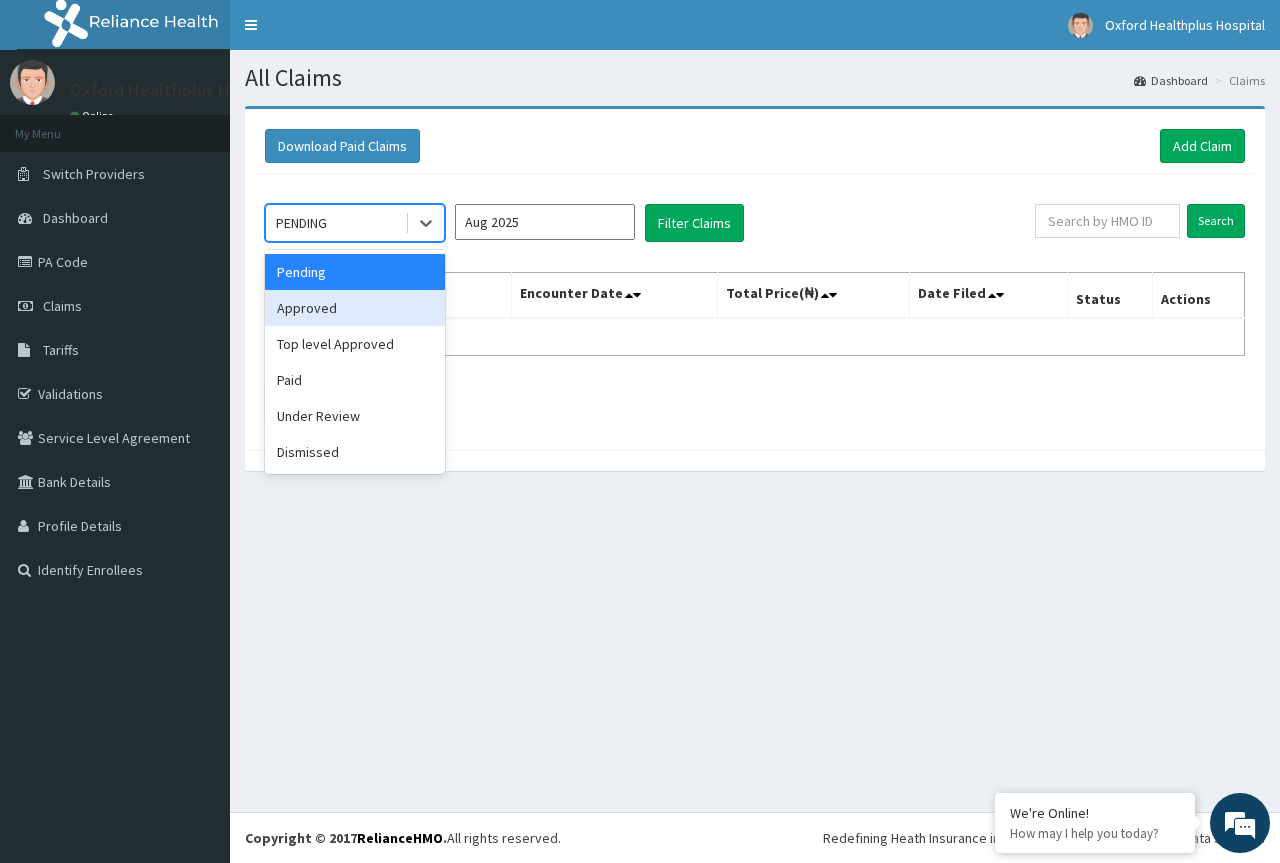 click on "Approved" at bounding box center [355, 308] 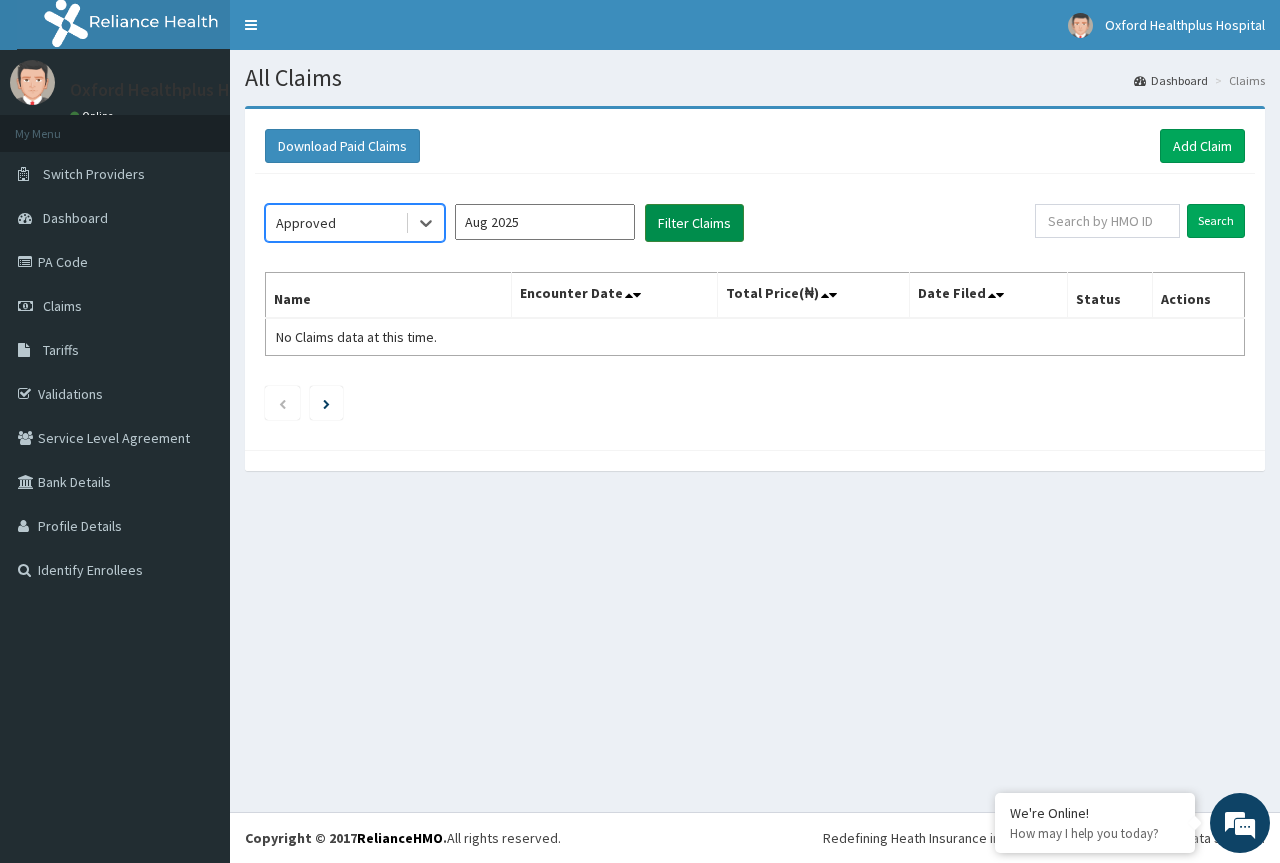 click on "Filter Claims" at bounding box center (694, 223) 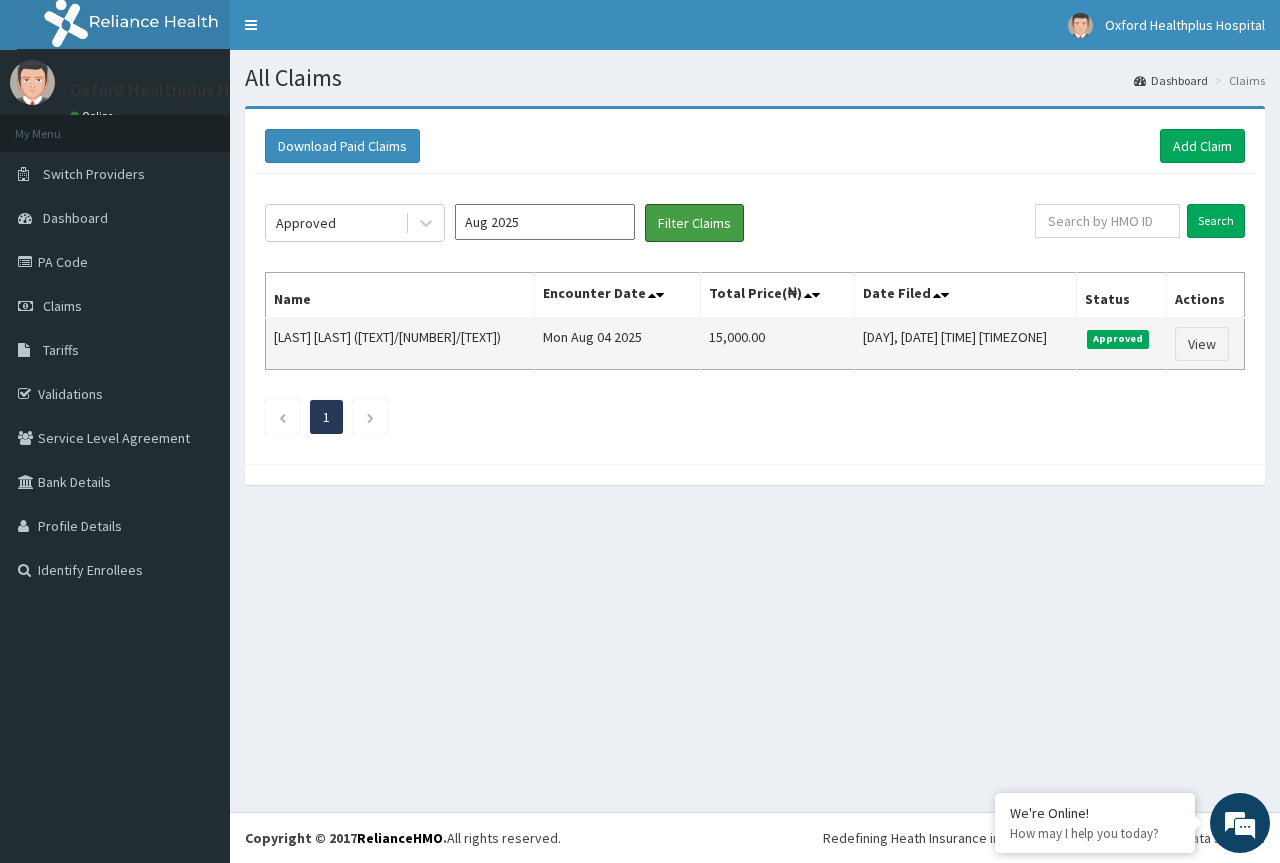 scroll, scrollTop: 0, scrollLeft: 0, axis: both 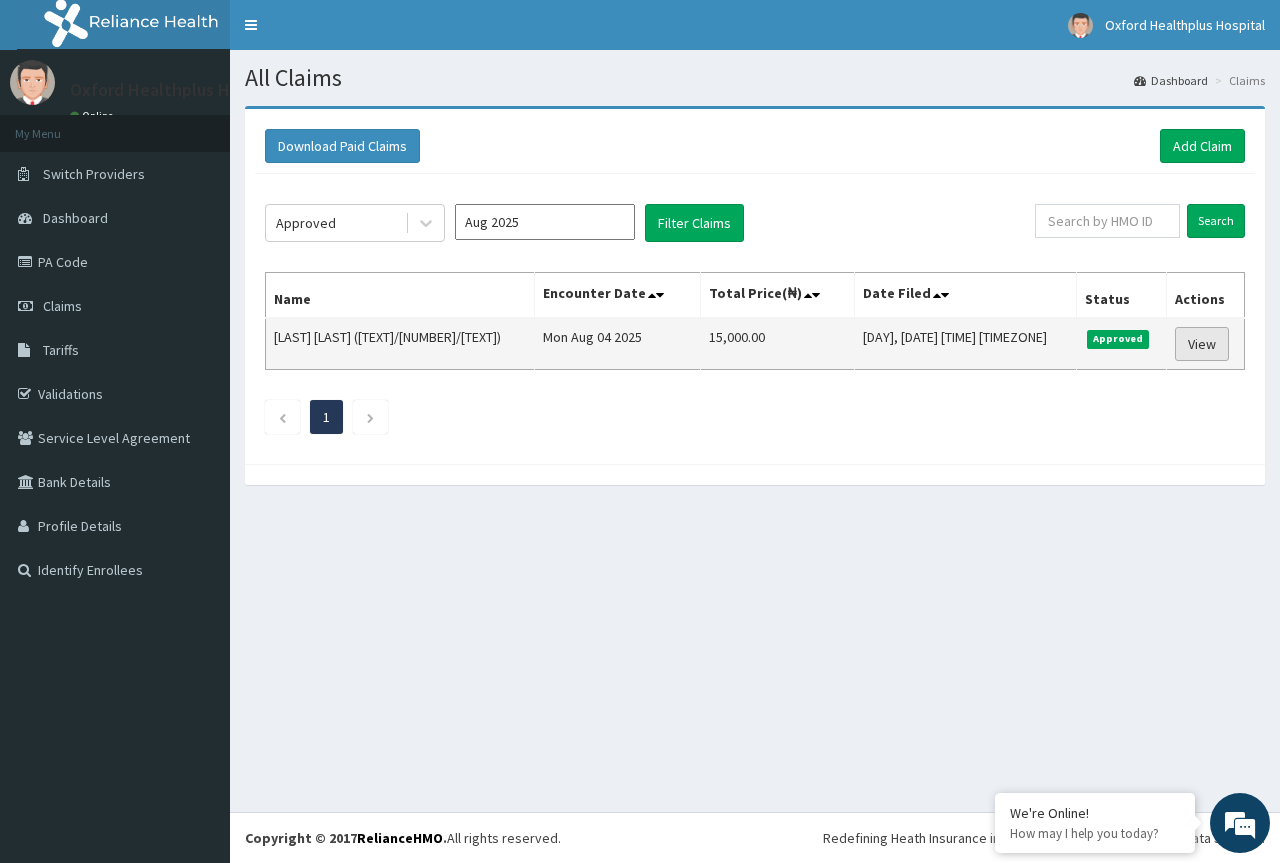 click on "View" at bounding box center [1202, 344] 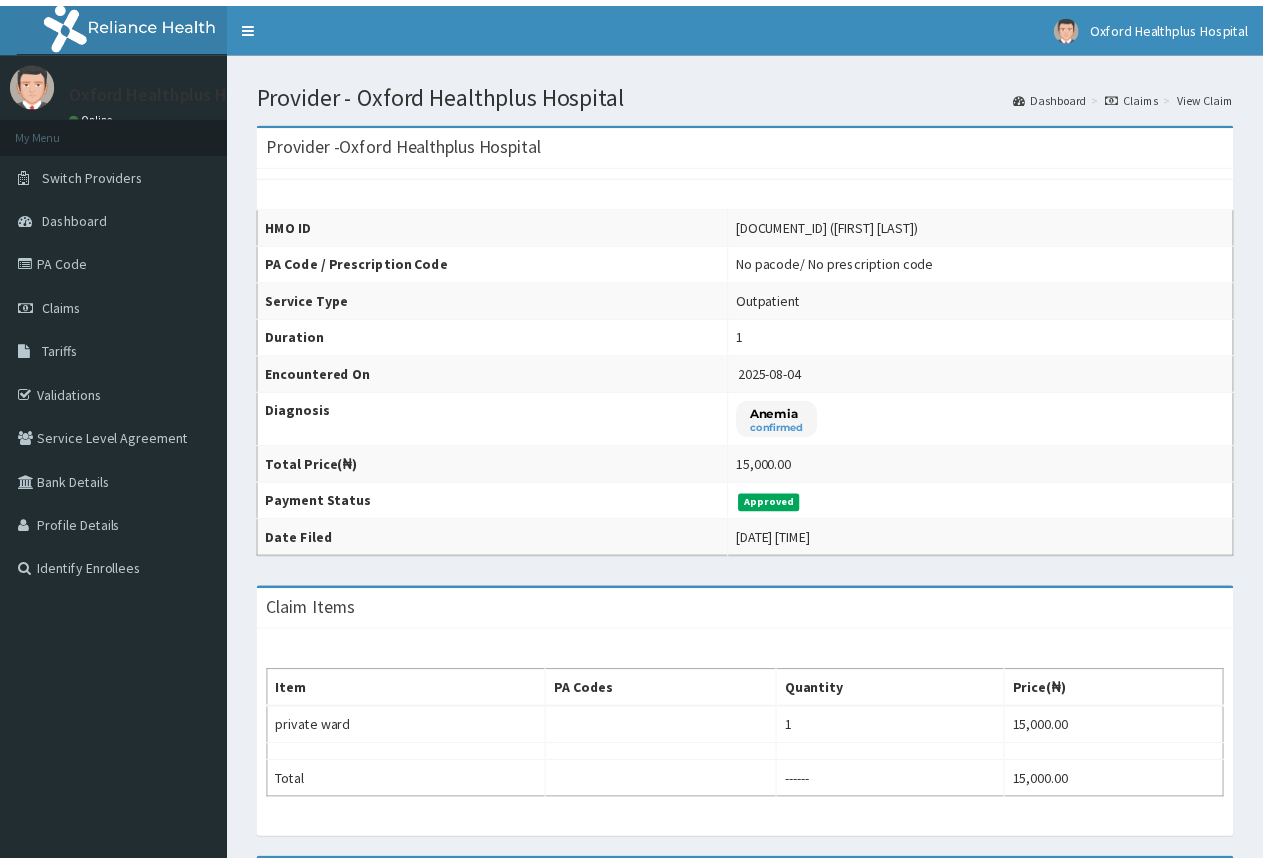 scroll, scrollTop: 0, scrollLeft: 0, axis: both 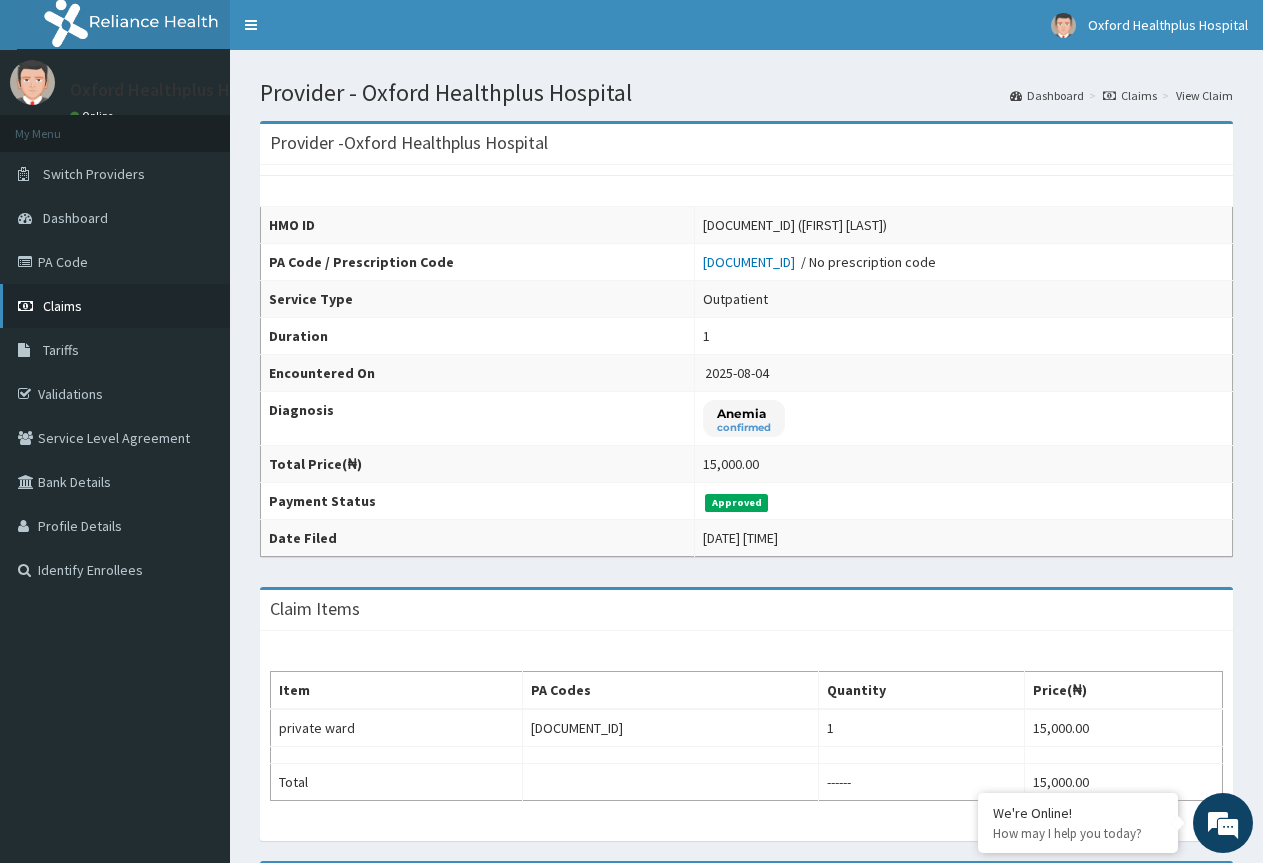 click on "Claims" at bounding box center [115, 306] 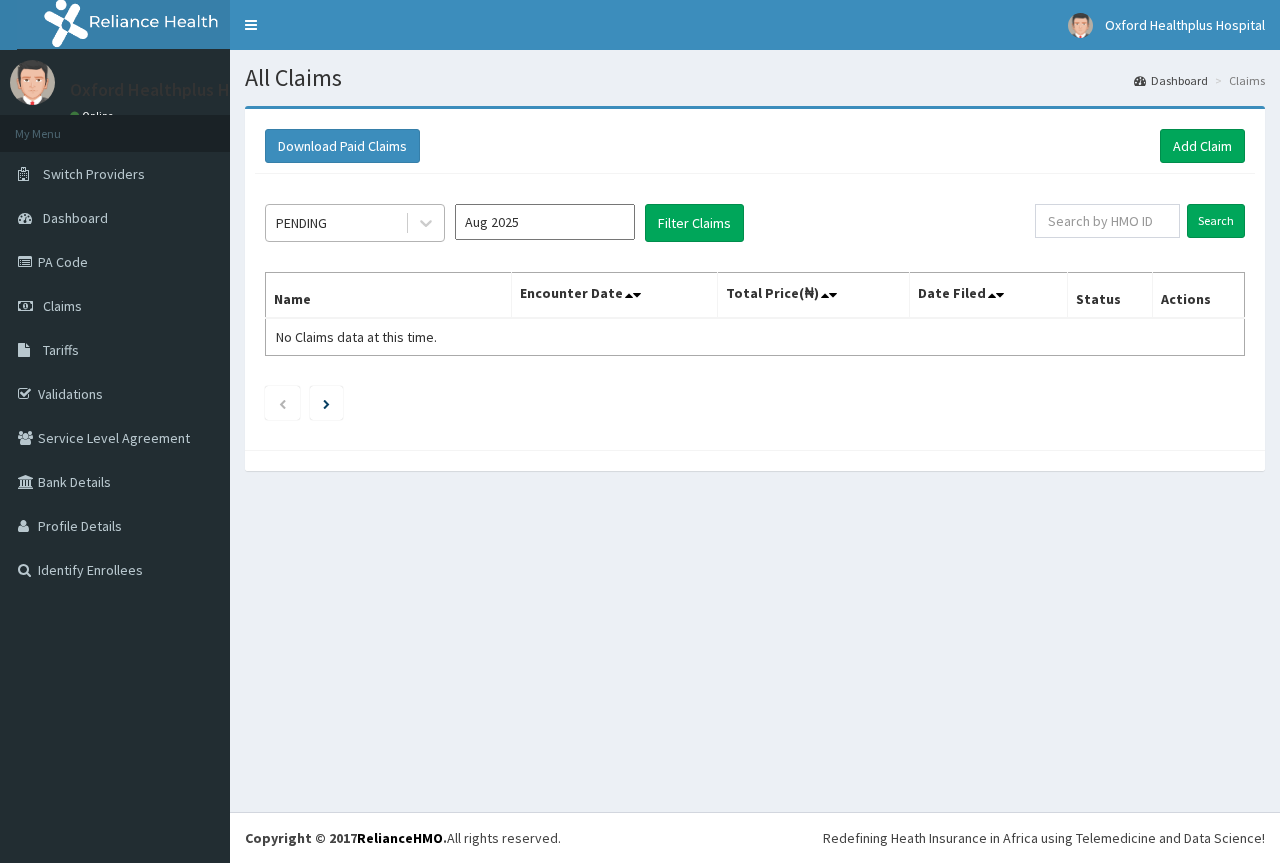 scroll, scrollTop: 0, scrollLeft: 0, axis: both 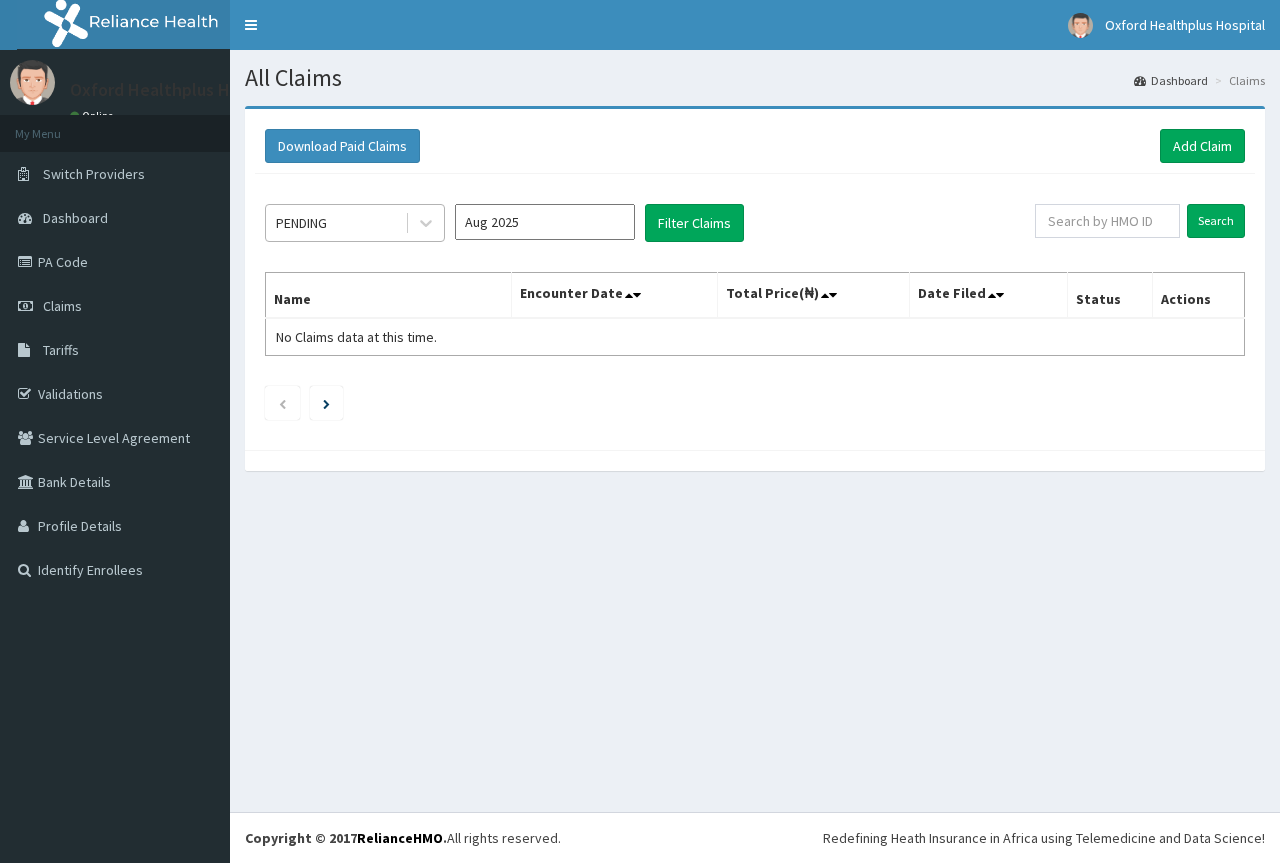 click on "PENDING" at bounding box center (335, 223) 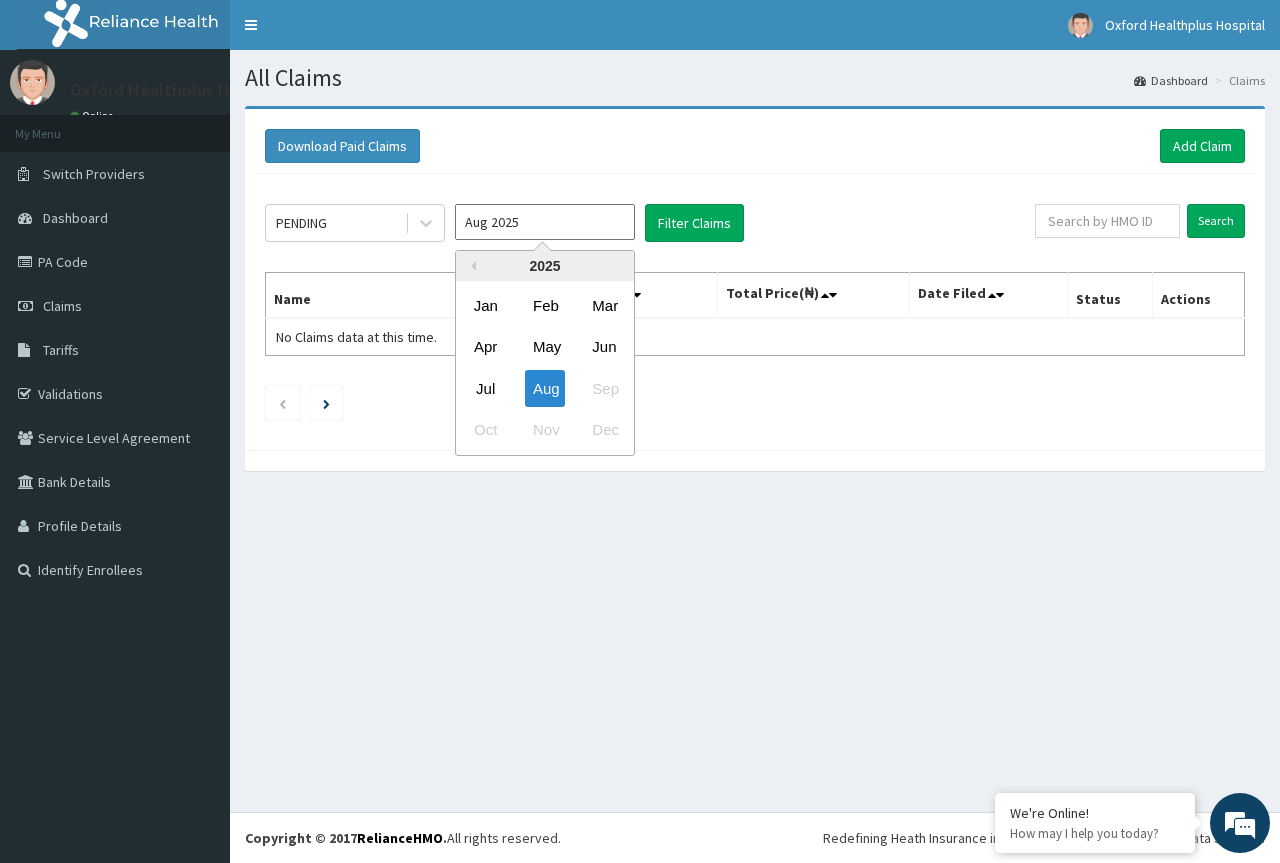 click on "Aug 2025" at bounding box center (545, 222) 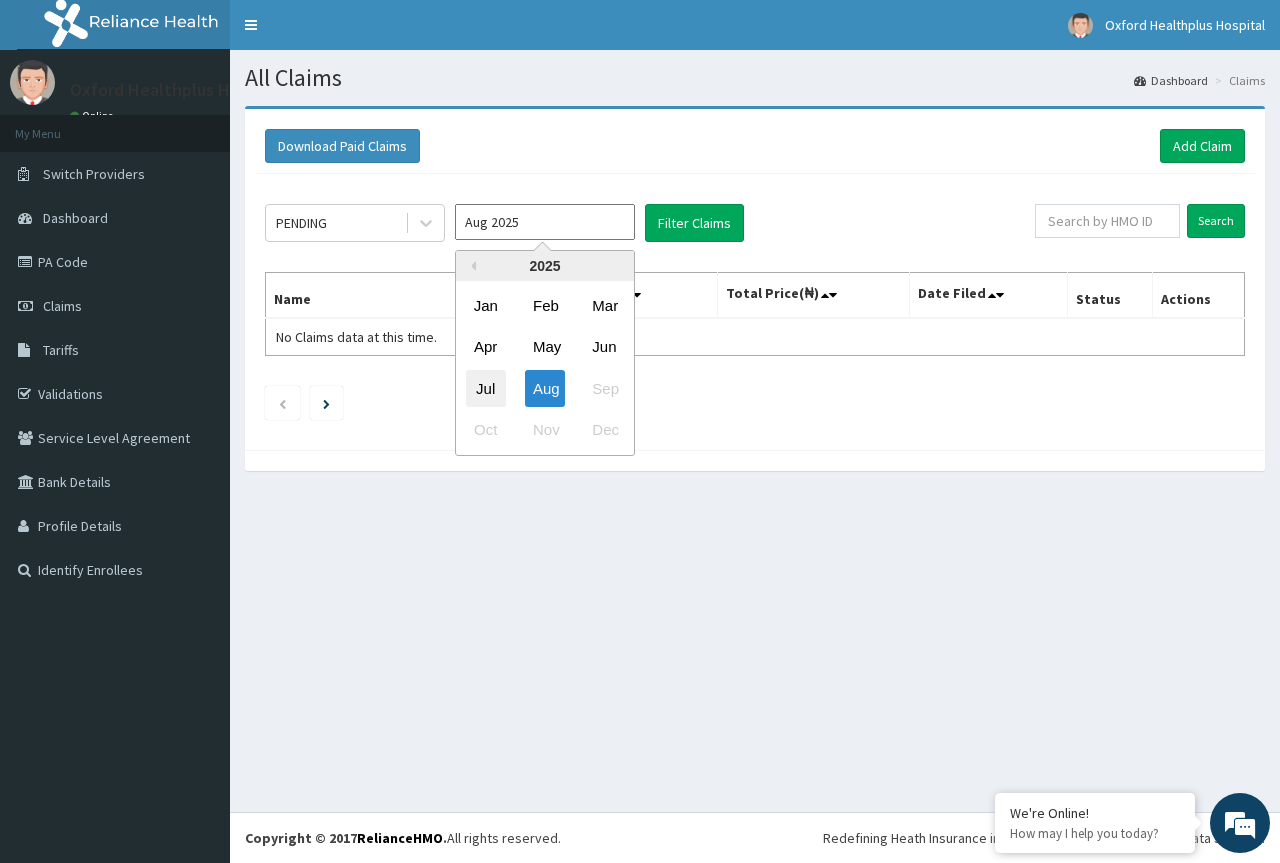 click on "Jul" at bounding box center [486, 388] 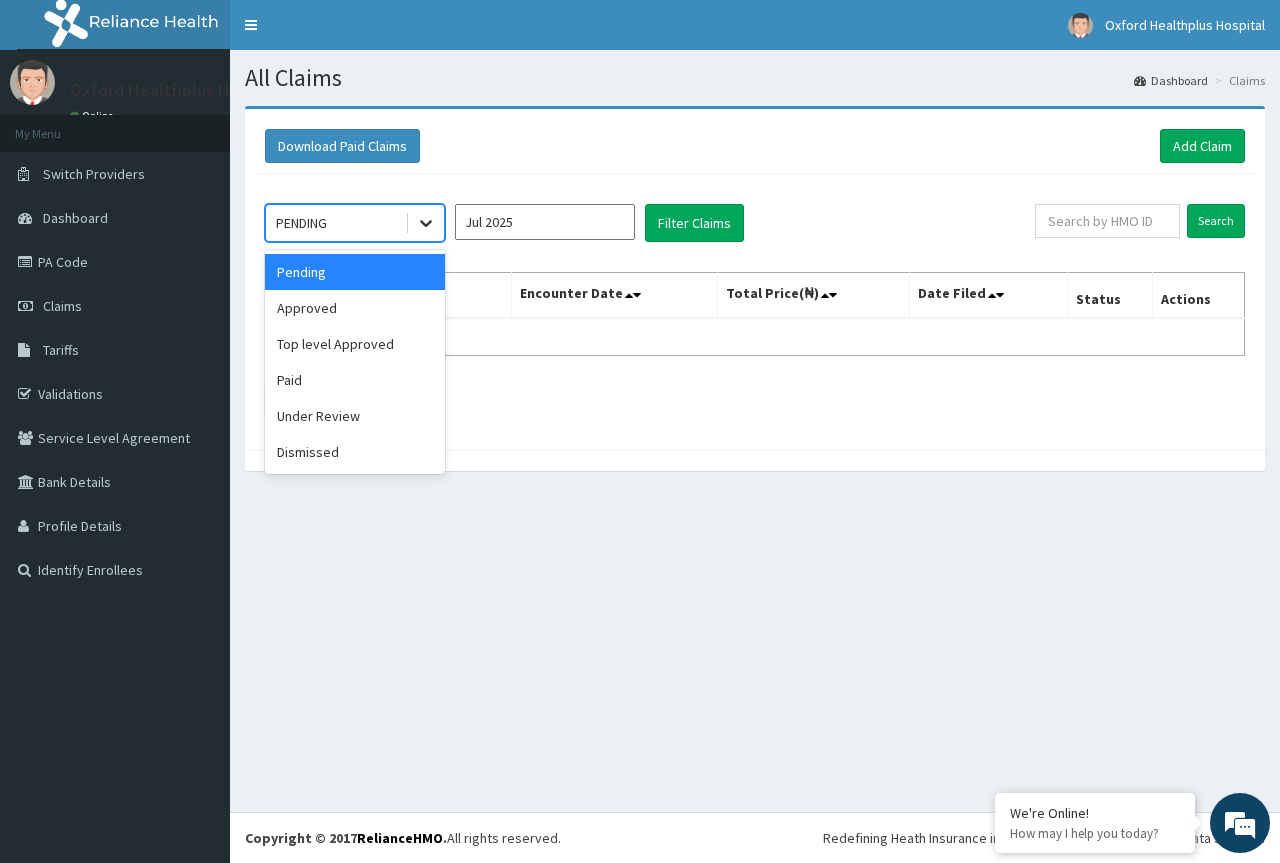 click 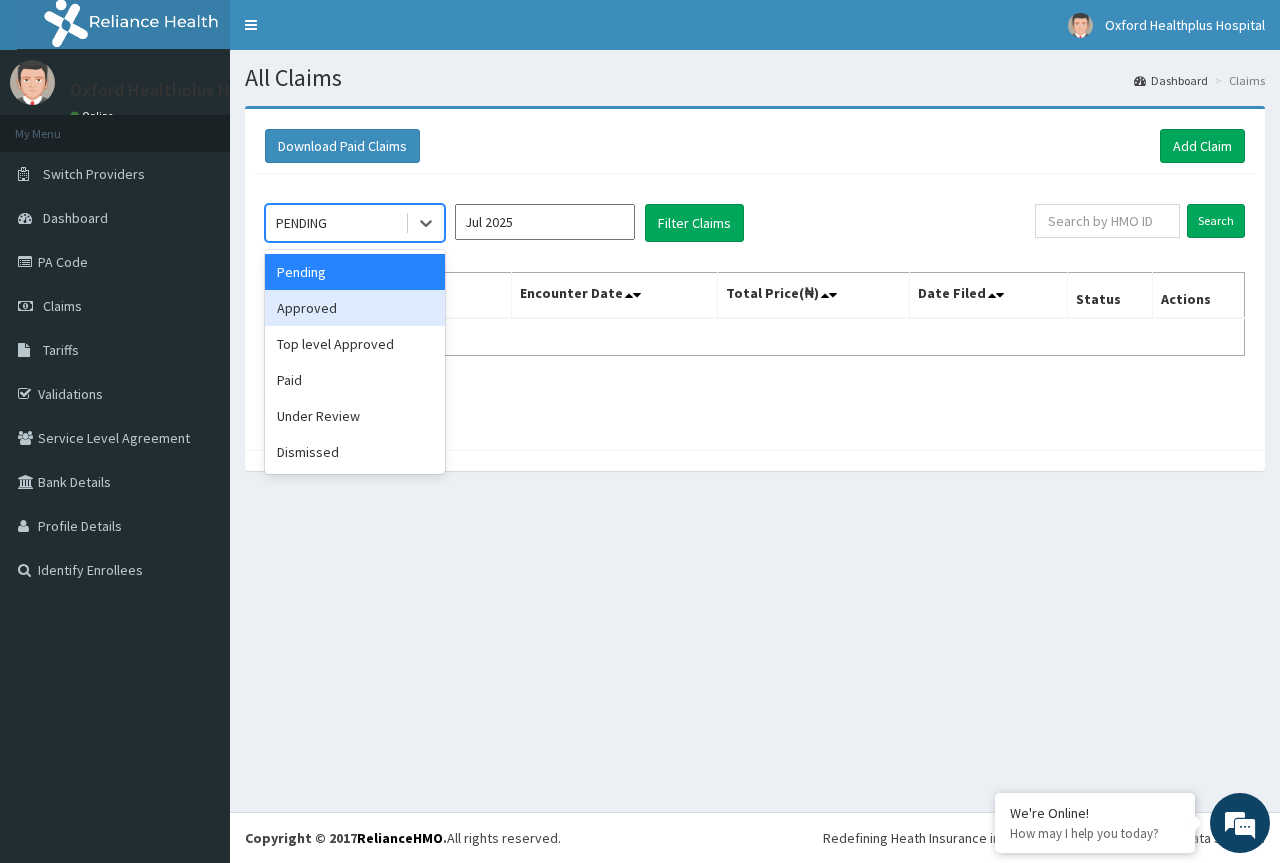 click on "Approved" at bounding box center (355, 308) 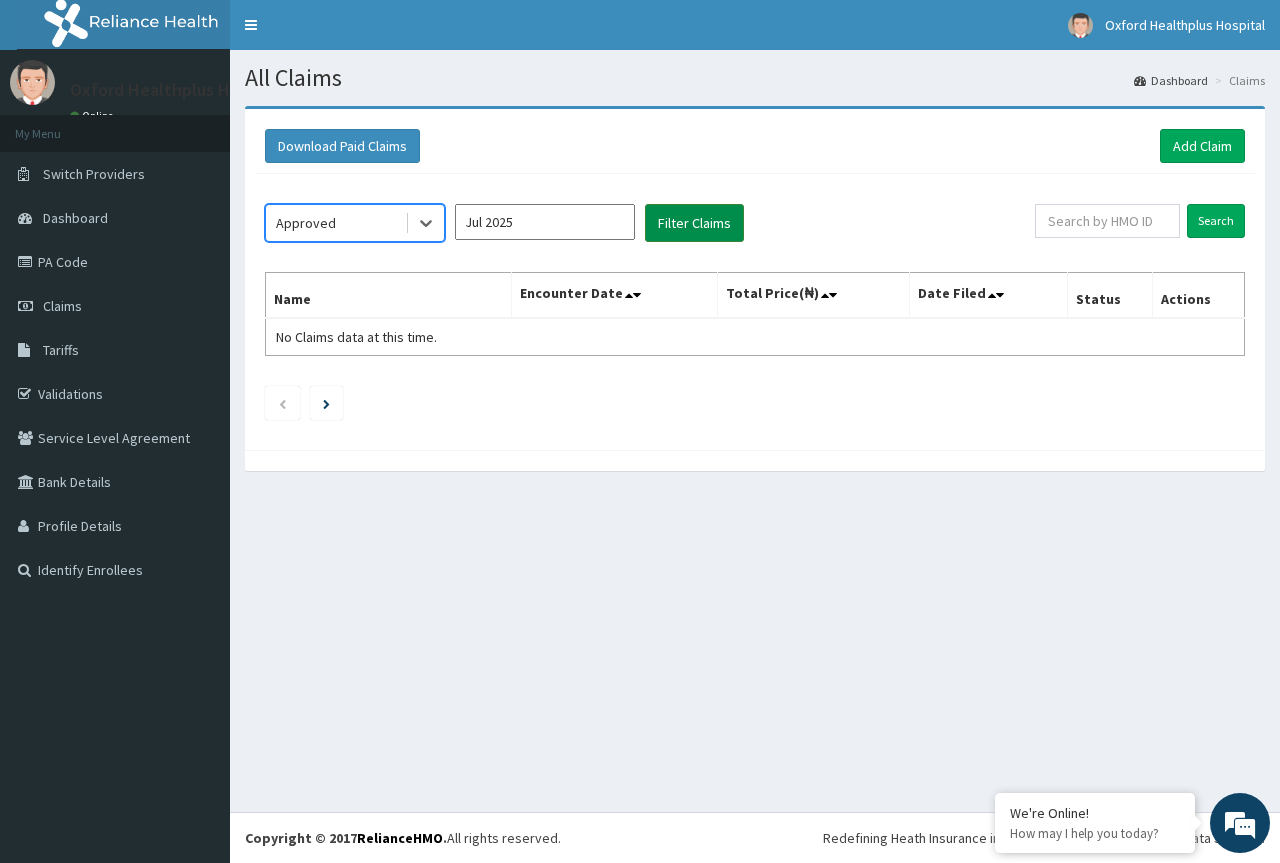 click on "Filter Claims" at bounding box center (694, 223) 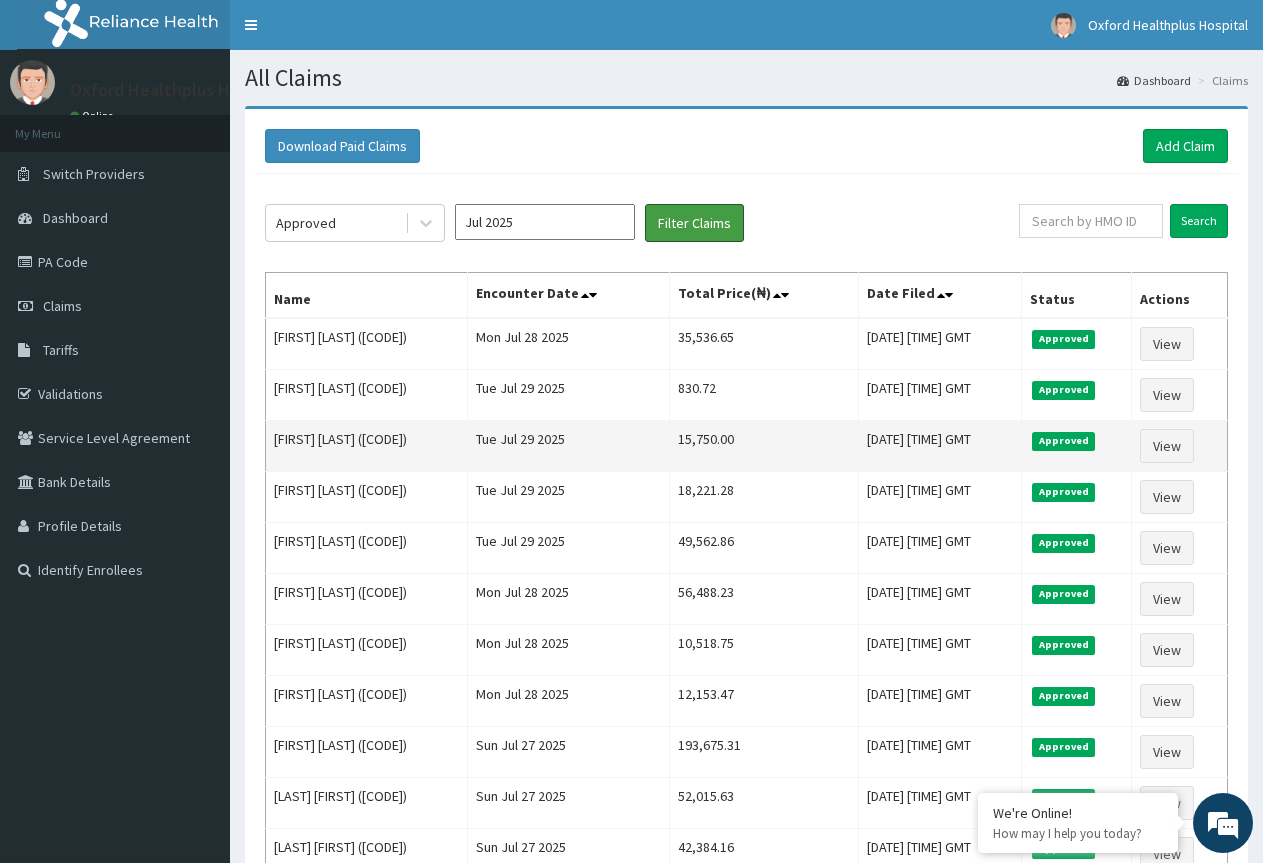 scroll, scrollTop: 0, scrollLeft: 0, axis: both 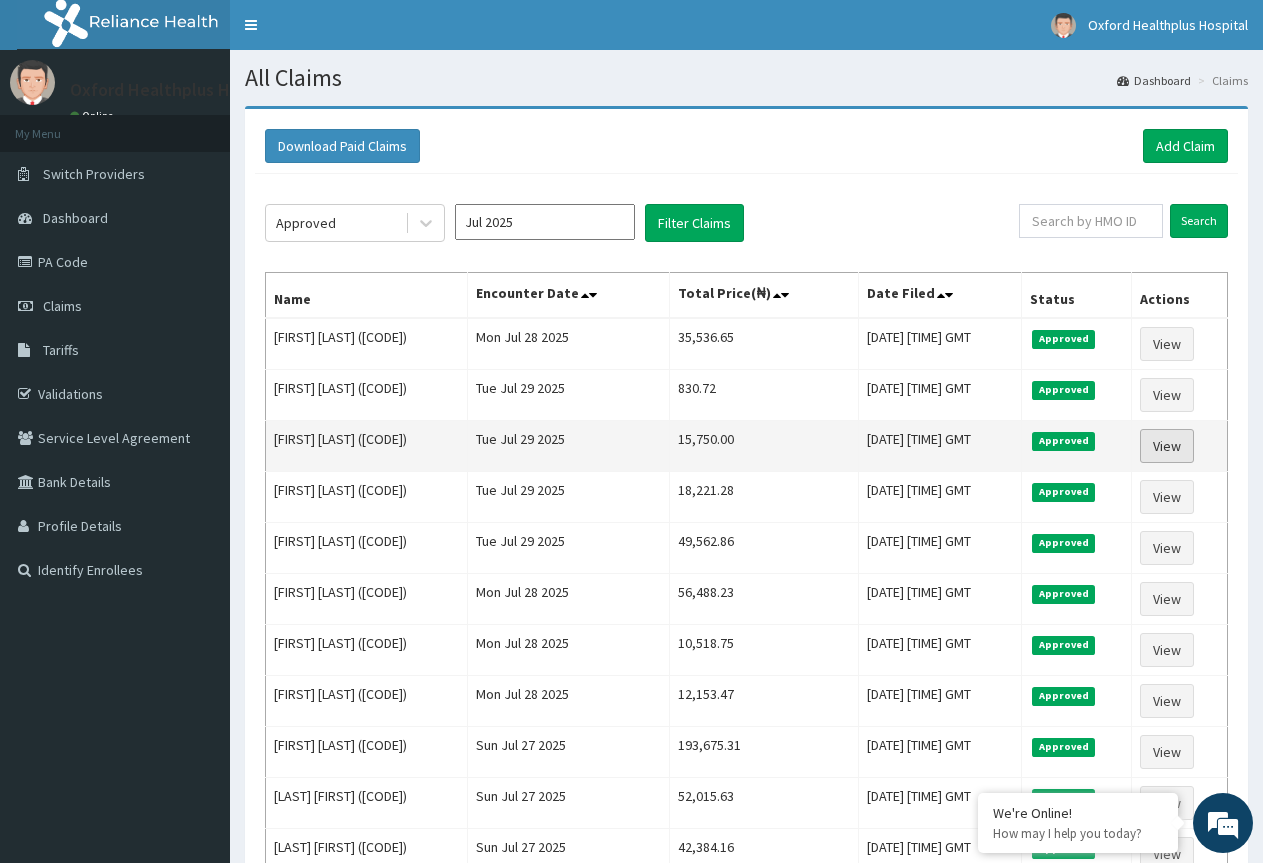 click on "View" at bounding box center (1167, 446) 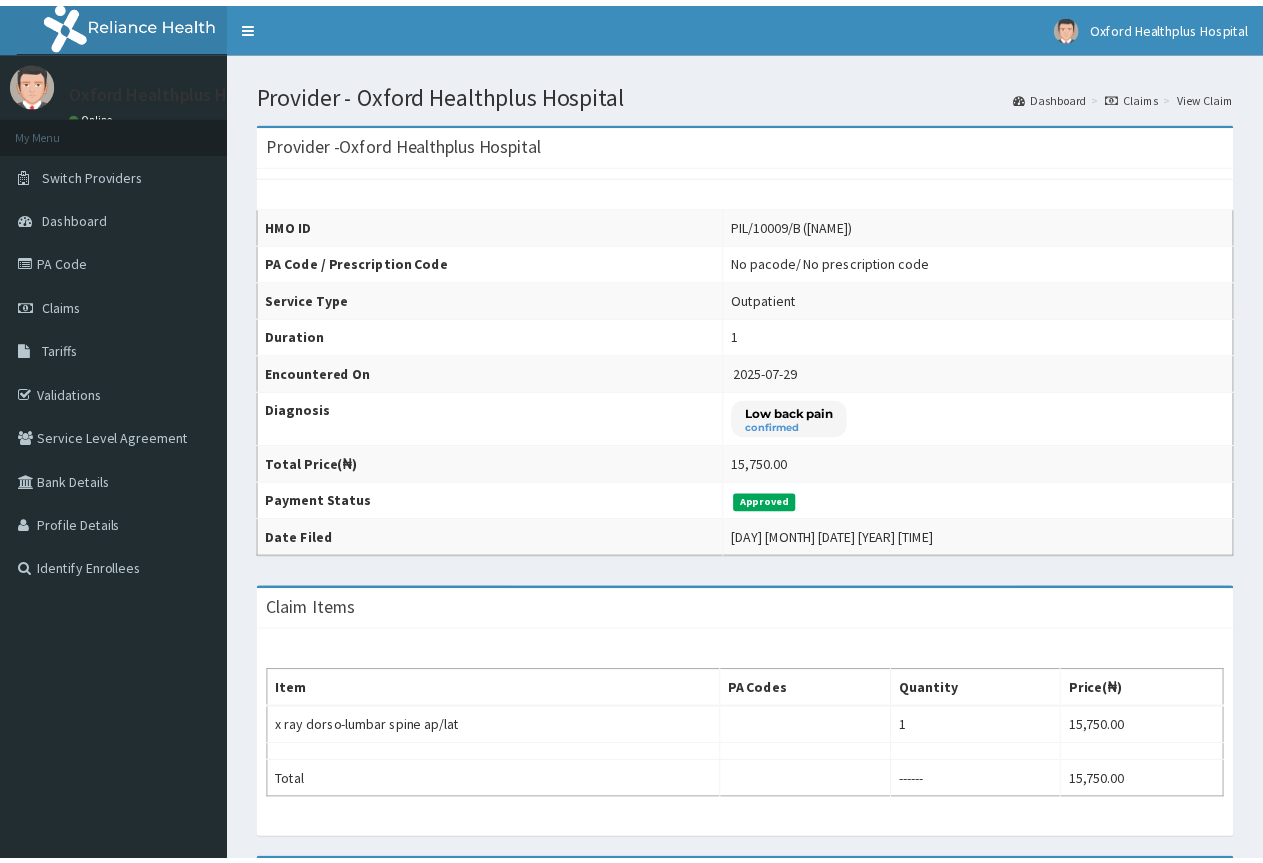 scroll, scrollTop: 0, scrollLeft: 0, axis: both 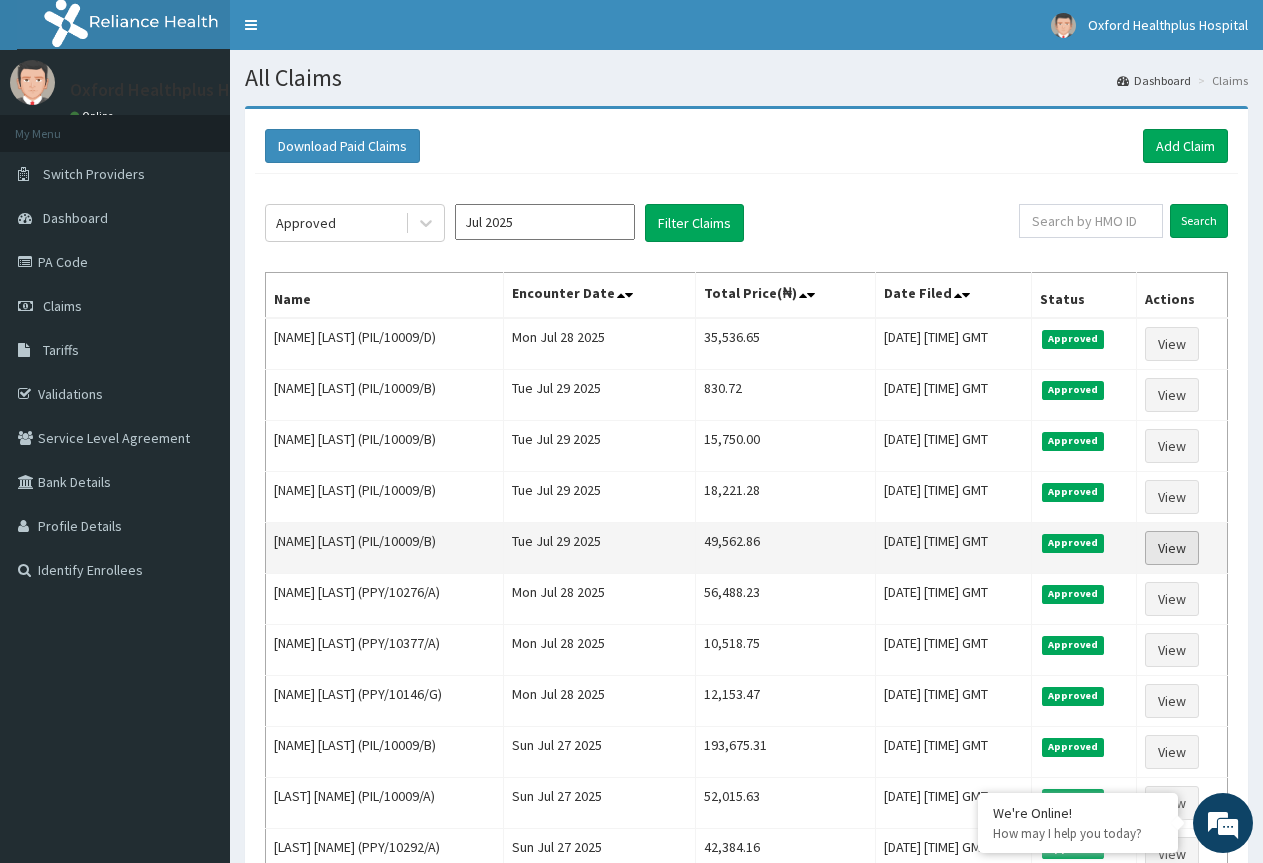 click on "View" at bounding box center (1172, 548) 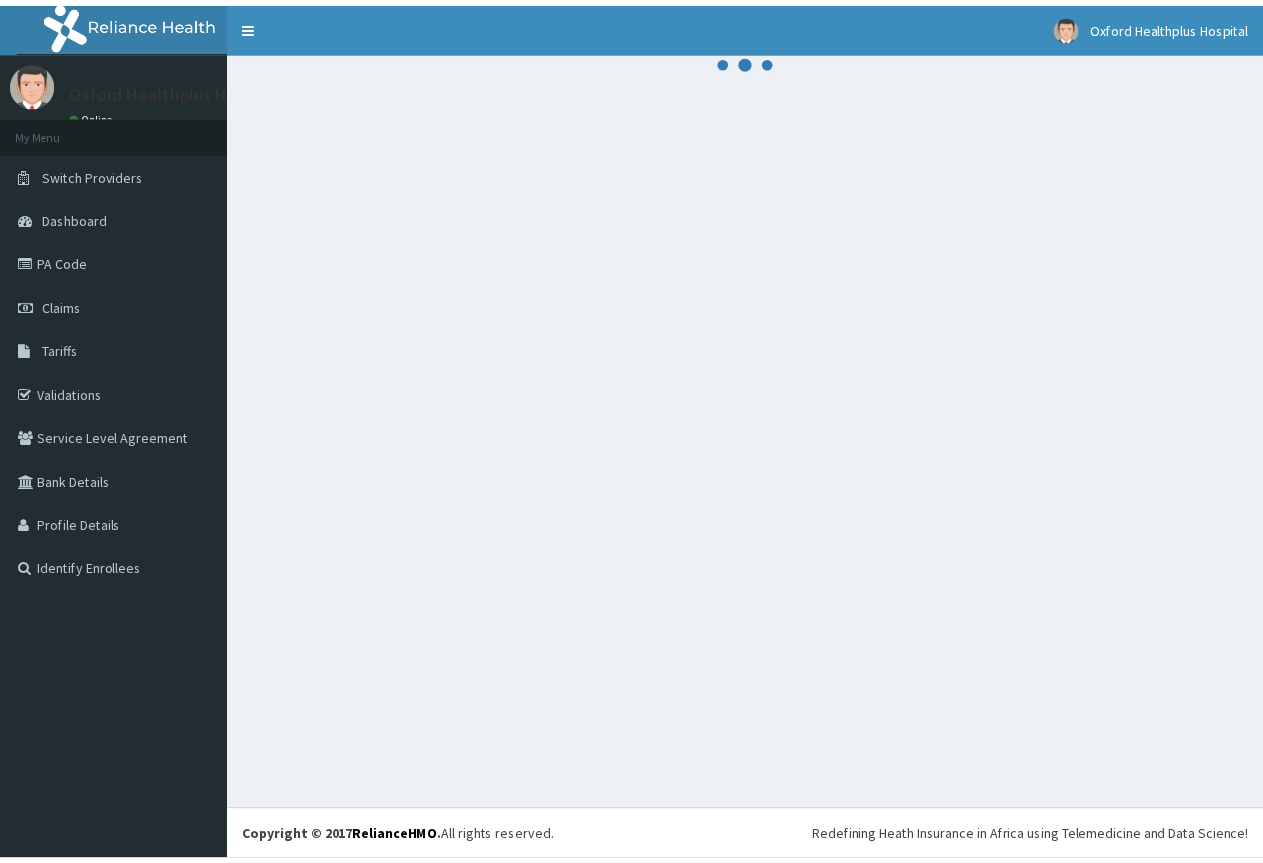 scroll, scrollTop: 0, scrollLeft: 0, axis: both 